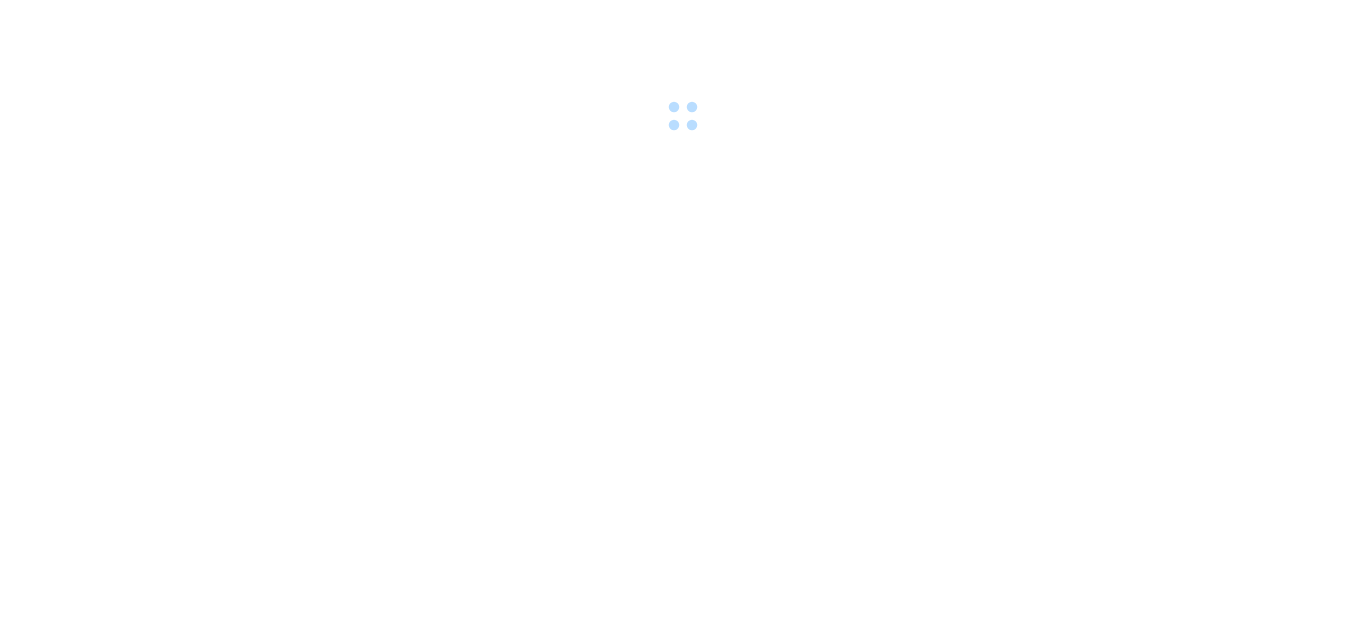scroll, scrollTop: 0, scrollLeft: 0, axis: both 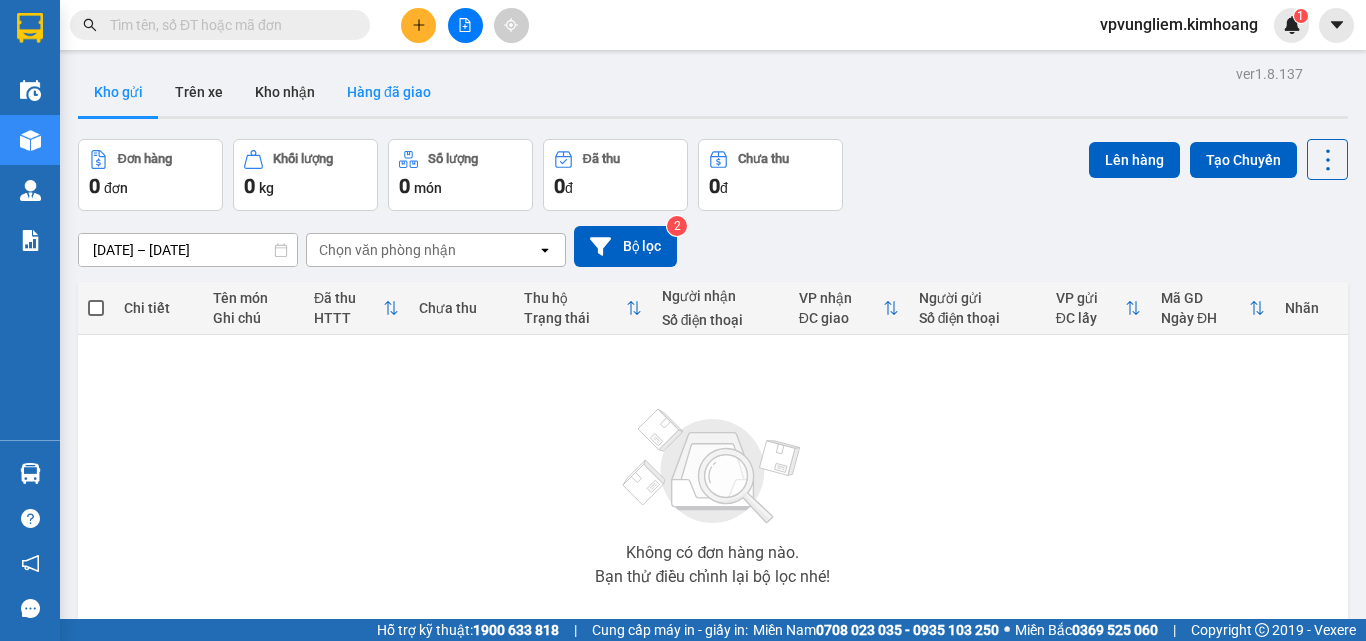 click on "Hàng đã giao" at bounding box center (389, 92) 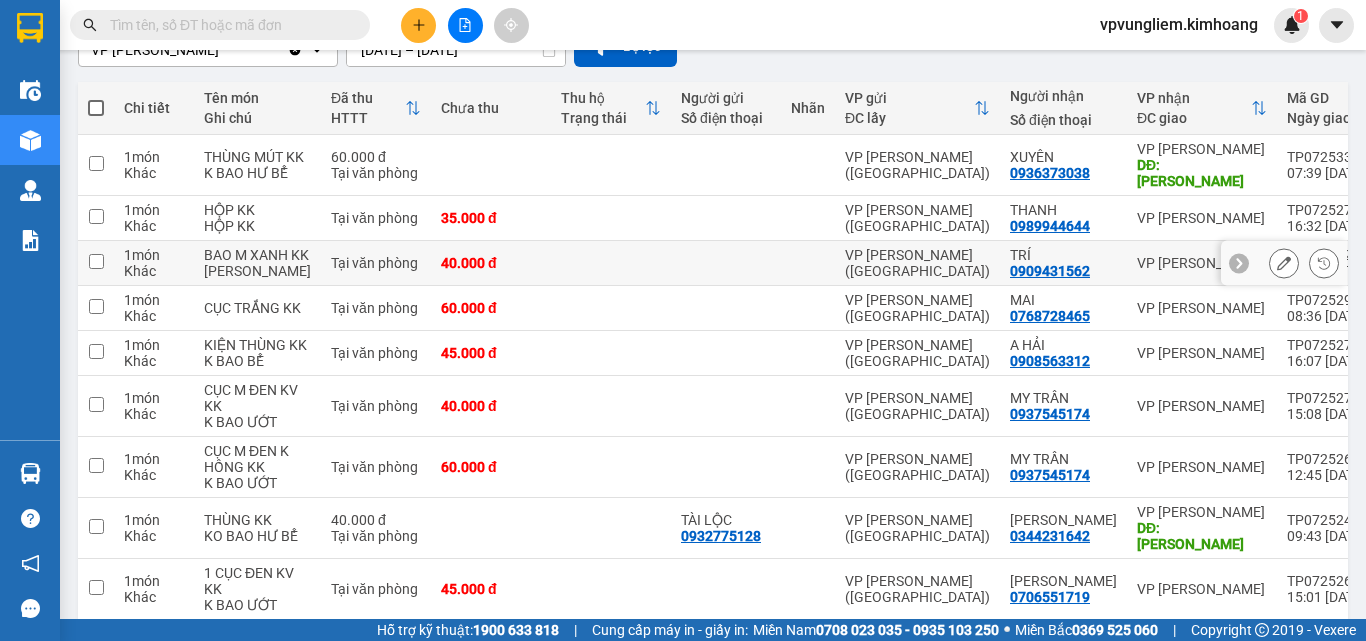 scroll, scrollTop: 0, scrollLeft: 0, axis: both 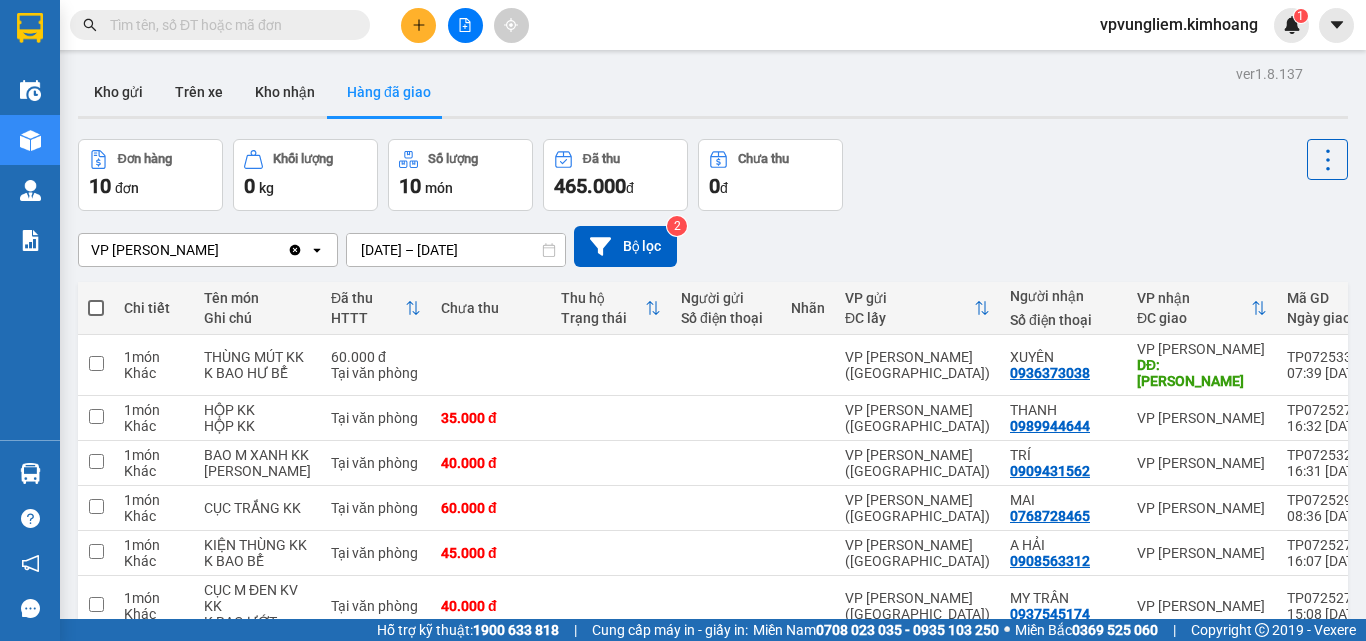 click at bounding box center (96, 308) 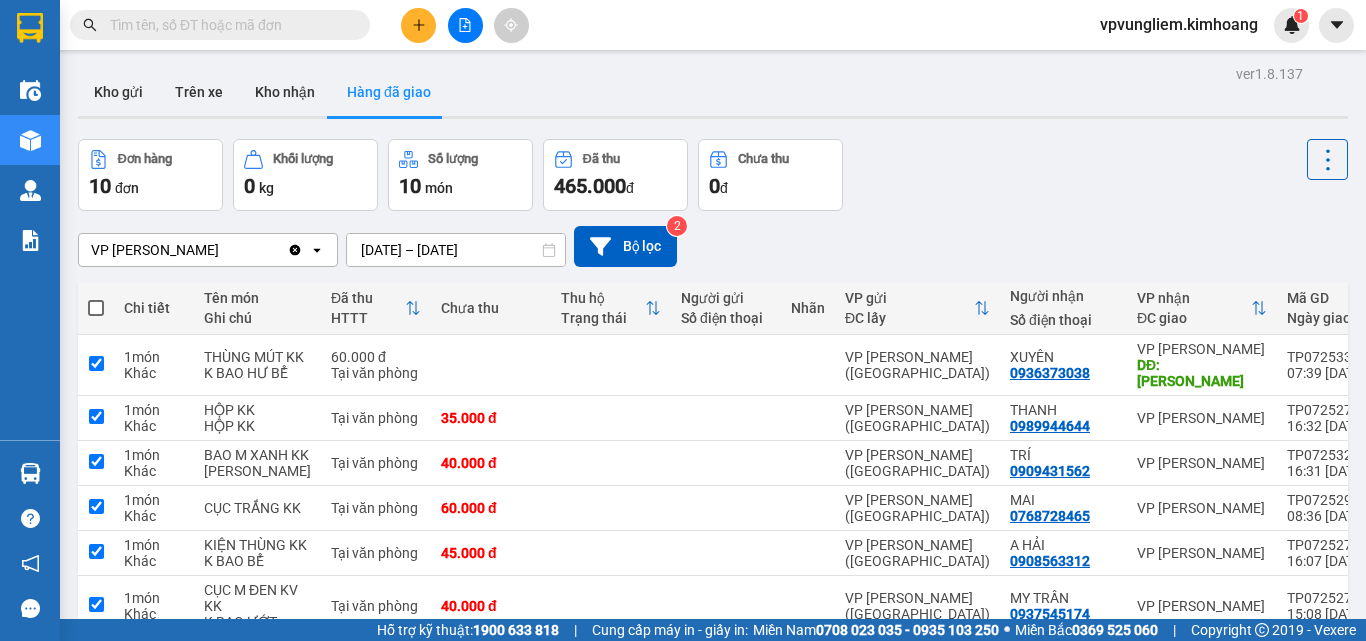 checkbox on "true" 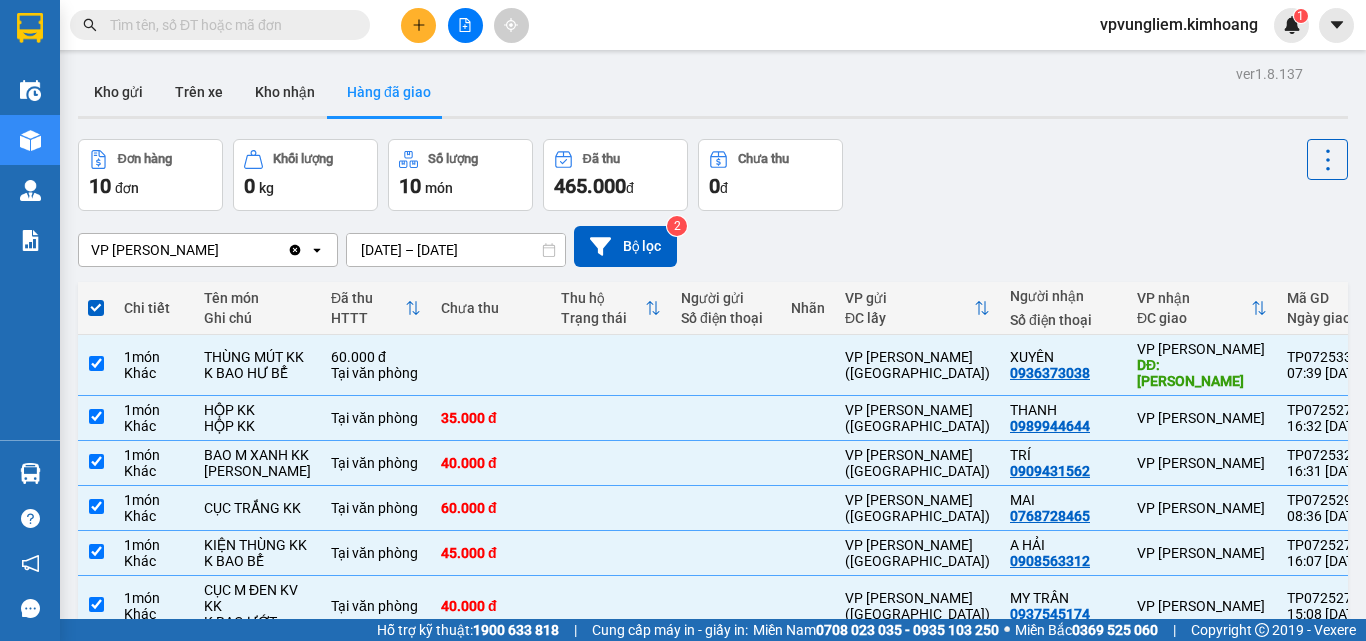 click on "Kho gửi Trên xe Kho nhận Hàng đã giao" at bounding box center [713, 94] 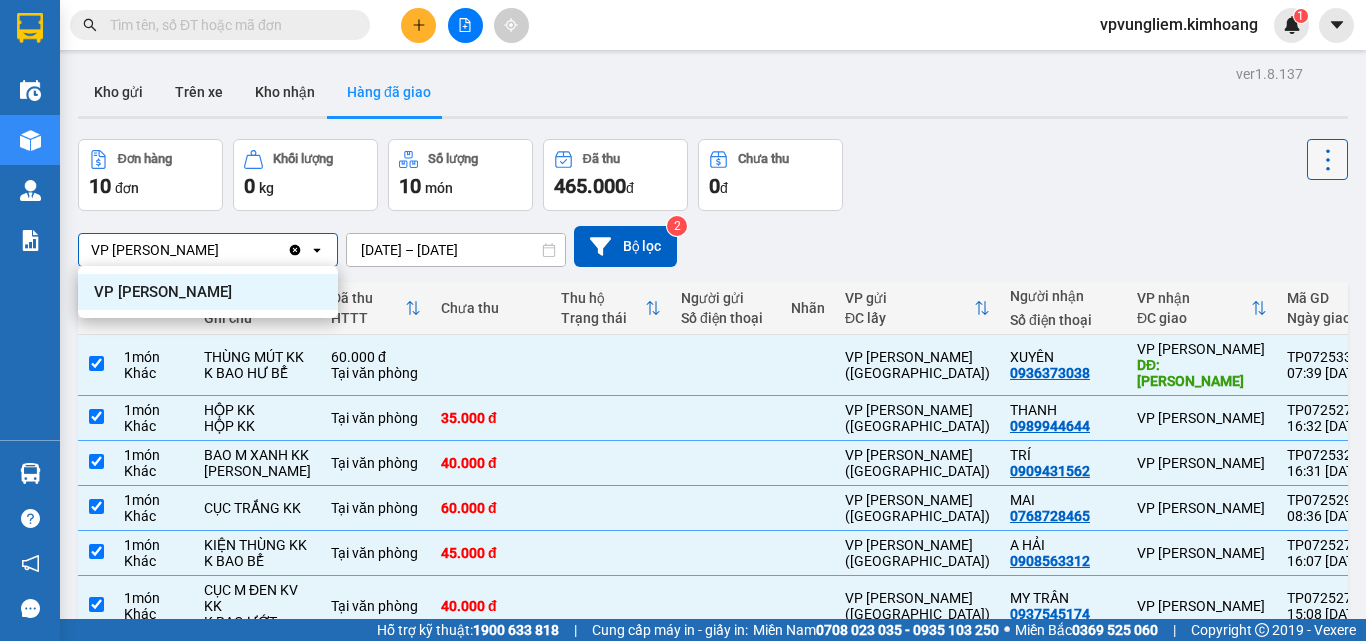 click 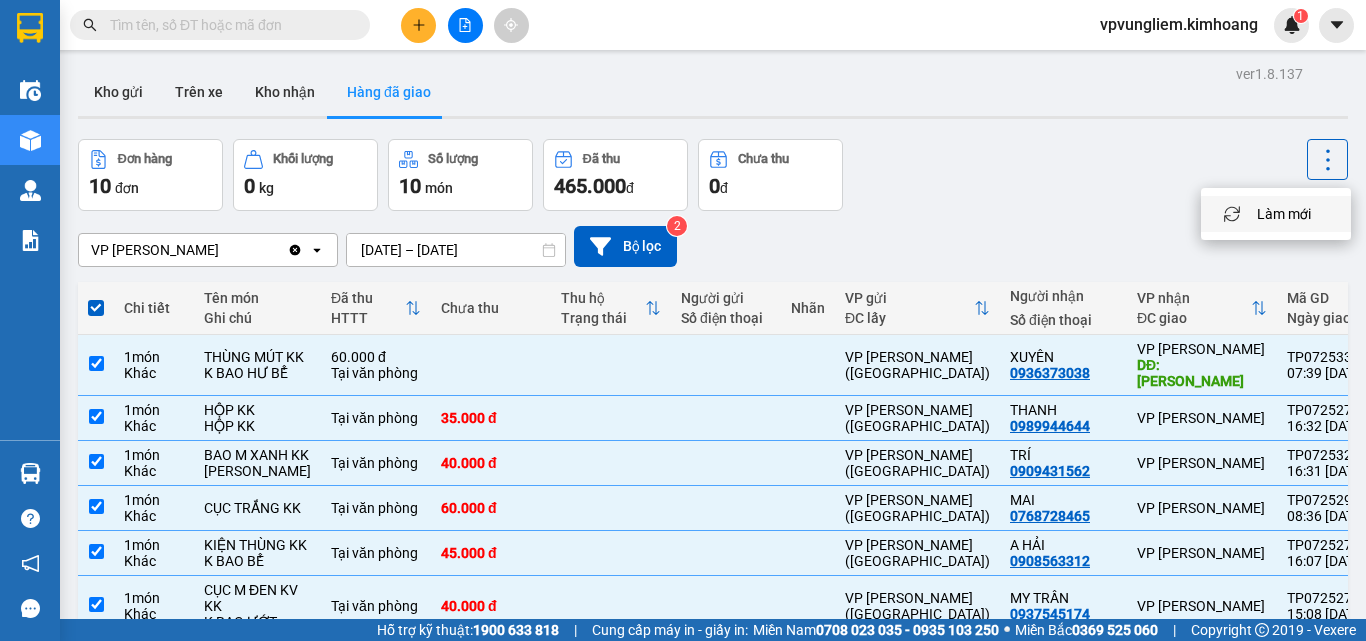 click on "Đơn hàng 10 đơn Khối lượng 0 kg Số lượng 10 món Đã thu 465.000  đ Chưa thu 0  đ" at bounding box center (713, 175) 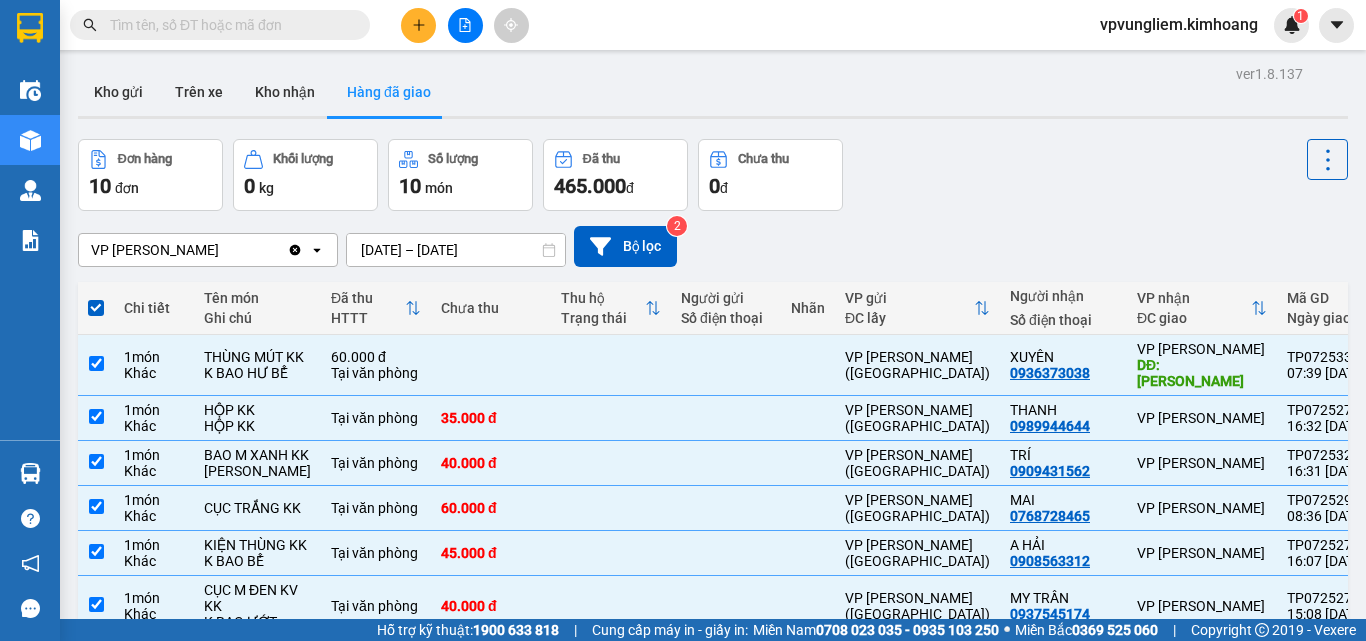 click 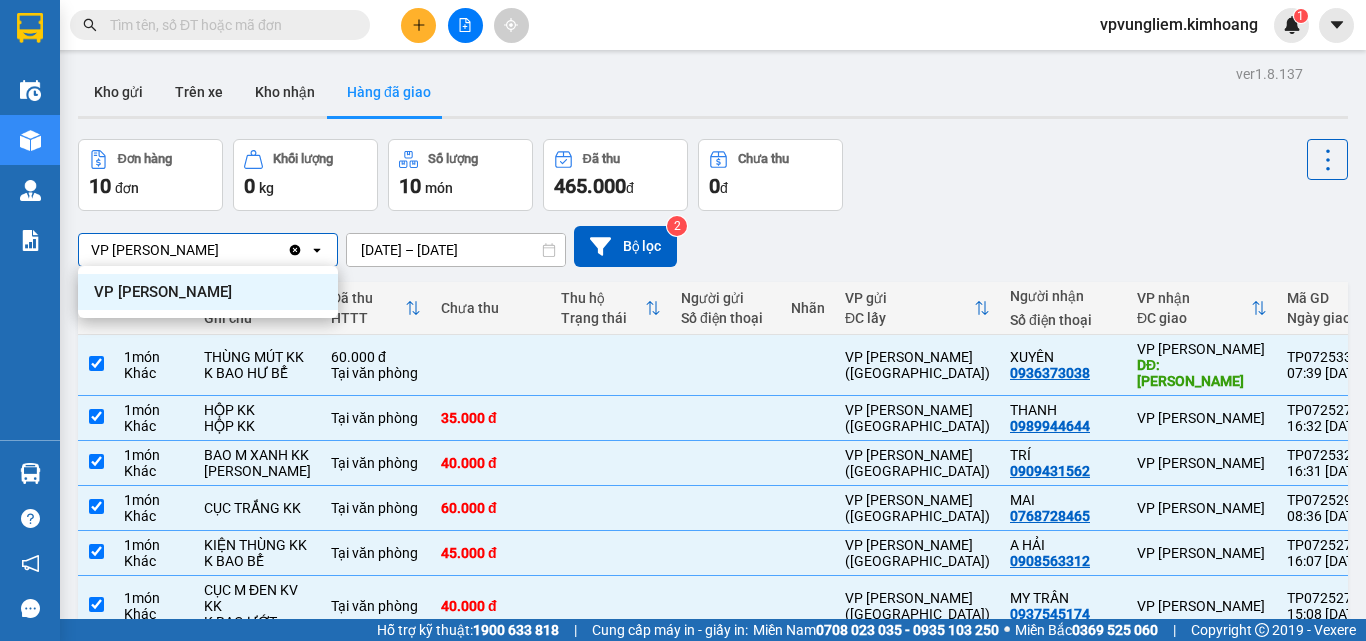 drag, startPoint x: 978, startPoint y: 174, endPoint x: 952, endPoint y: 193, distance: 32.202484 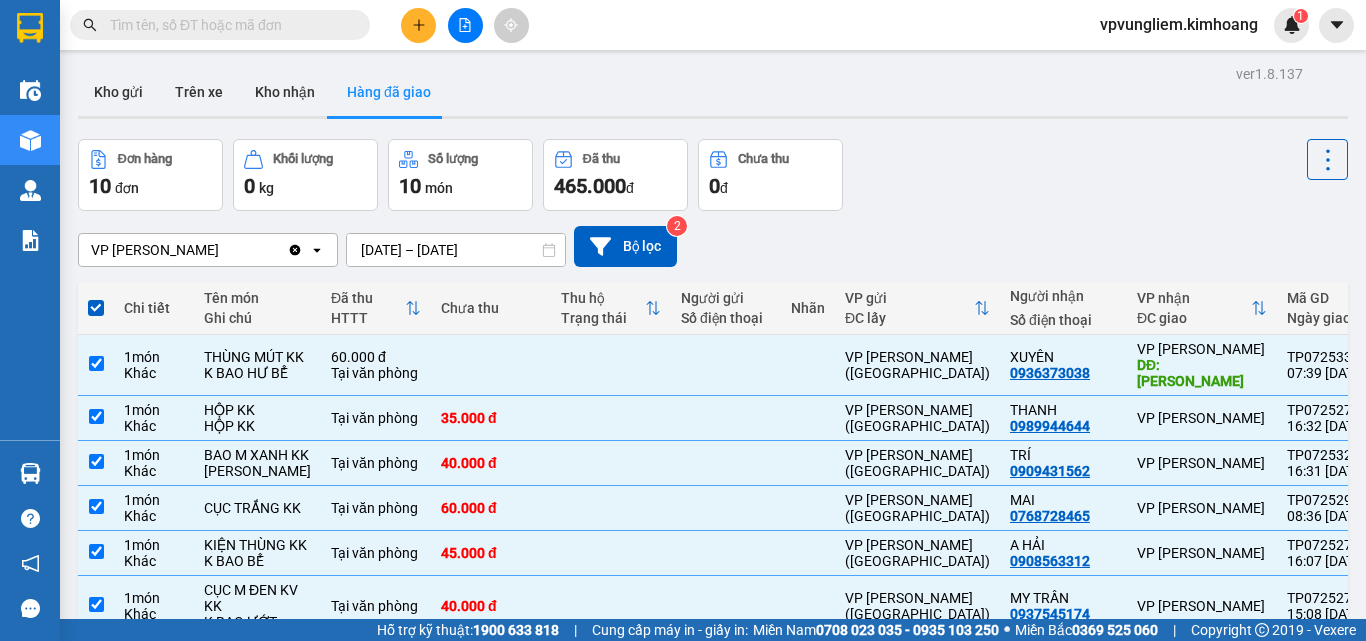click 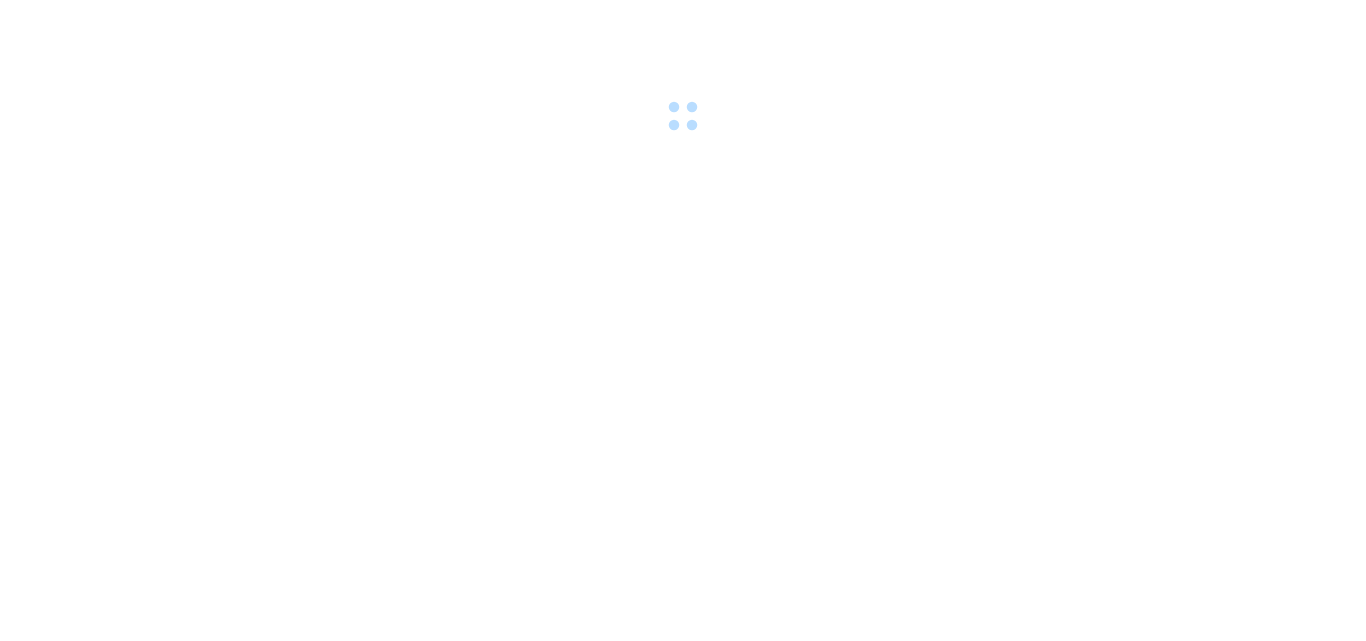 scroll, scrollTop: 0, scrollLeft: 0, axis: both 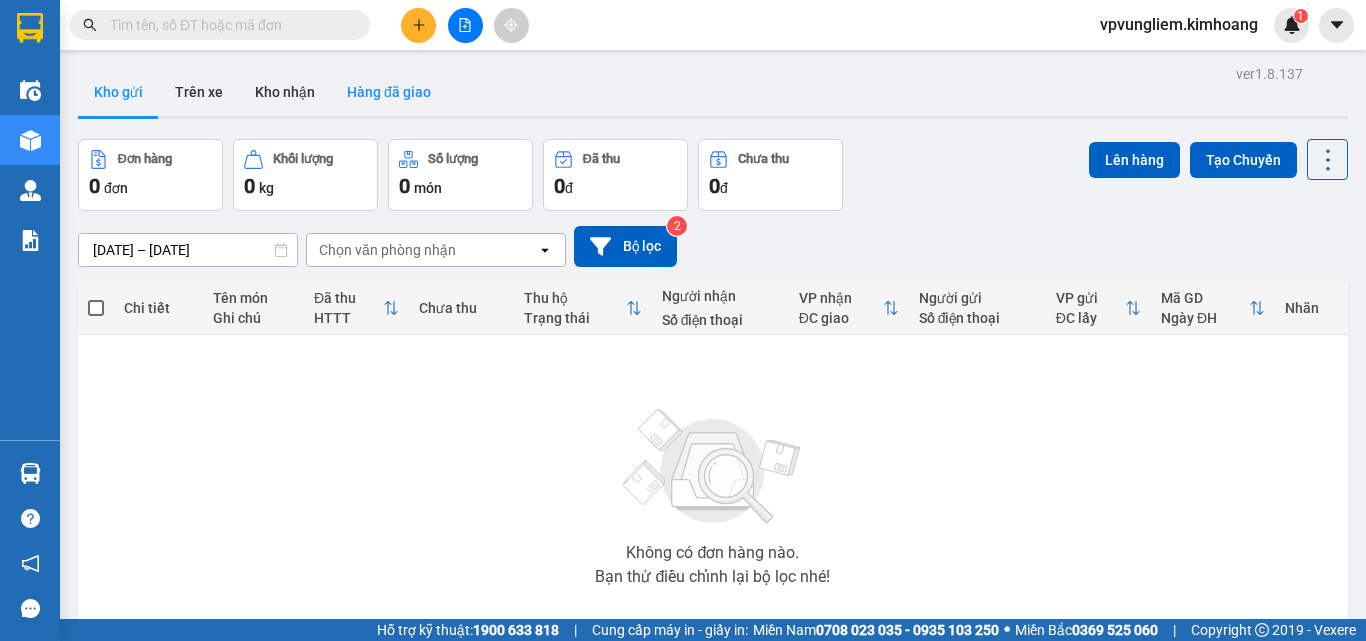 click on "Hàng đã giao" at bounding box center [389, 92] 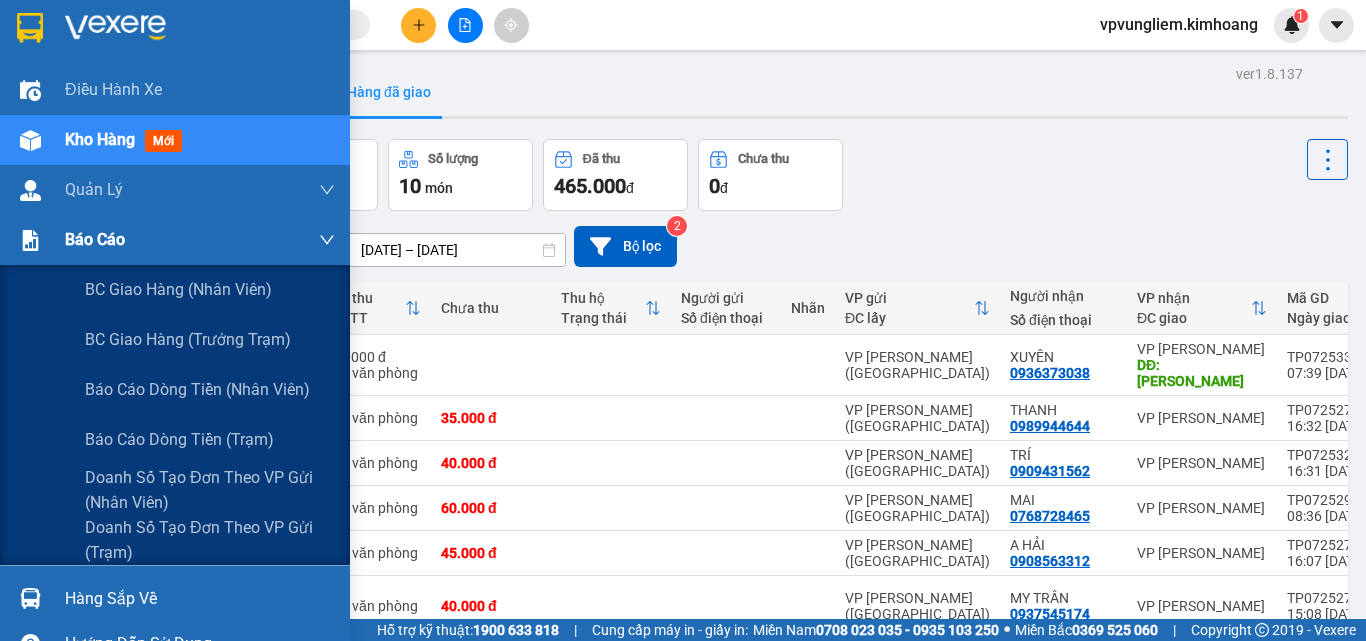 click on "Báo cáo" at bounding box center [200, 240] 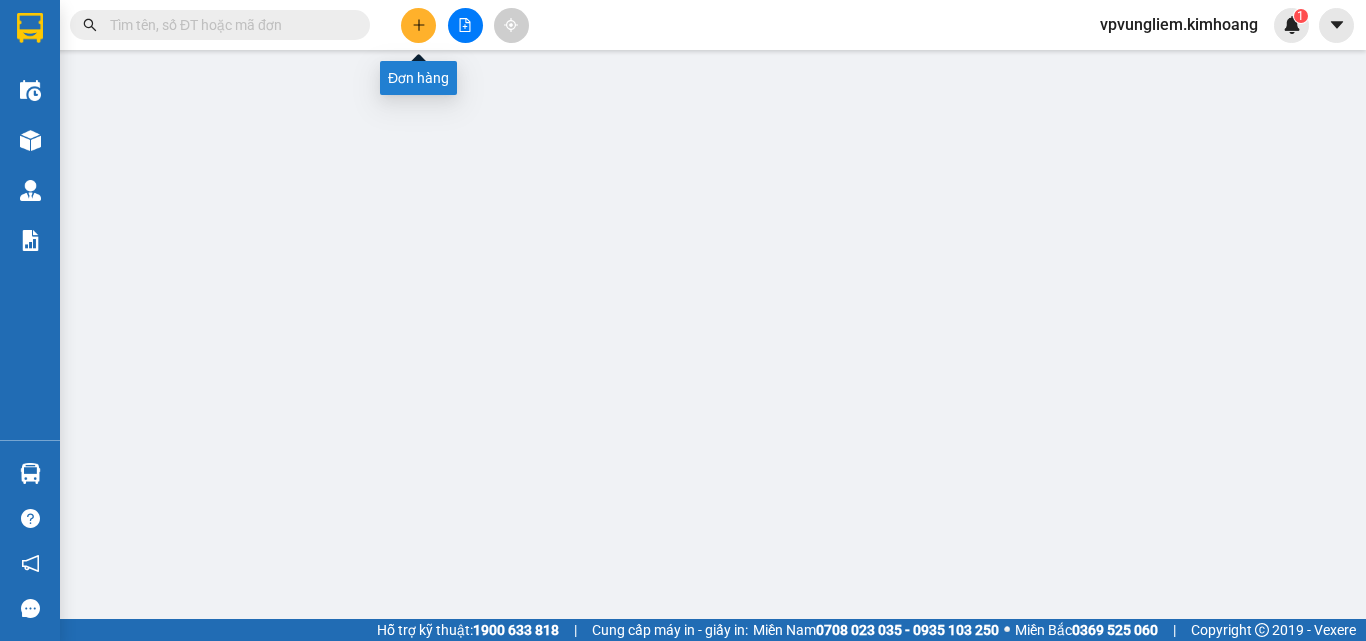 click at bounding box center (418, 25) 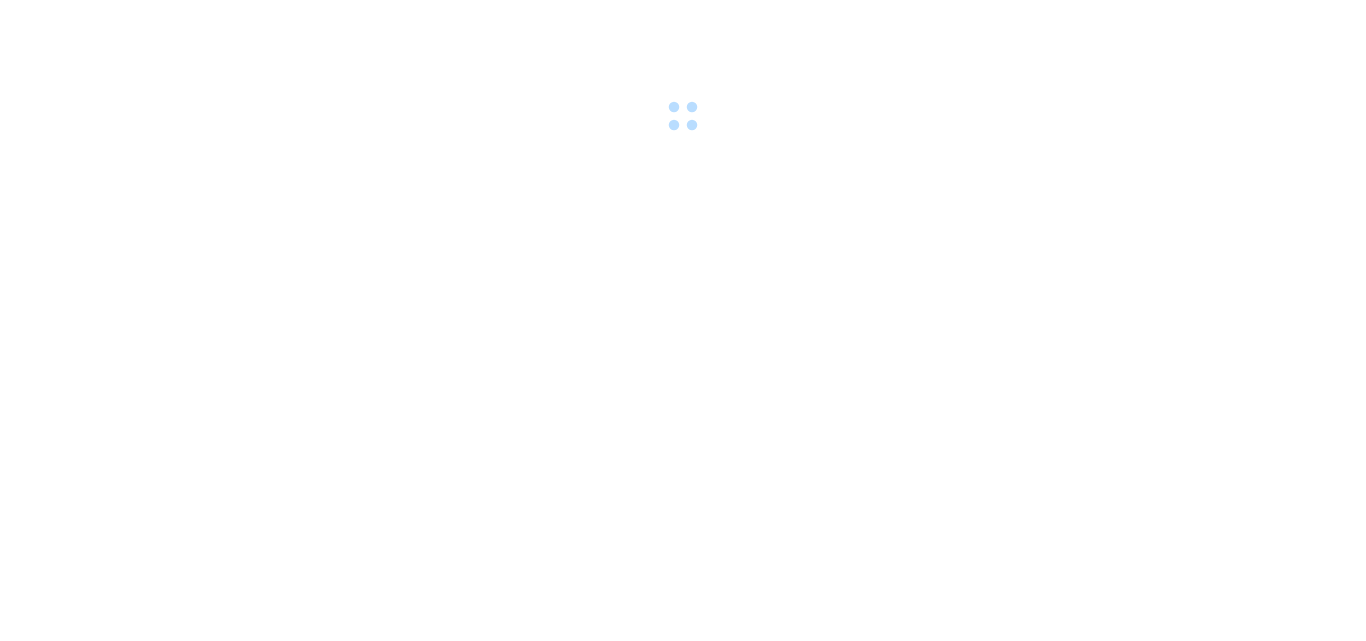 scroll, scrollTop: 0, scrollLeft: 0, axis: both 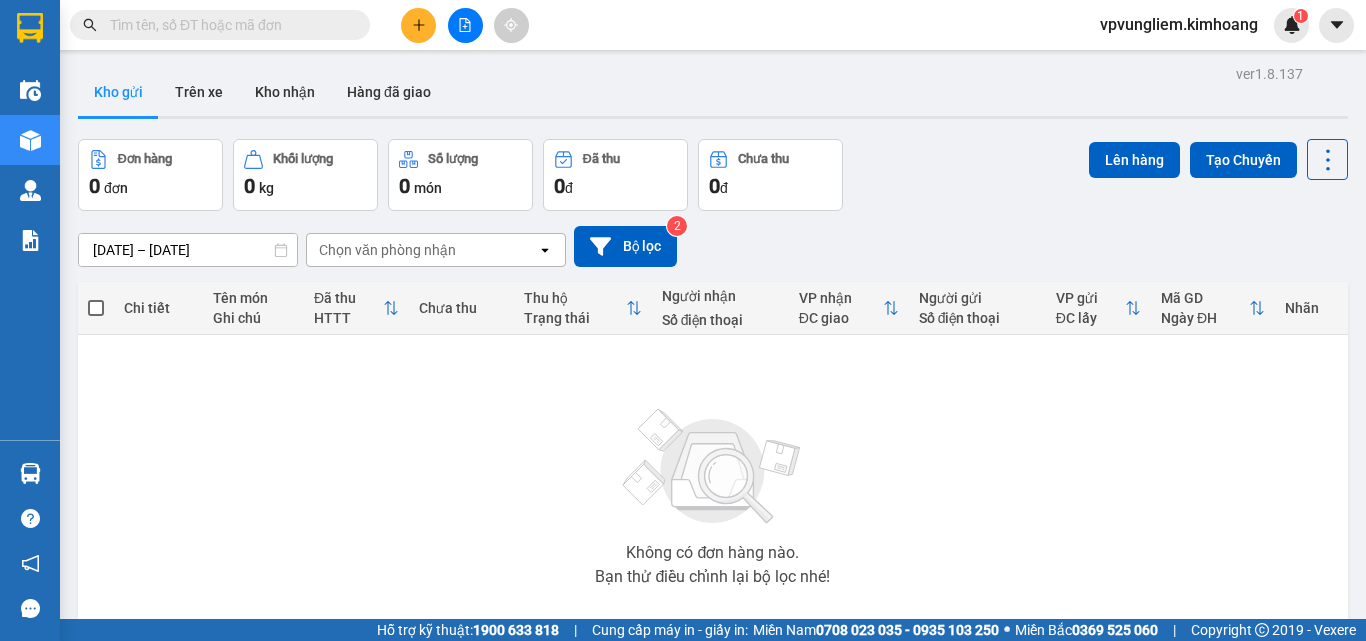 click at bounding box center [228, 25] 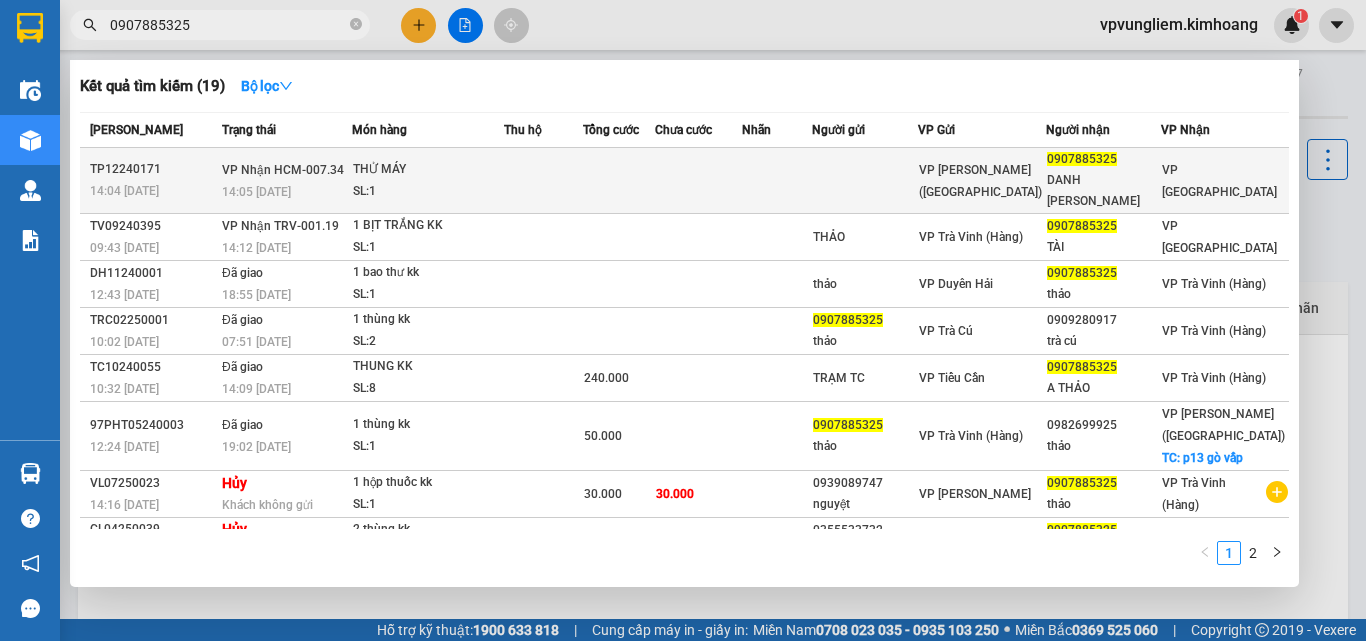 type on "0907885325" 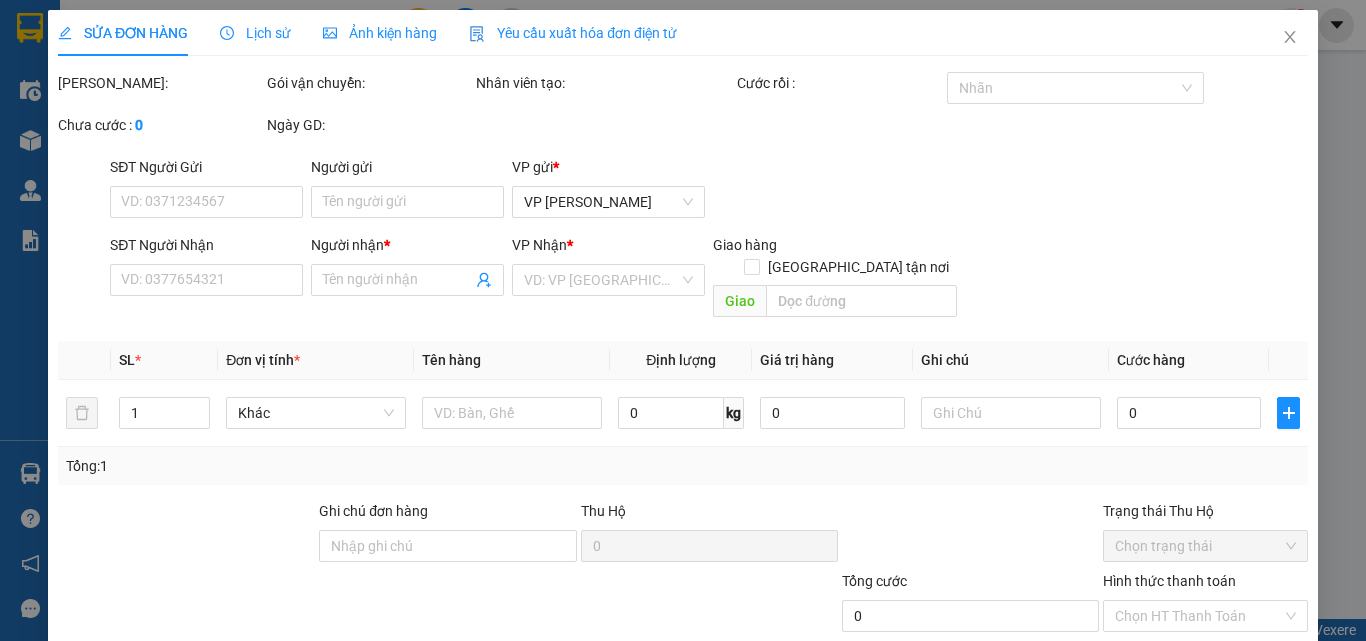 click on "Người gửi" at bounding box center (407, 167) 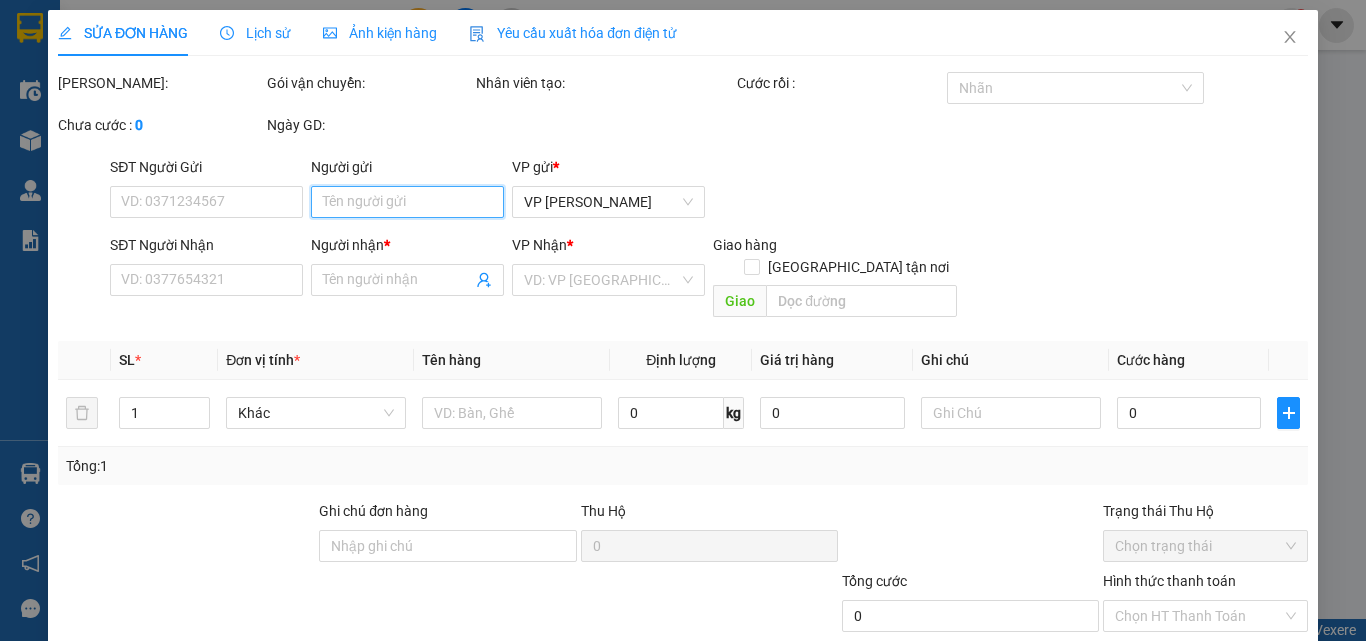 click on "Người gửi" at bounding box center (407, 202) 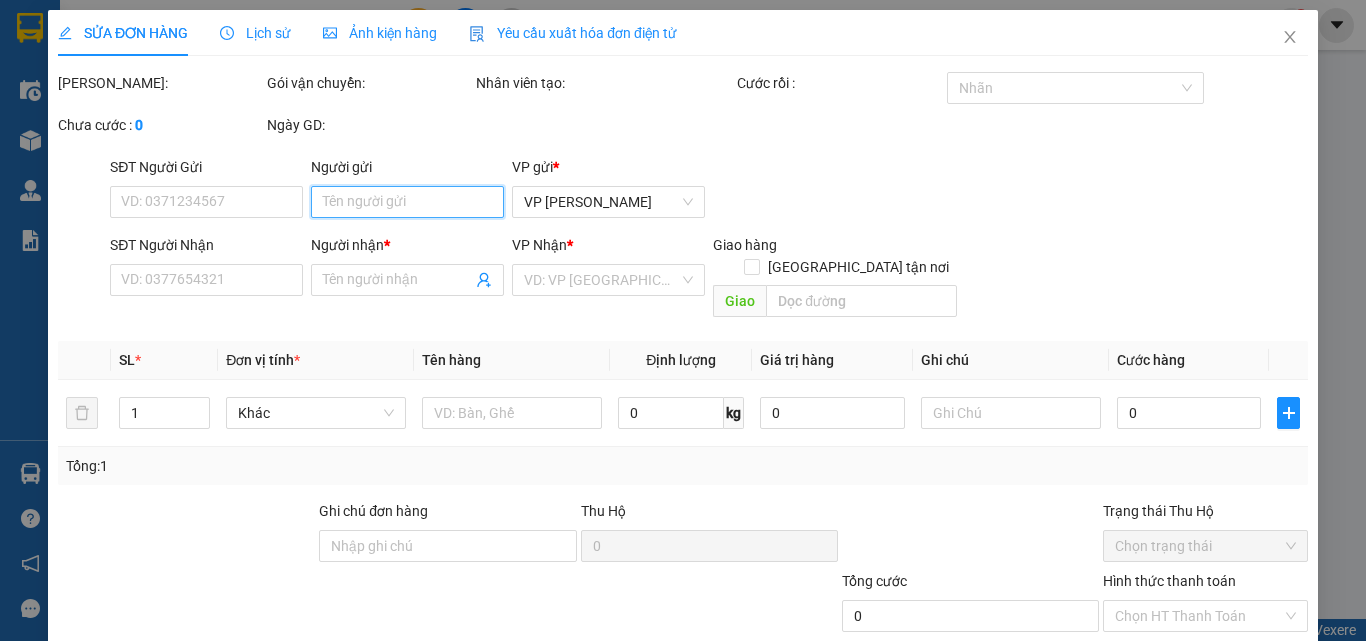 type on "DANH THẢO" 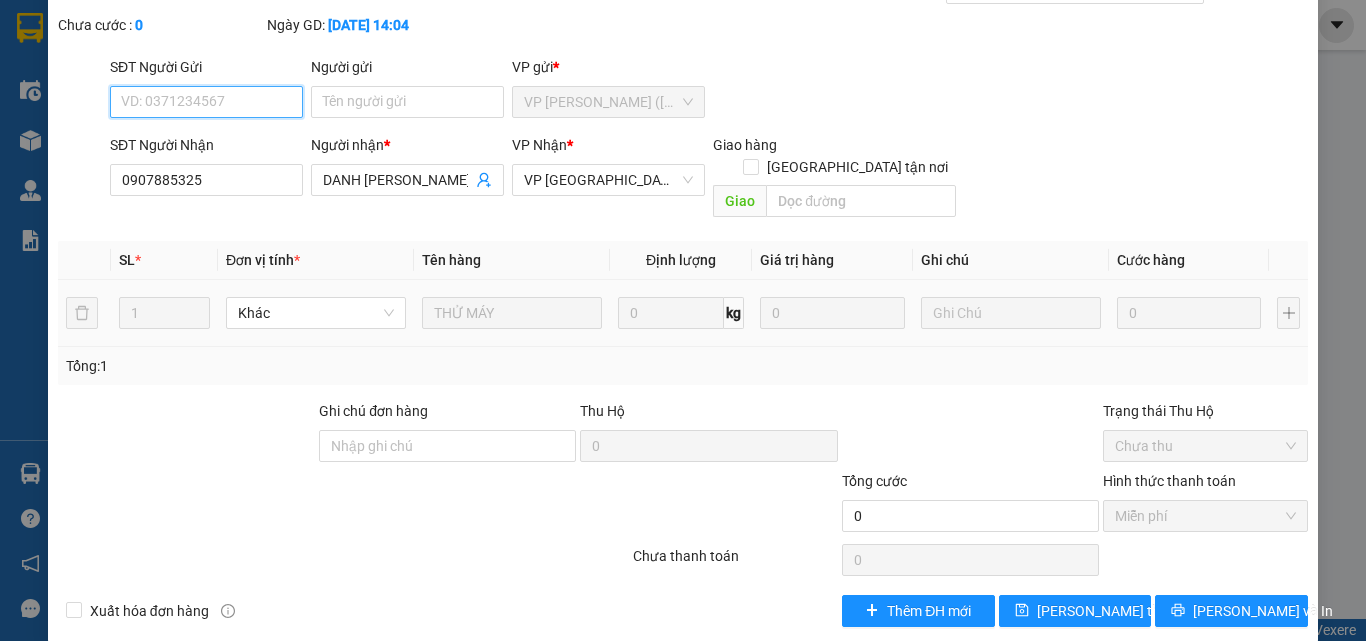 scroll, scrollTop: 0, scrollLeft: 0, axis: both 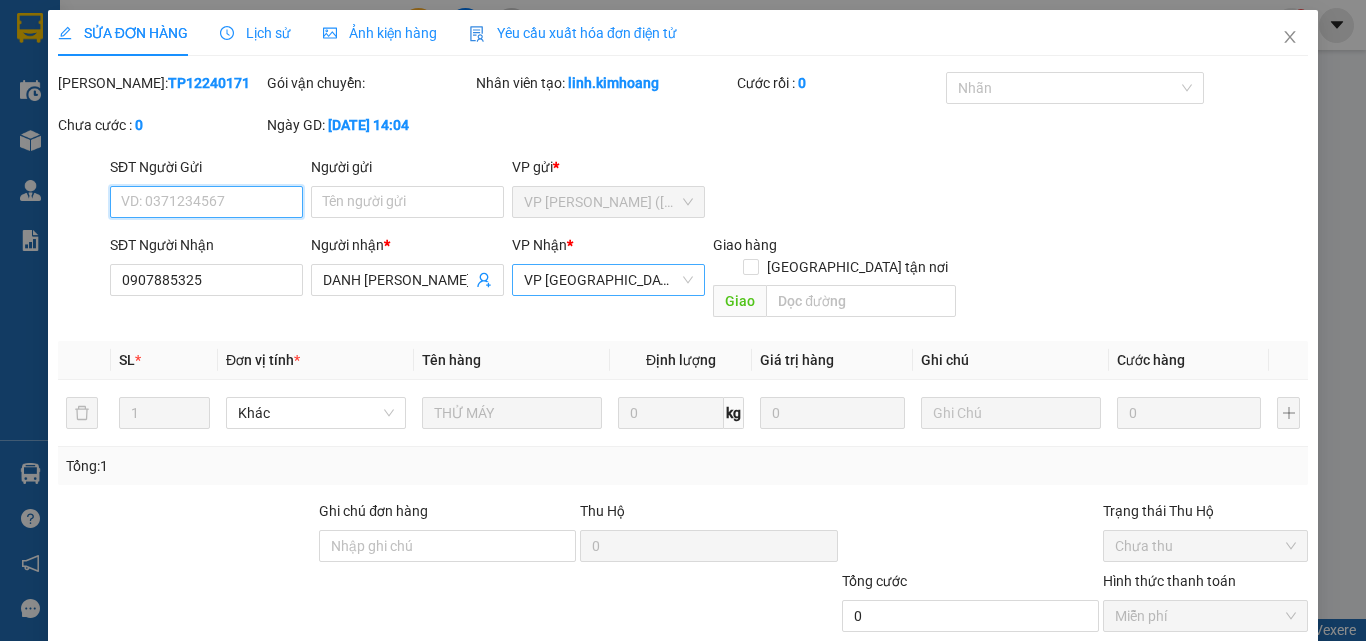 click on "VP Bình Phú" at bounding box center (608, 280) 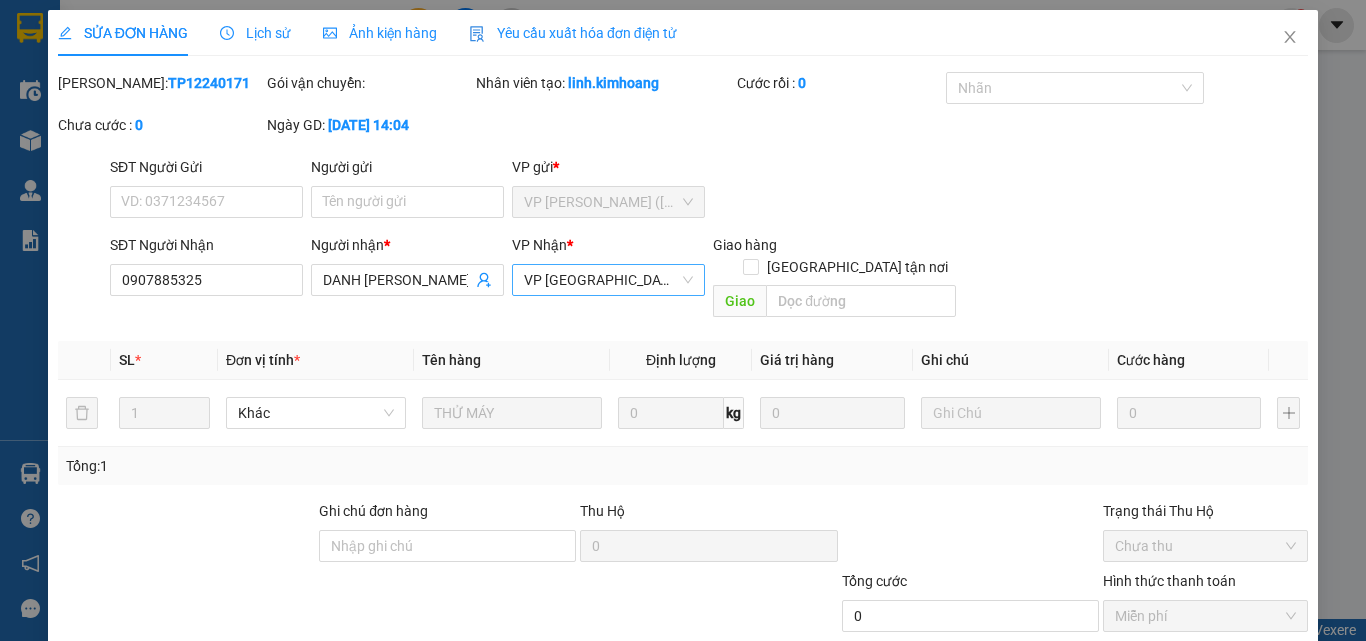 click on "VP Bình Phú" at bounding box center (608, 280) 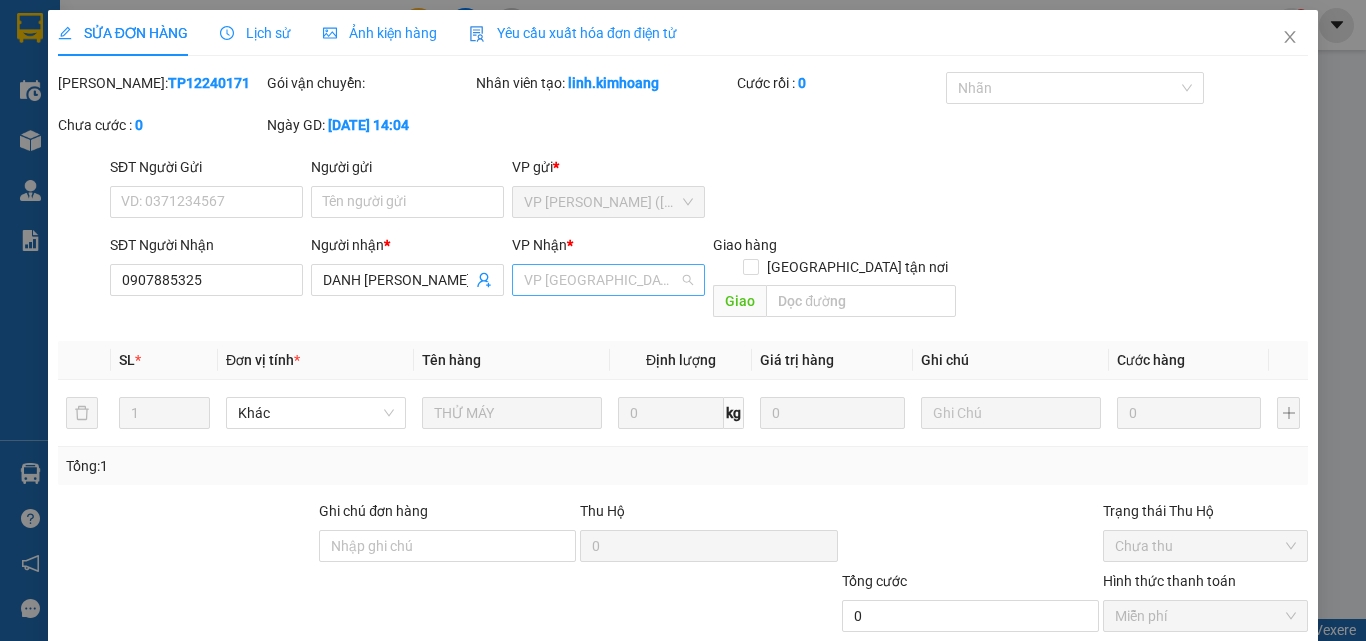 scroll, scrollTop: 96, scrollLeft: 0, axis: vertical 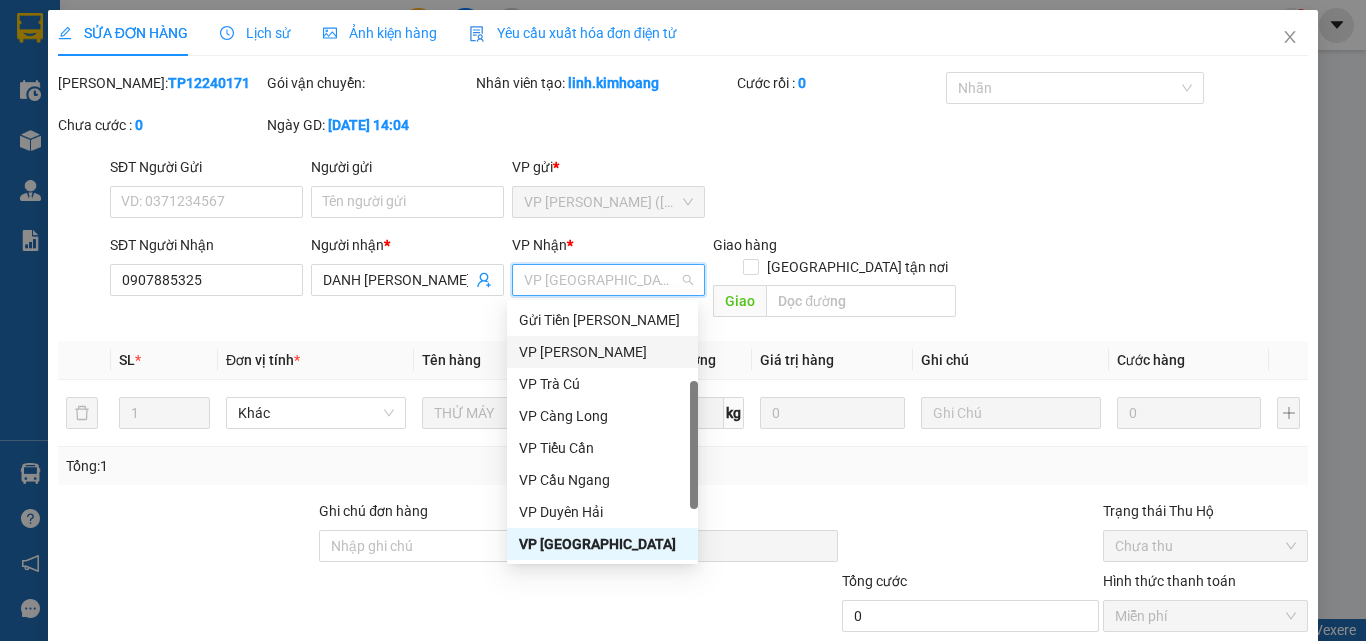 click on "VP [PERSON_NAME]" at bounding box center [602, 352] 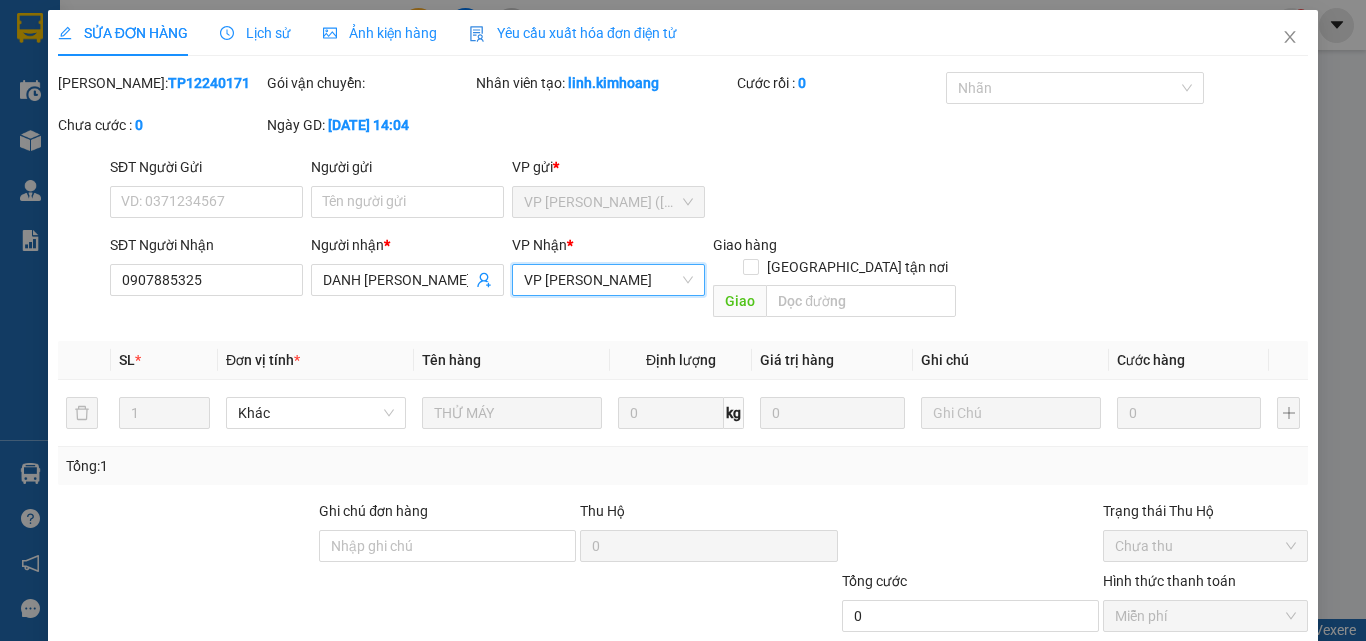 scroll, scrollTop: 103, scrollLeft: 0, axis: vertical 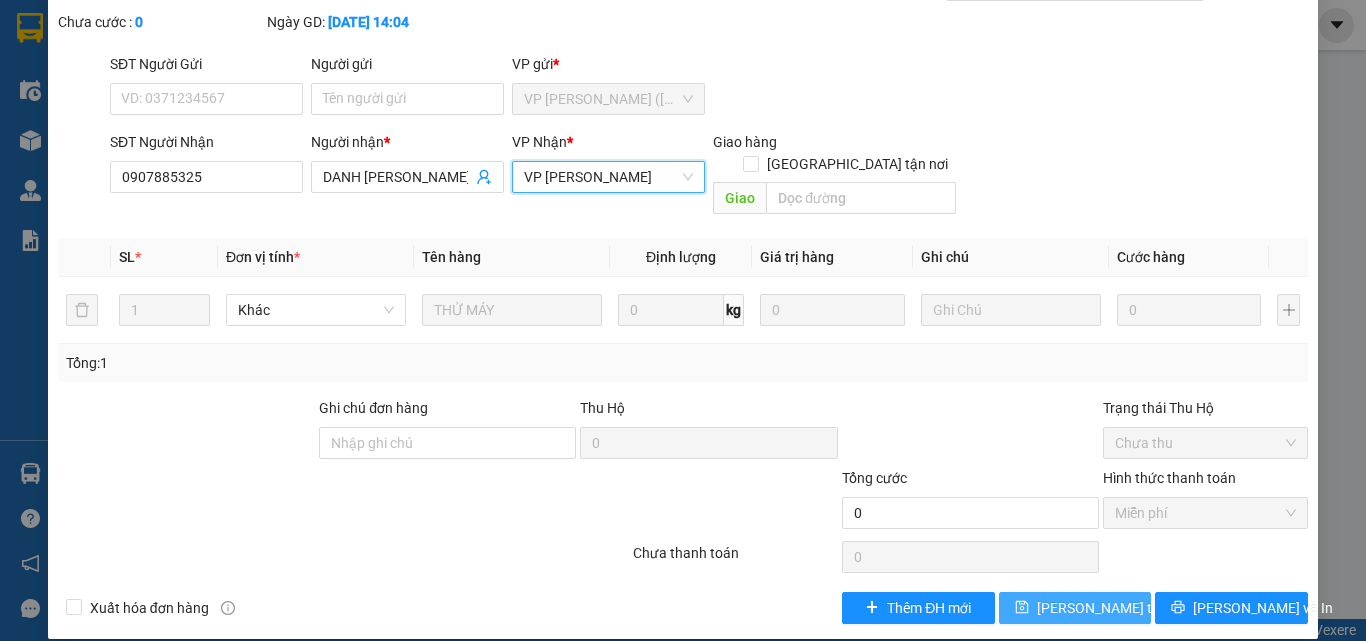 click on "Lưu thay đổi" at bounding box center (1117, 608) 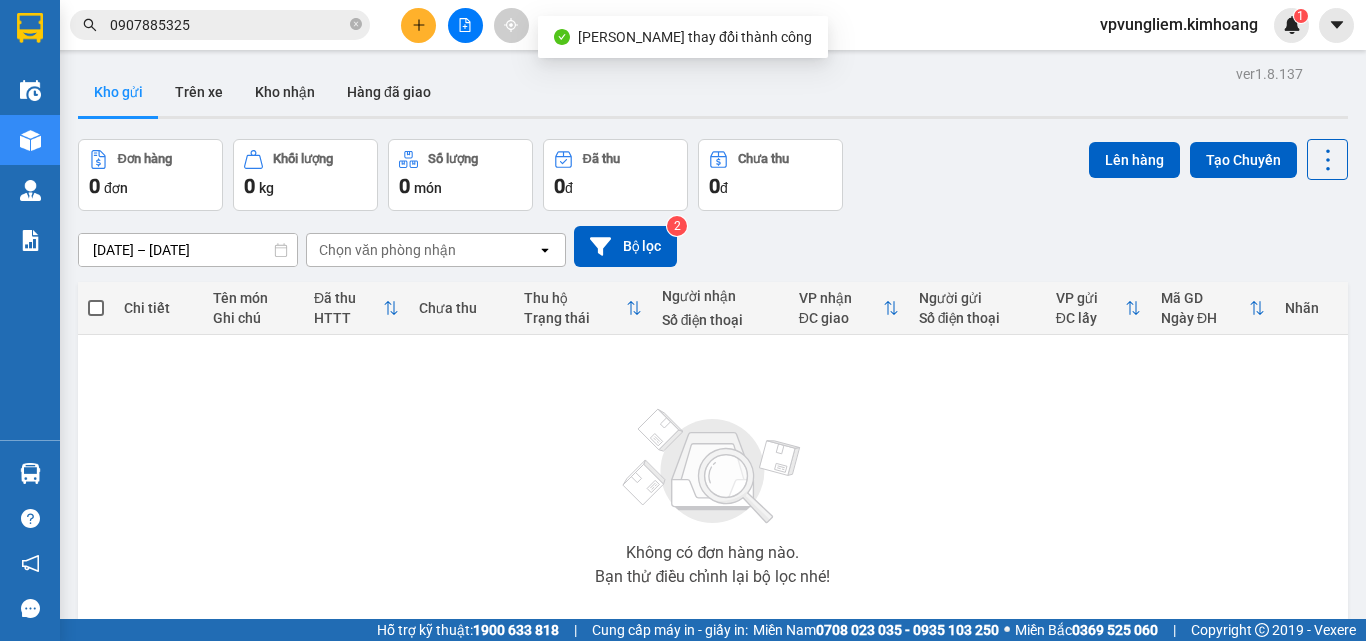click on "0907885325" at bounding box center [228, 25] 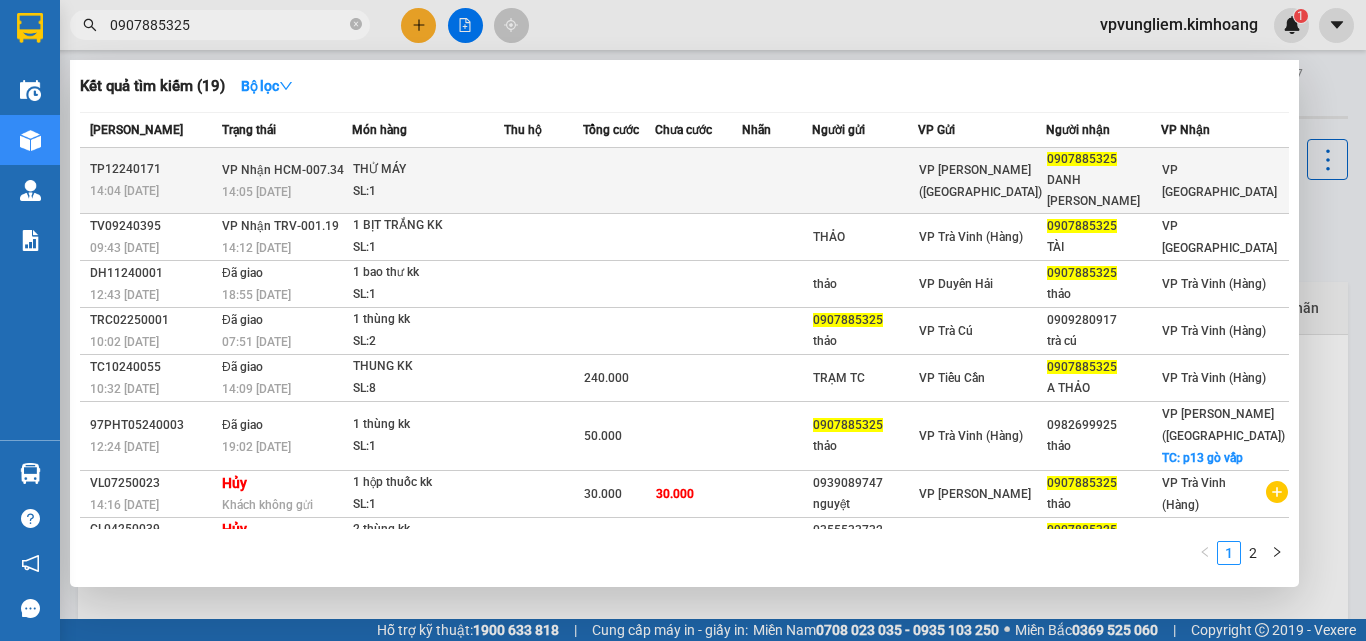 click on "VP Nhận   HCM-007.34" at bounding box center (283, 170) 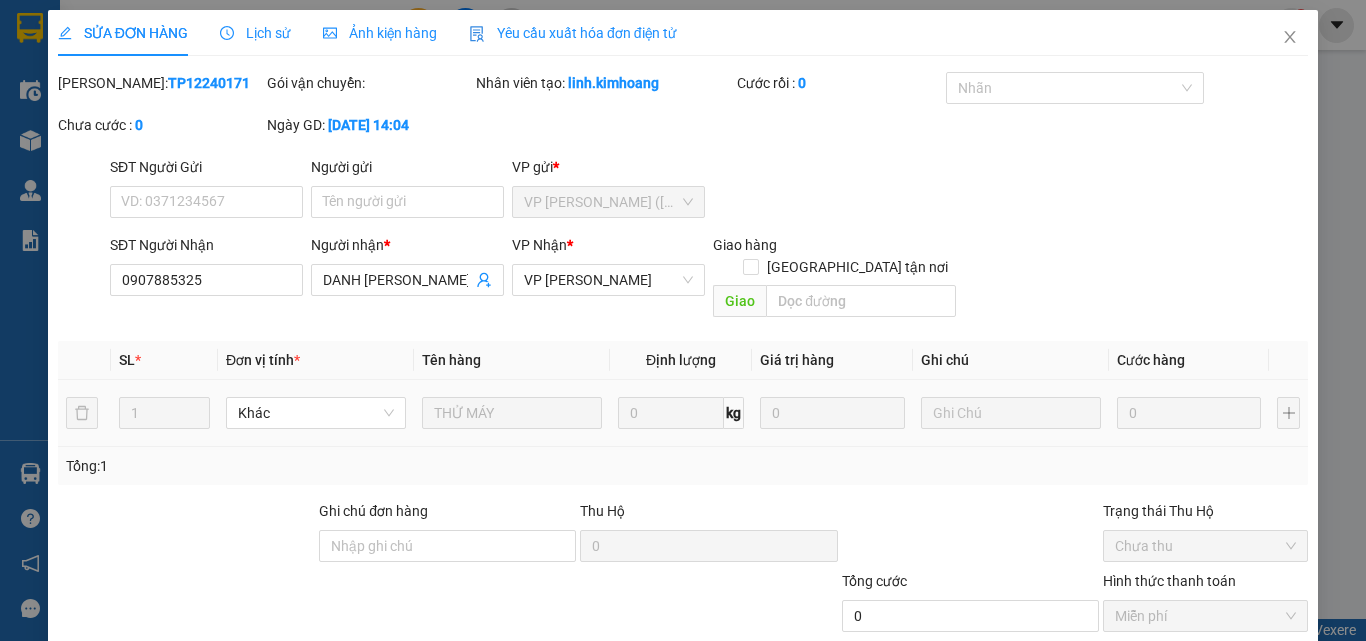 scroll, scrollTop: 103, scrollLeft: 0, axis: vertical 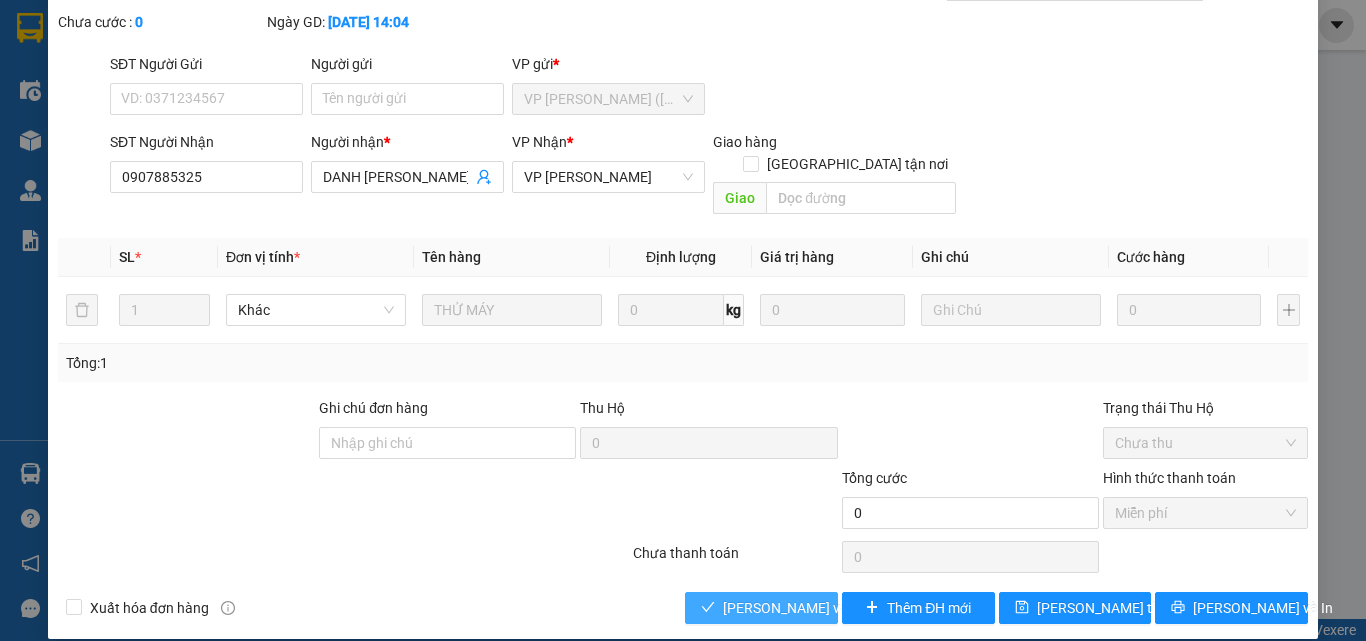 click on "Lưu và Giao hàng" at bounding box center (819, 608) 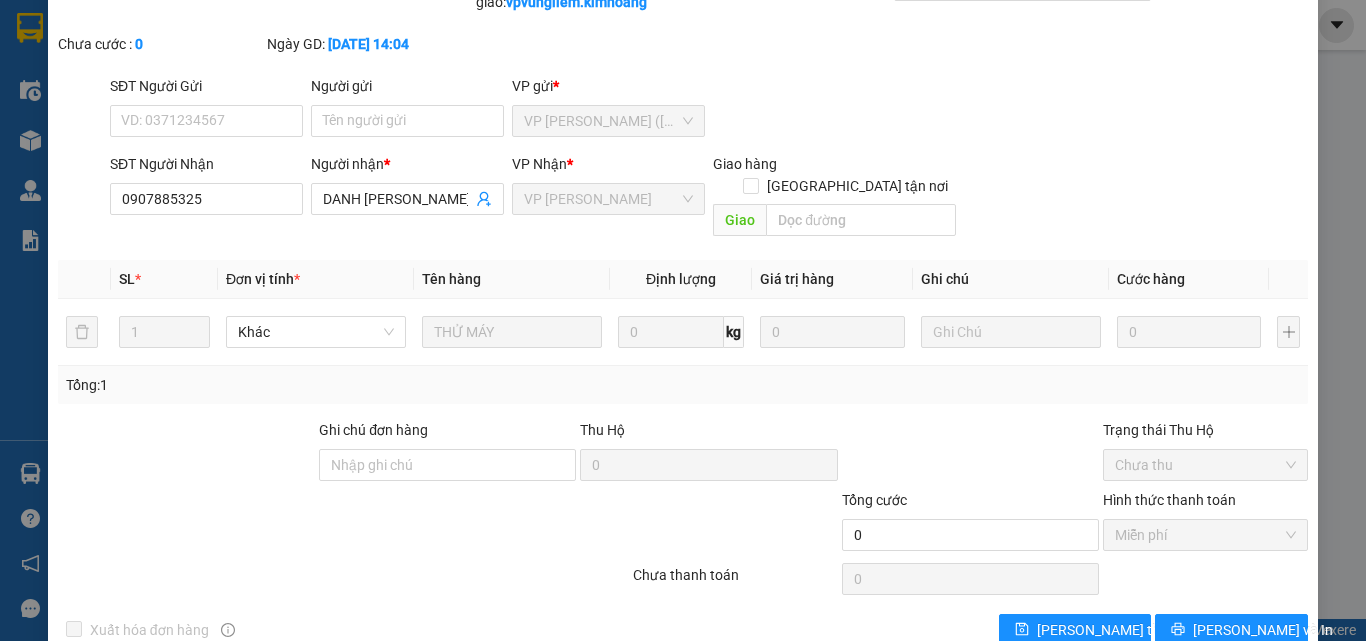 scroll, scrollTop: 0, scrollLeft: 0, axis: both 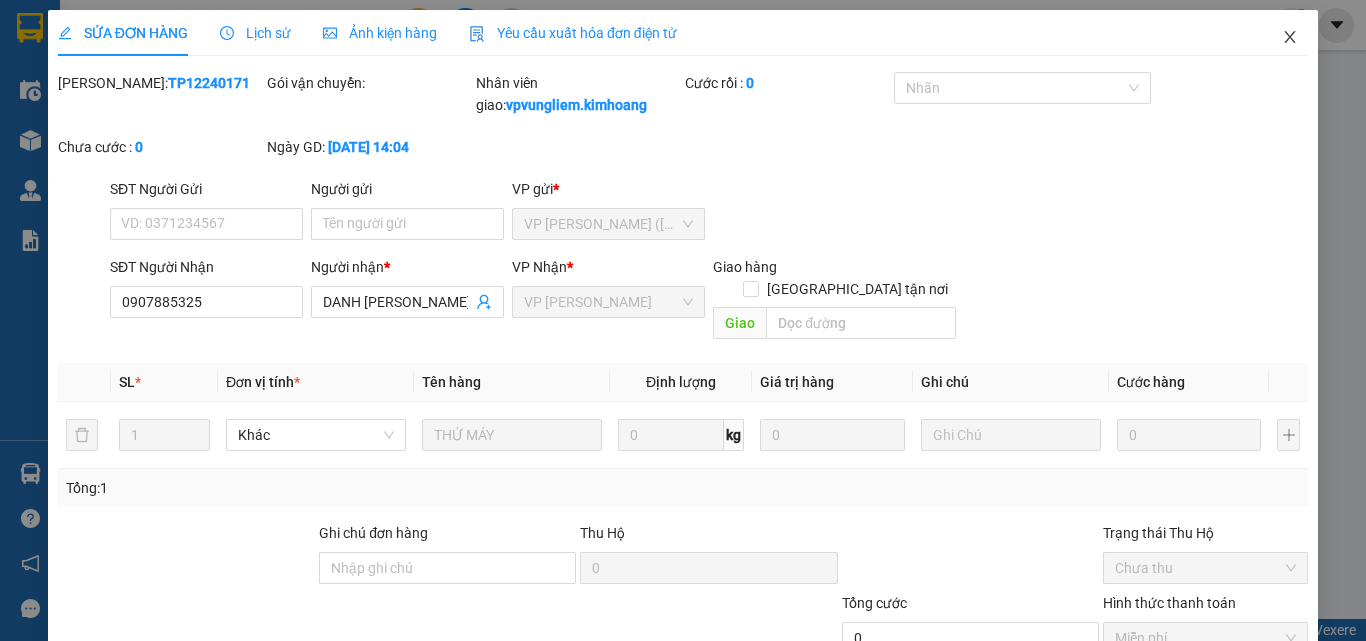click 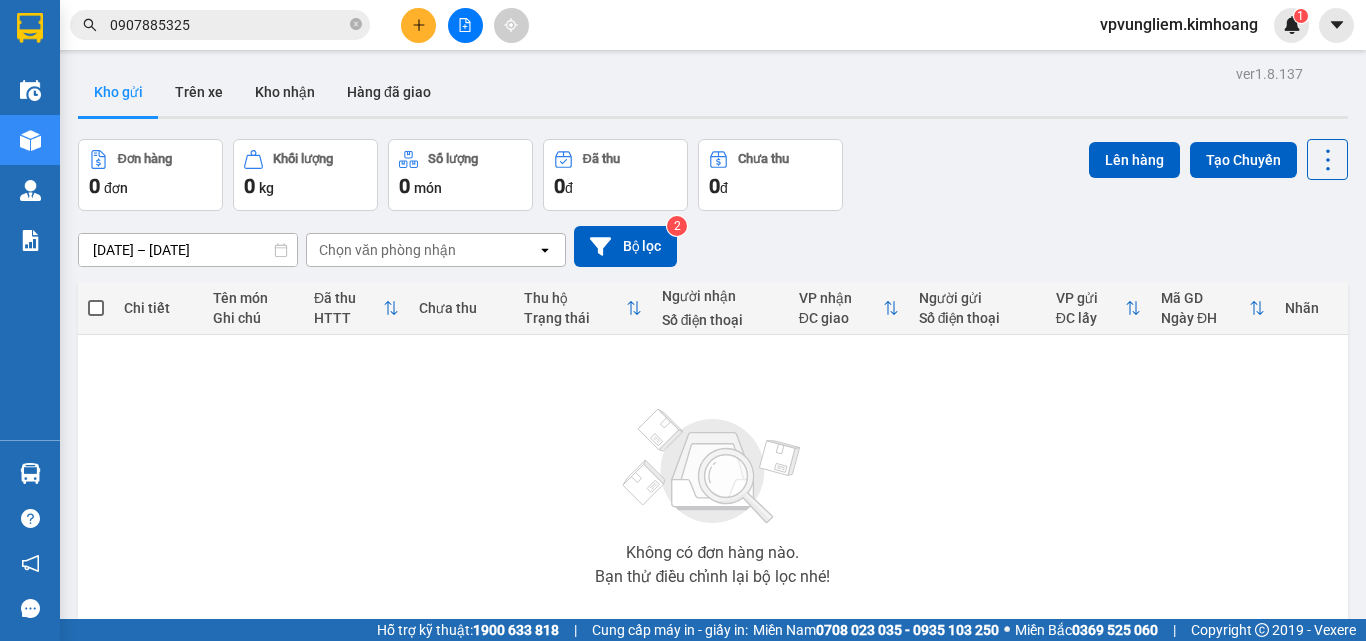 click on "0907885325" at bounding box center (228, 25) 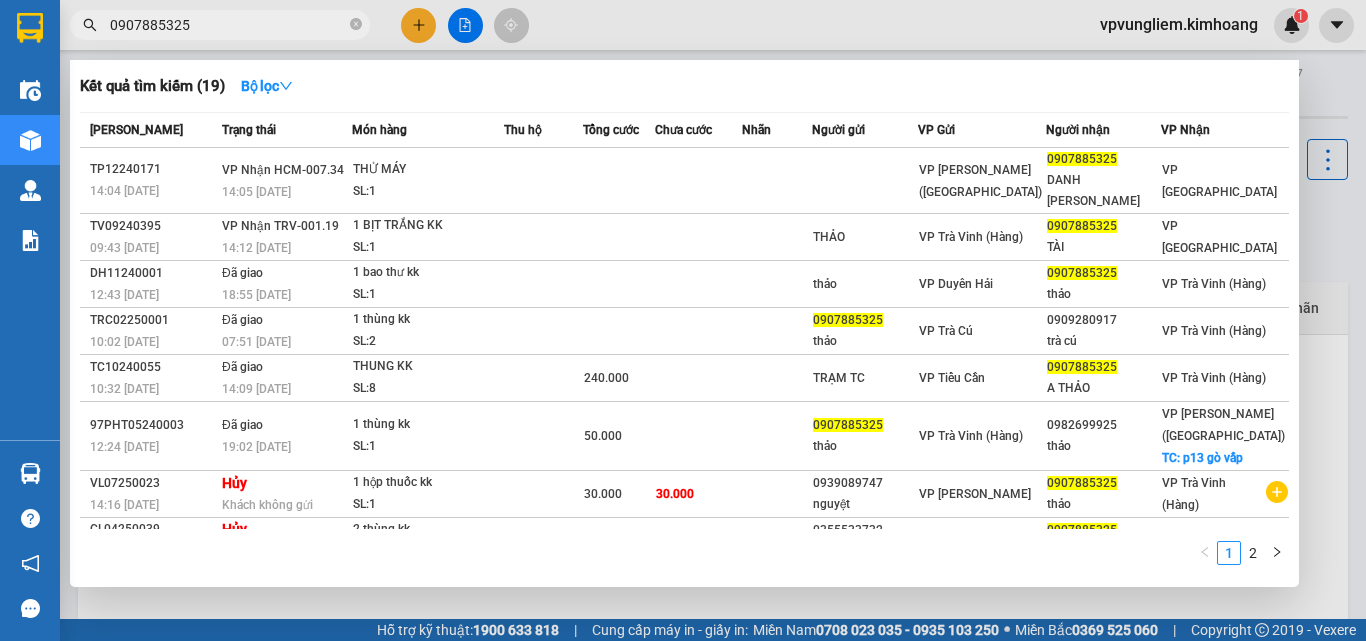 click on "0907885325" at bounding box center (228, 25) 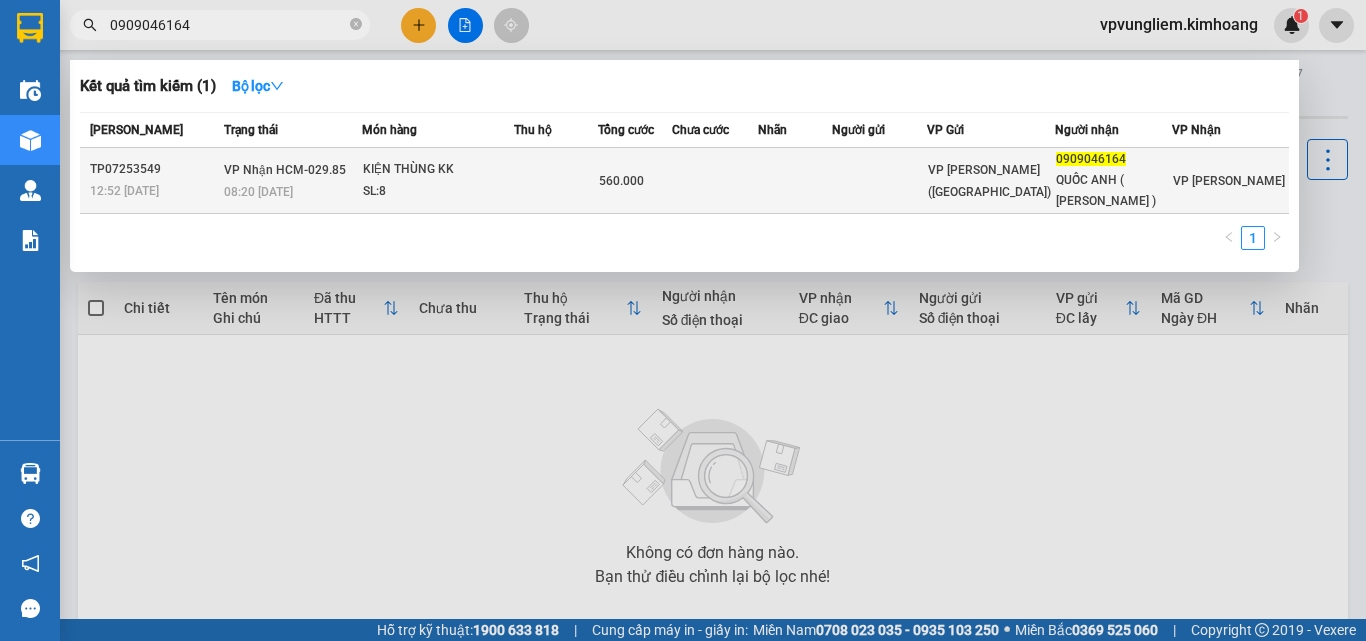 type on "0909046164" 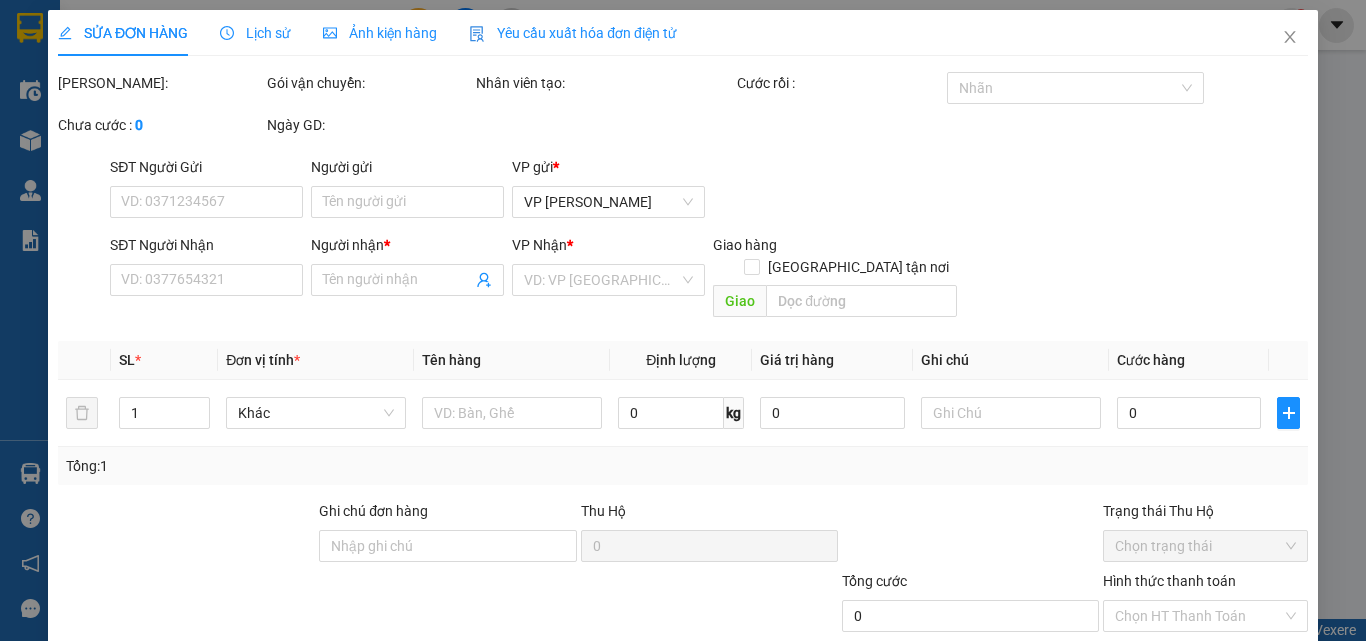 type on "0909046164" 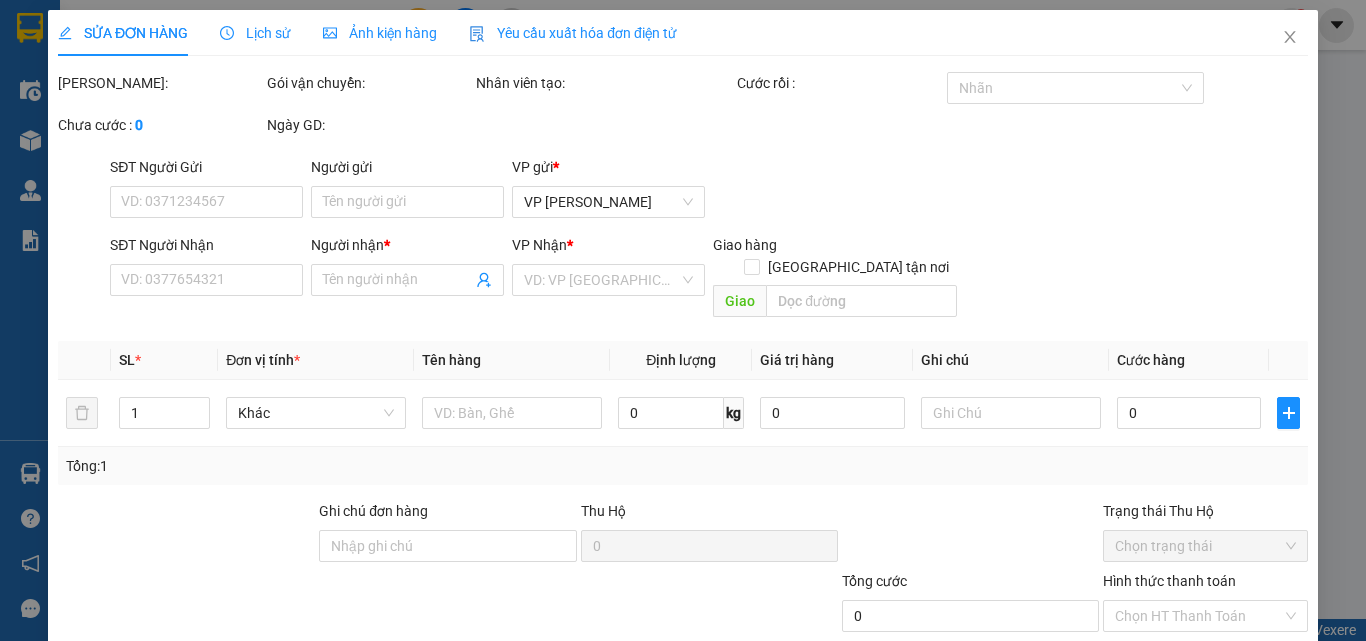 type on "560.000" 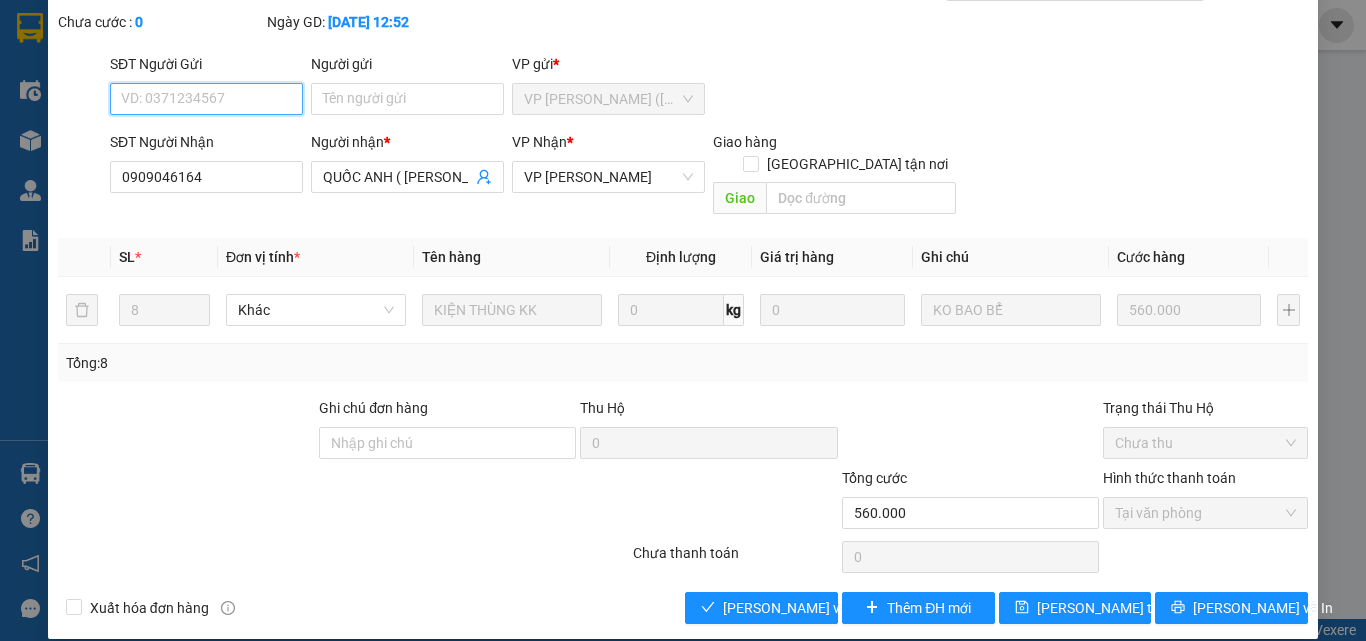 scroll, scrollTop: 0, scrollLeft: 0, axis: both 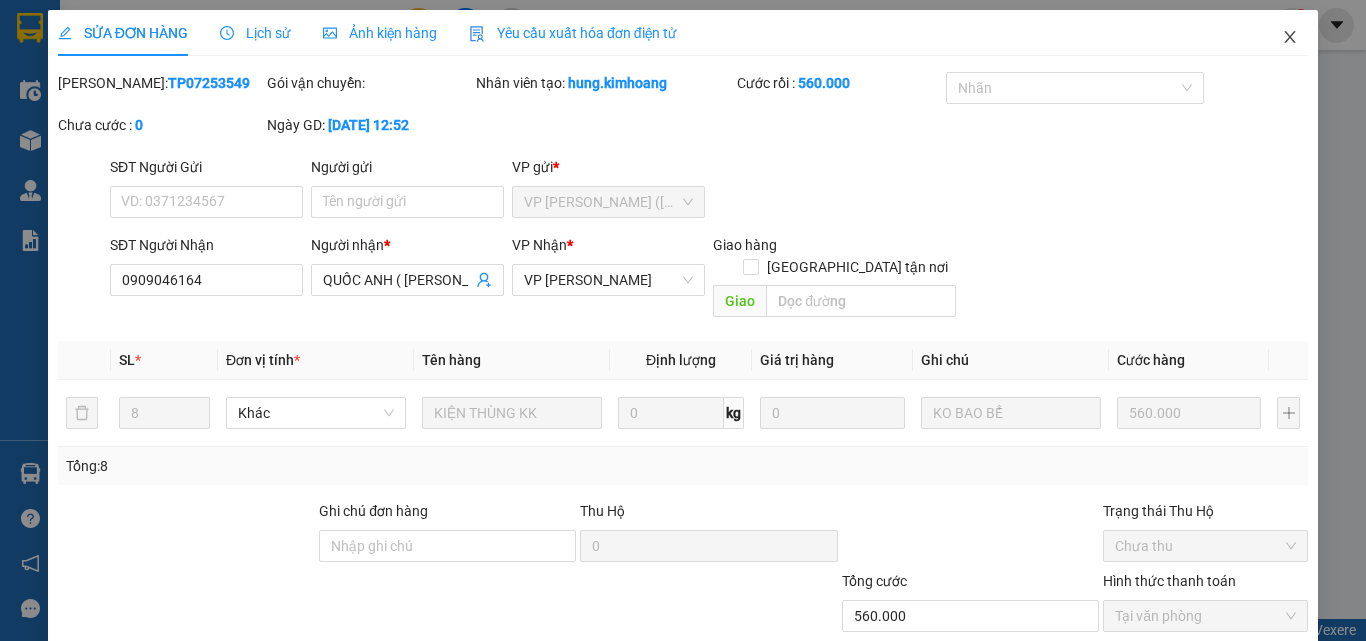 click 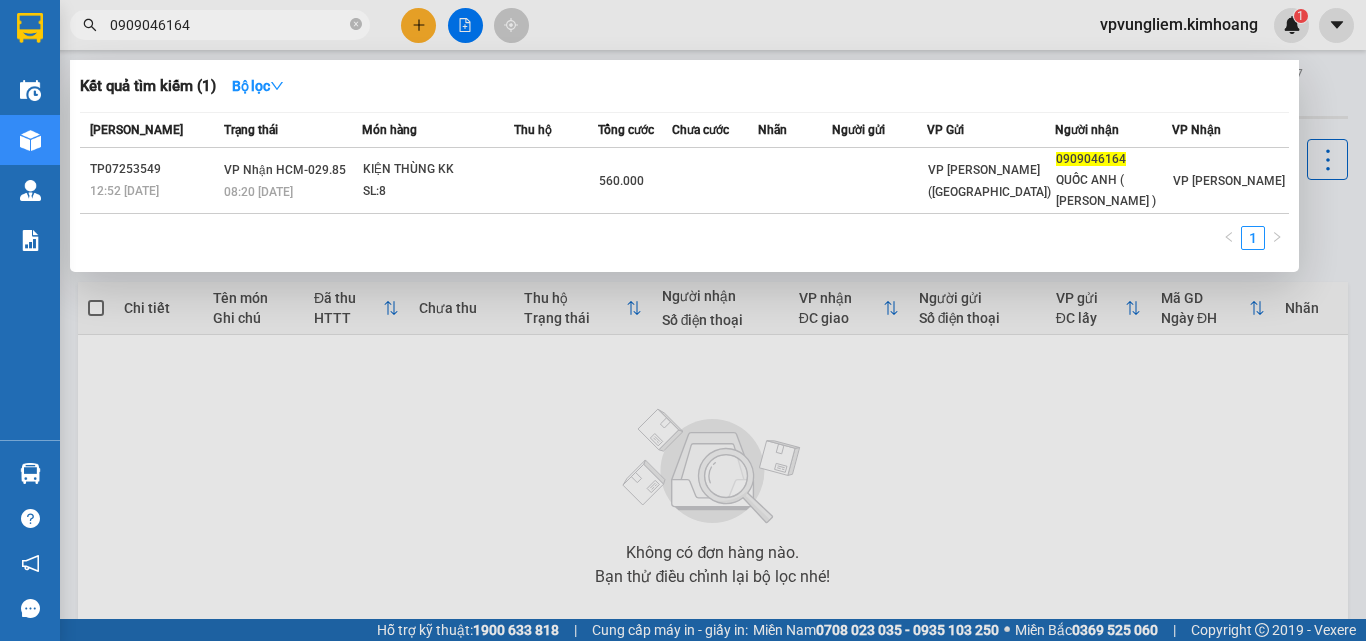 click on "0909046164" at bounding box center (228, 25) 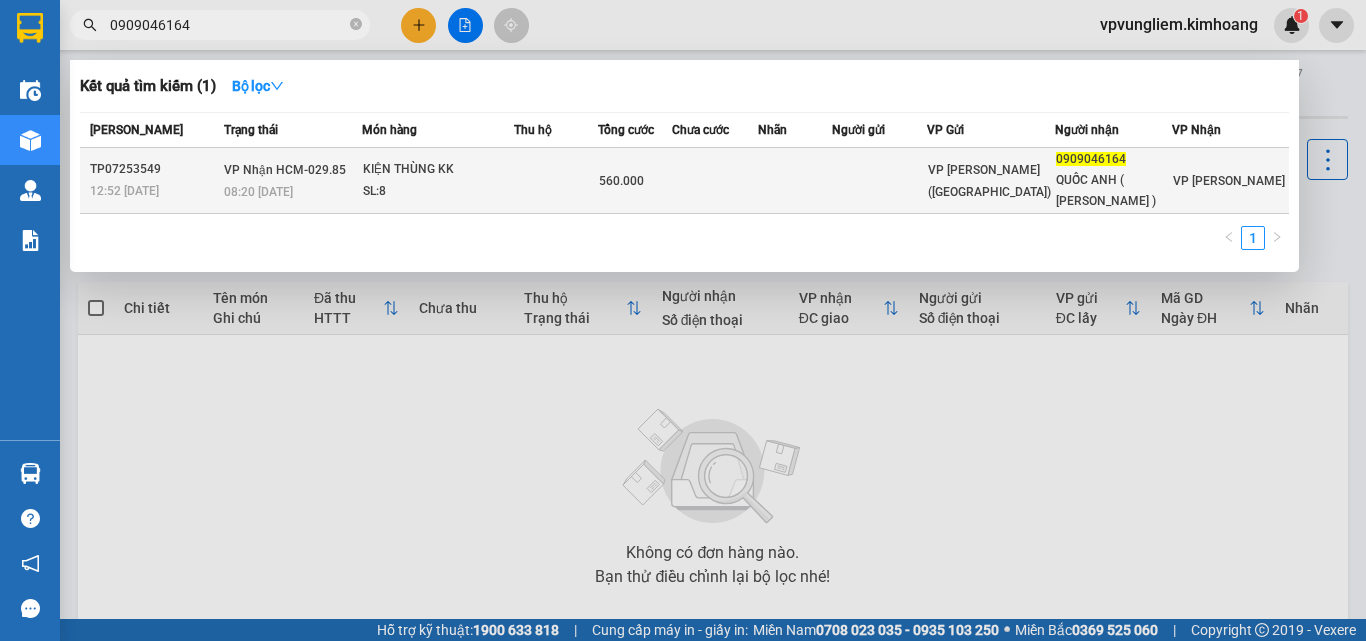 click at bounding box center [715, 181] 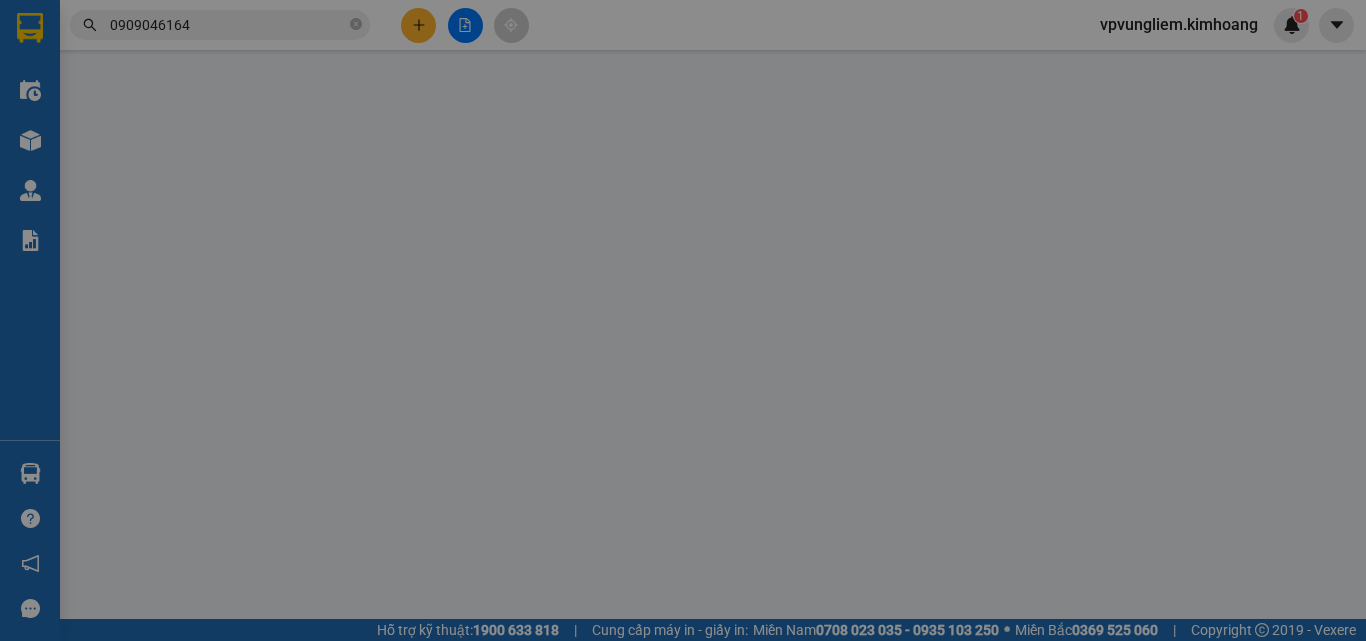 type on "0909046164" 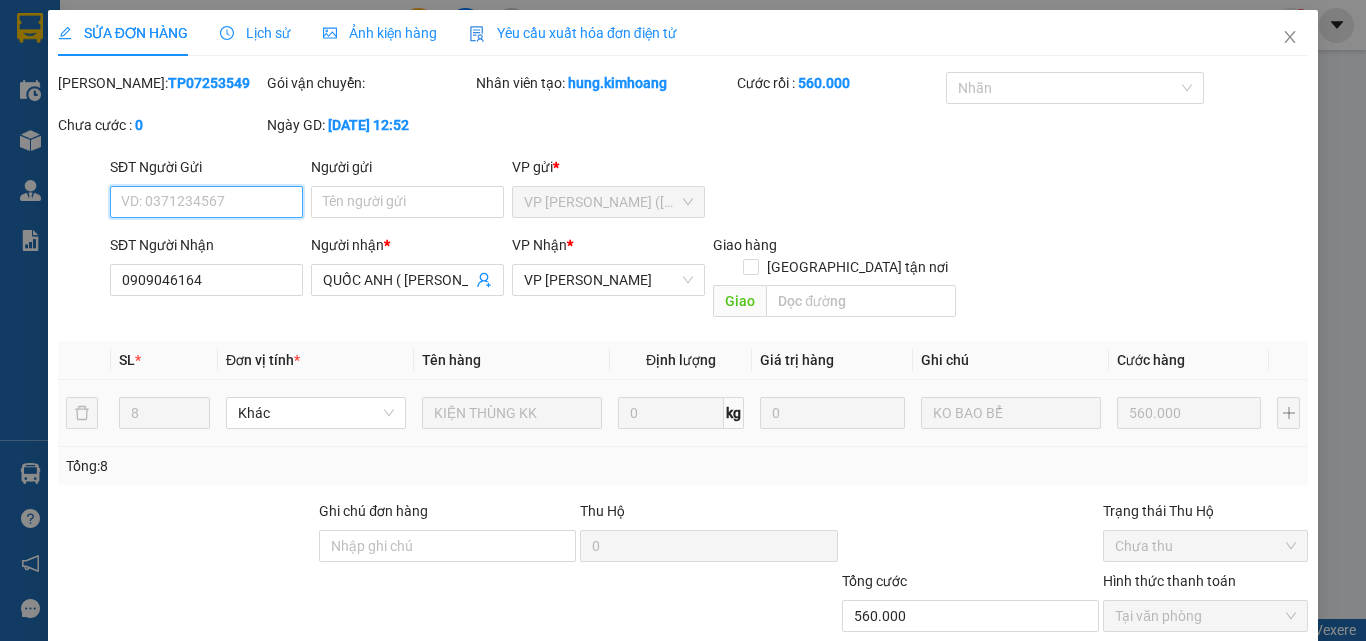 scroll, scrollTop: 103, scrollLeft: 0, axis: vertical 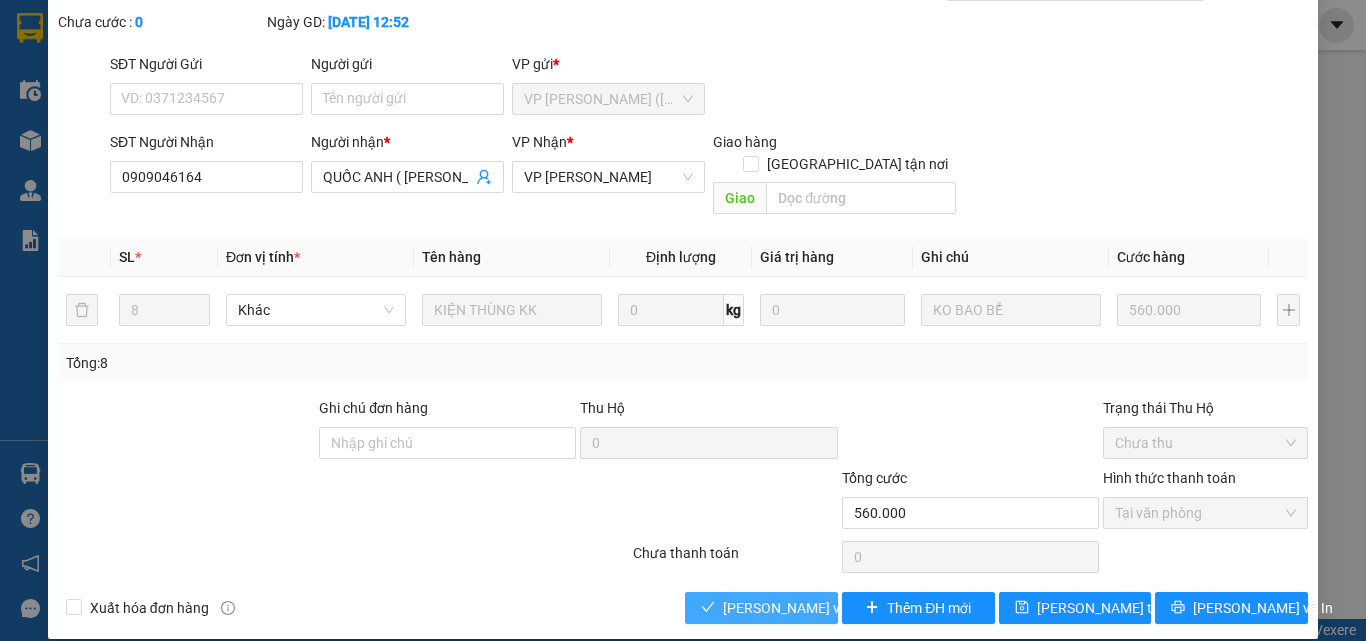 click on "Lưu và Giao hàng" at bounding box center [819, 608] 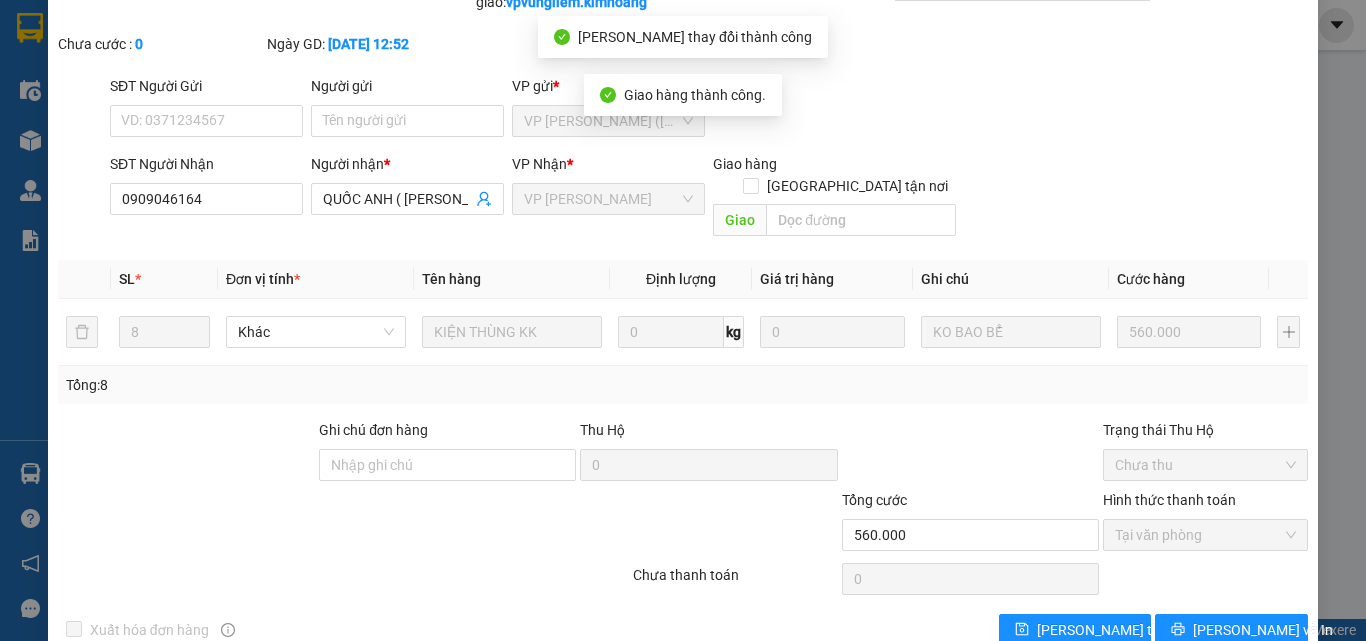 scroll, scrollTop: 0, scrollLeft: 0, axis: both 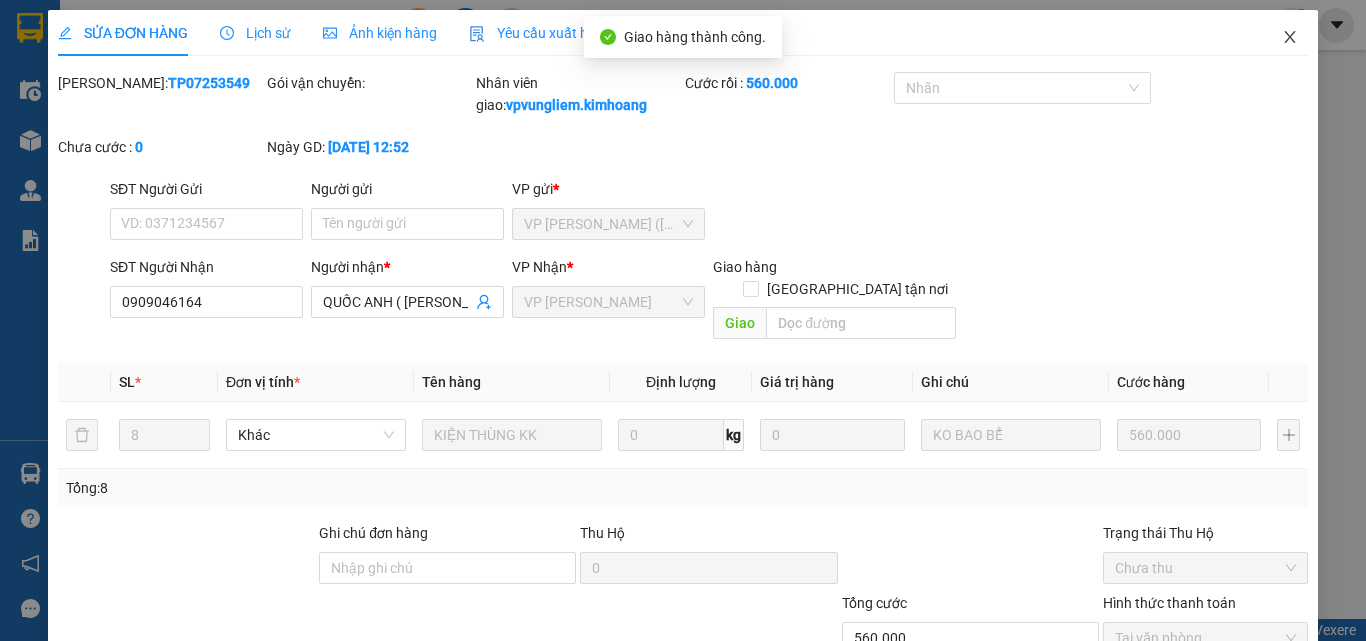 click 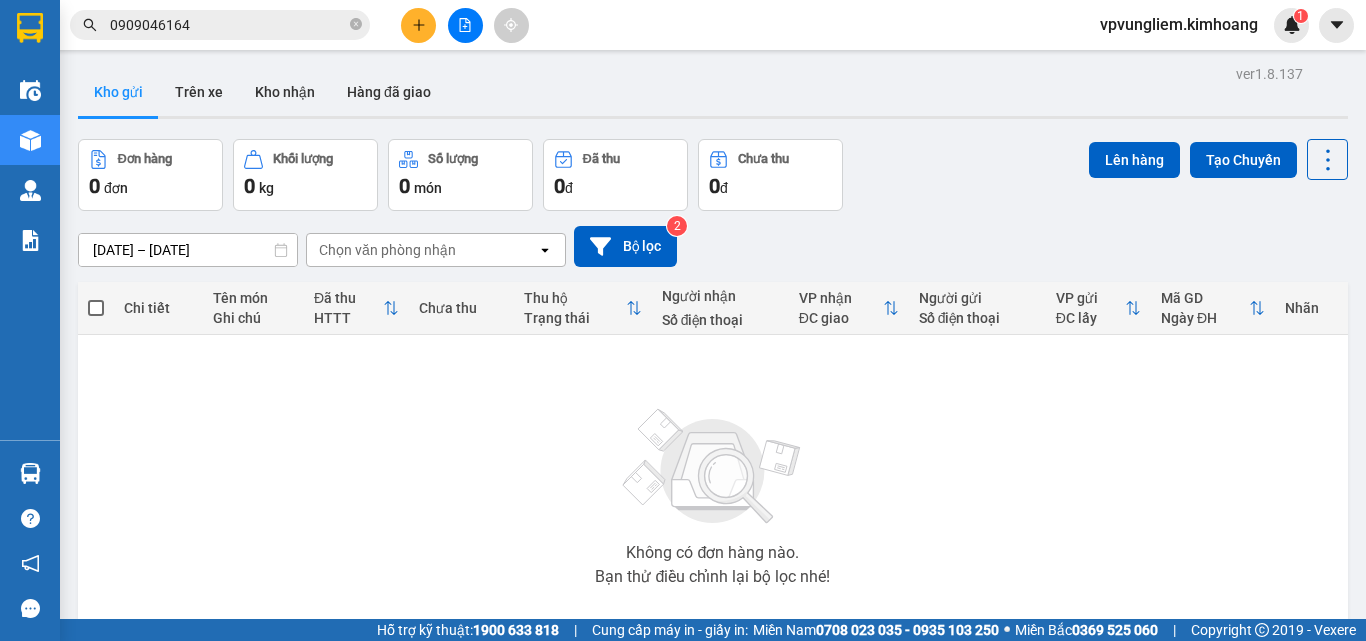 click on "0909046164" at bounding box center [228, 25] 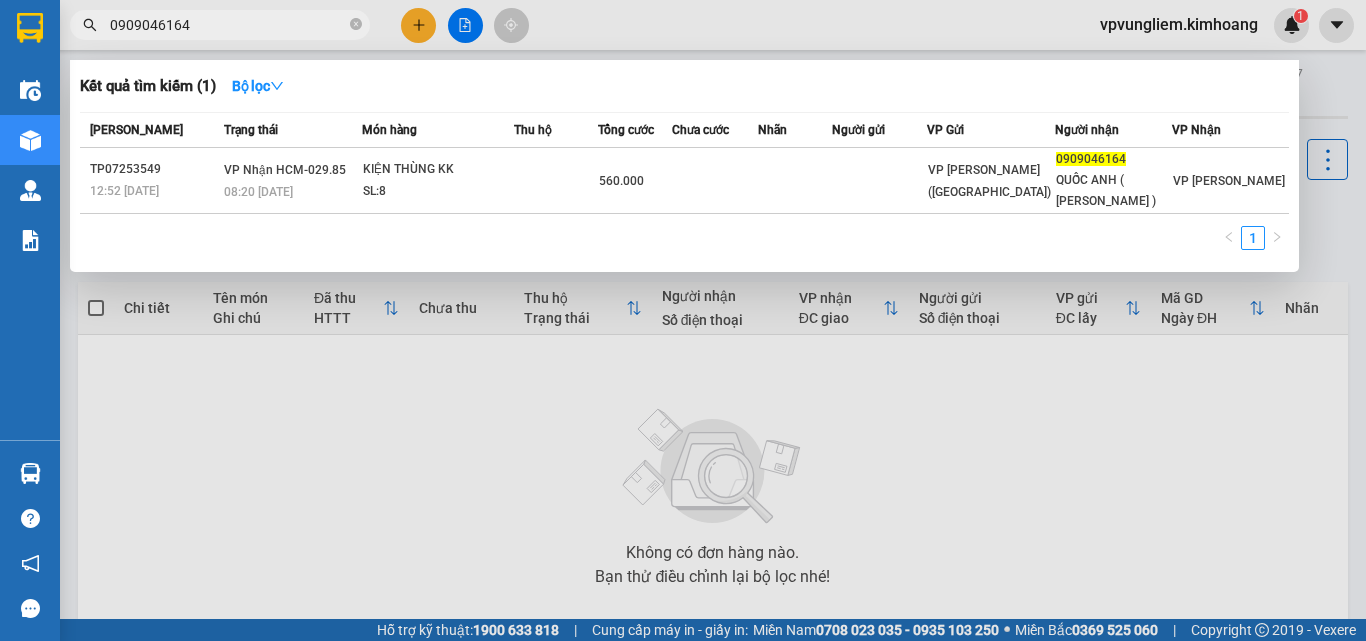 click on "0909046164" at bounding box center [228, 25] 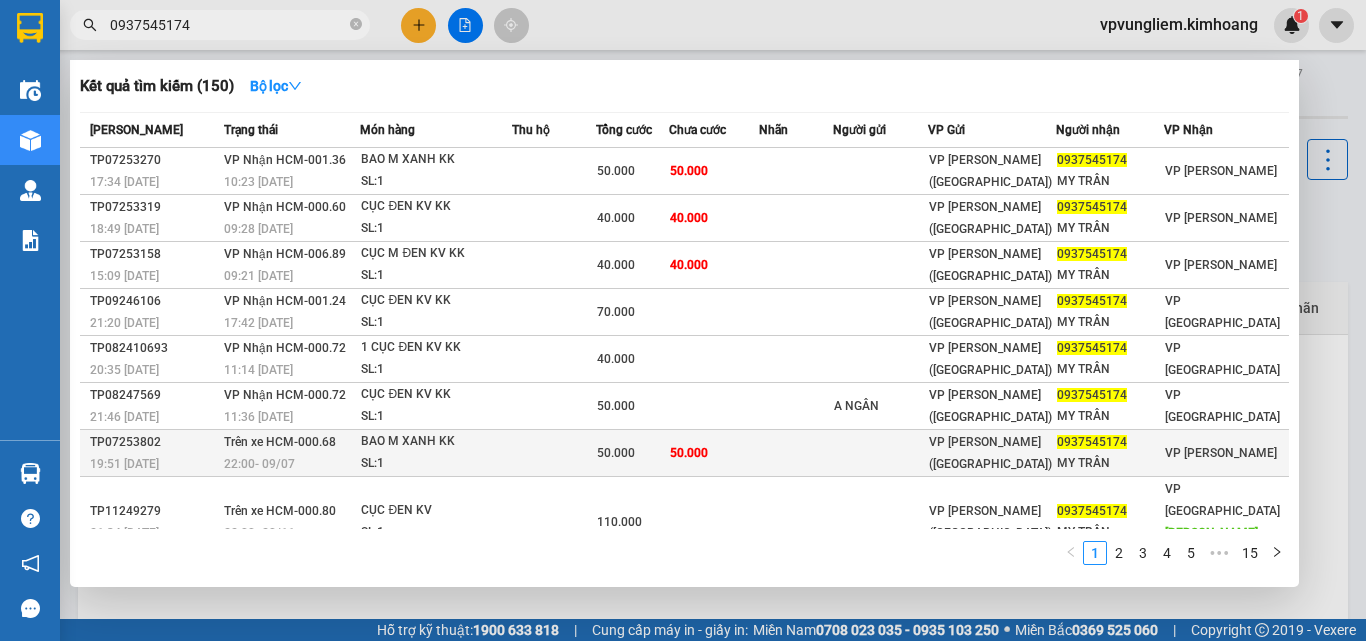 type on "0937545174" 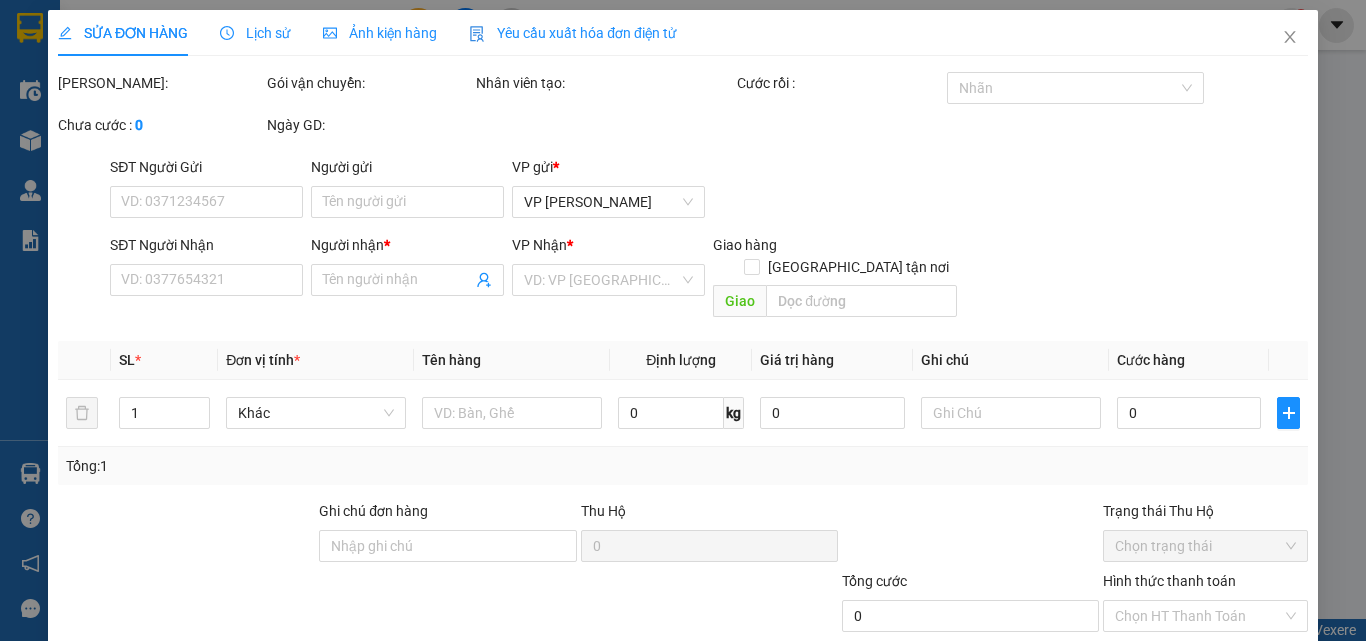 type on "0937545174" 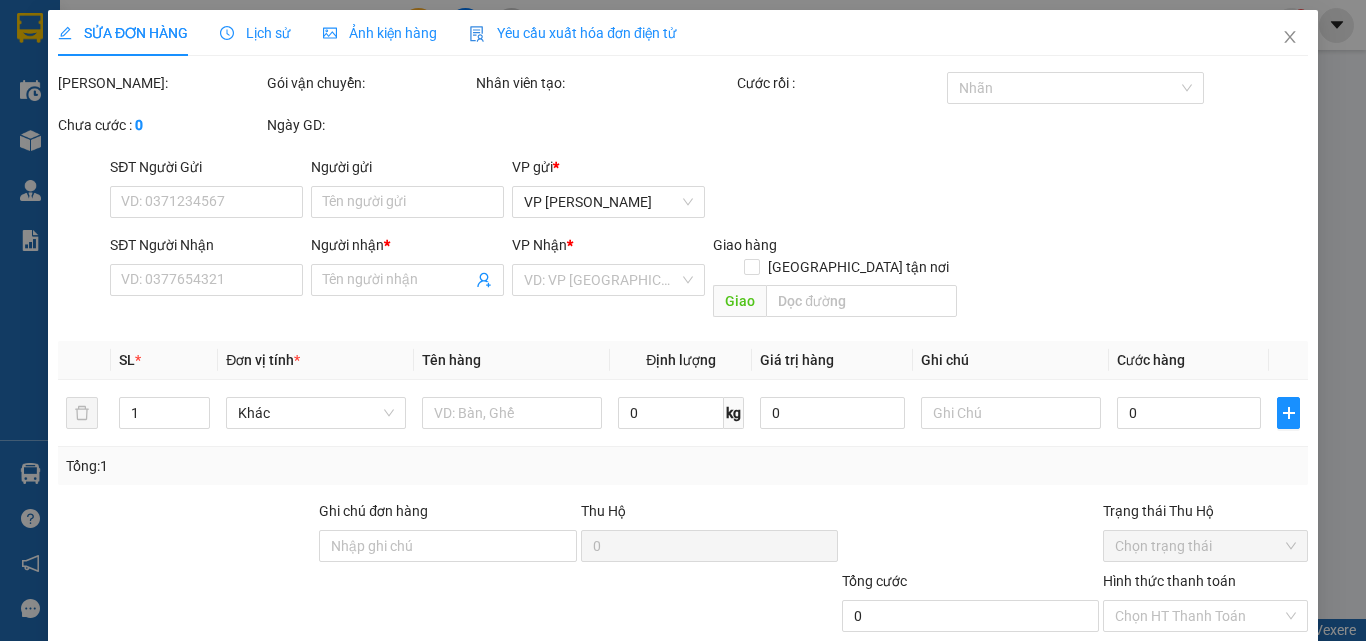 type on "MY TRẦN" 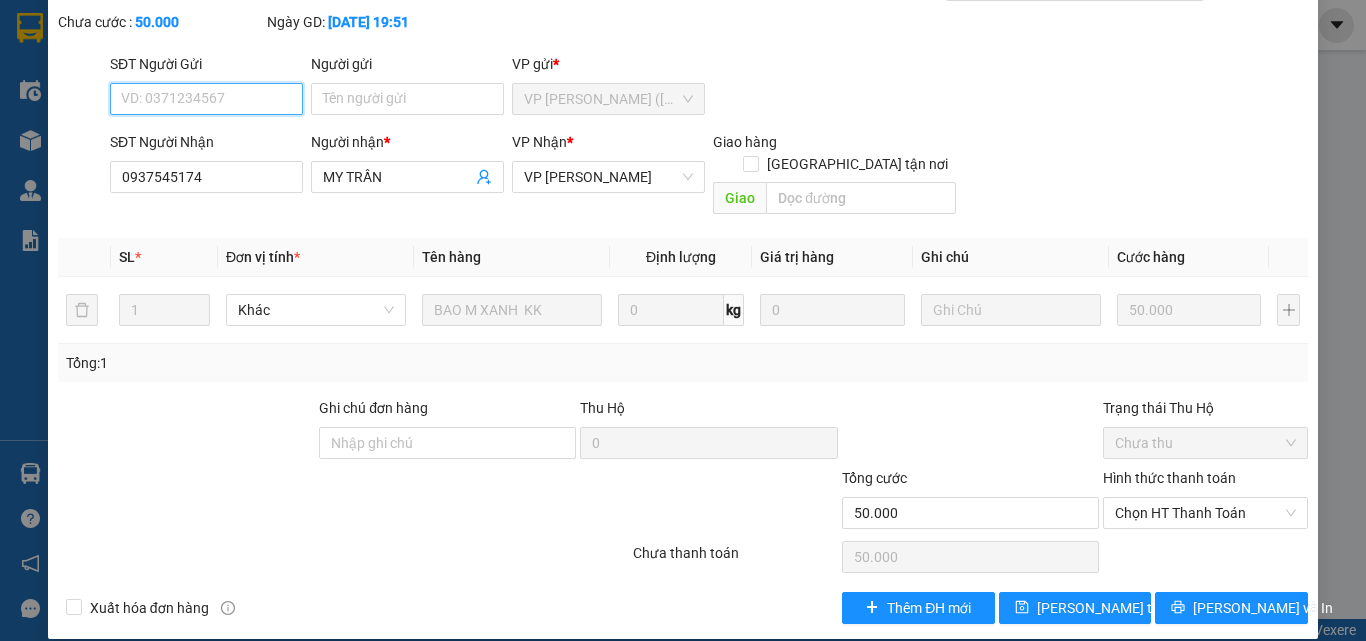 scroll, scrollTop: 0, scrollLeft: 0, axis: both 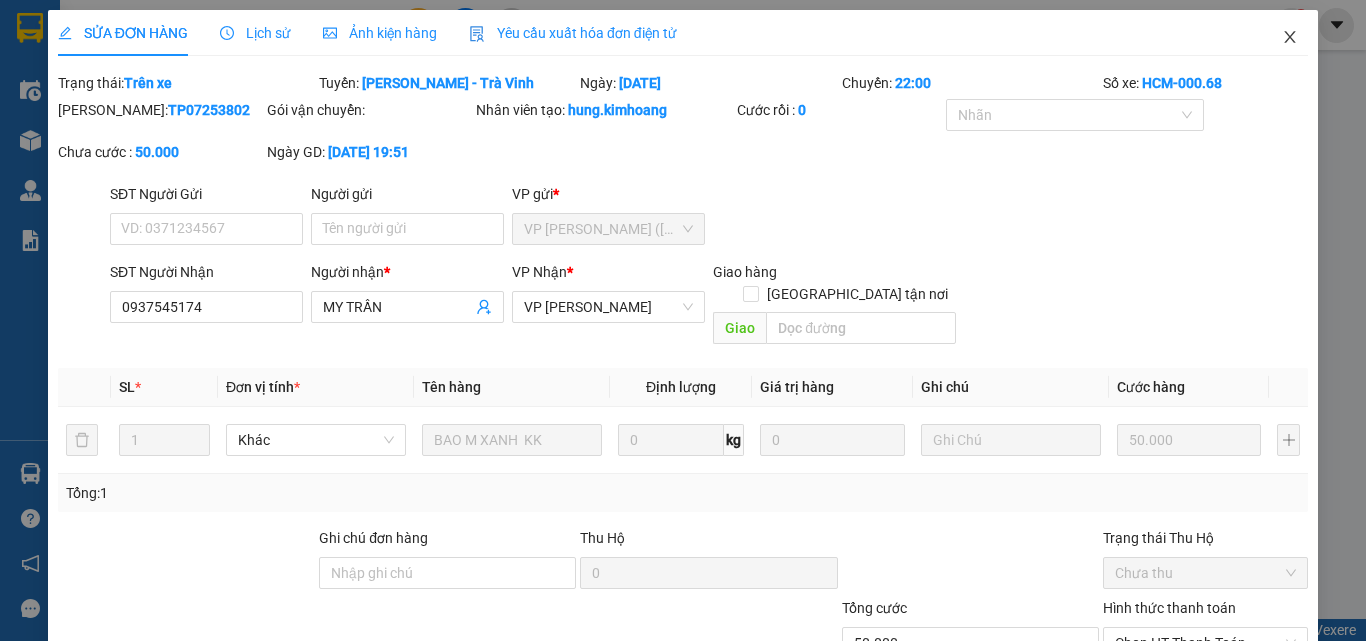 click 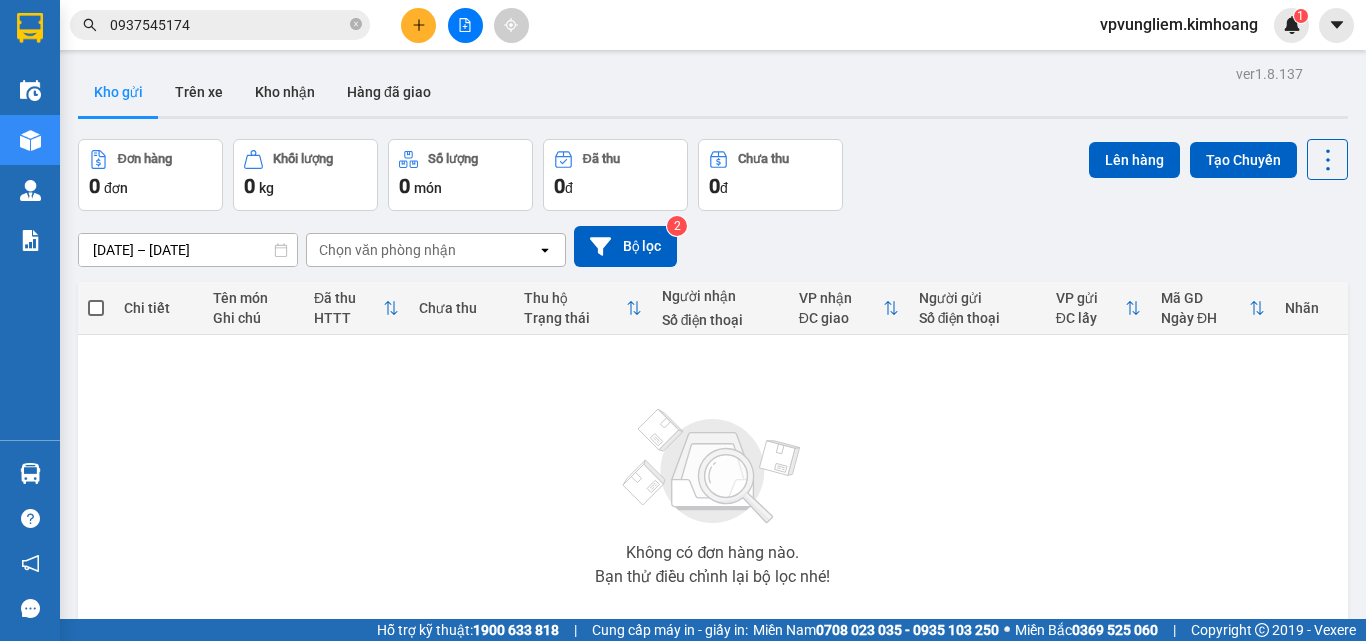 click on "Không có đơn hàng nào. Bạn thử điều chỉnh lại bộ lọc nhé!" at bounding box center (713, 491) 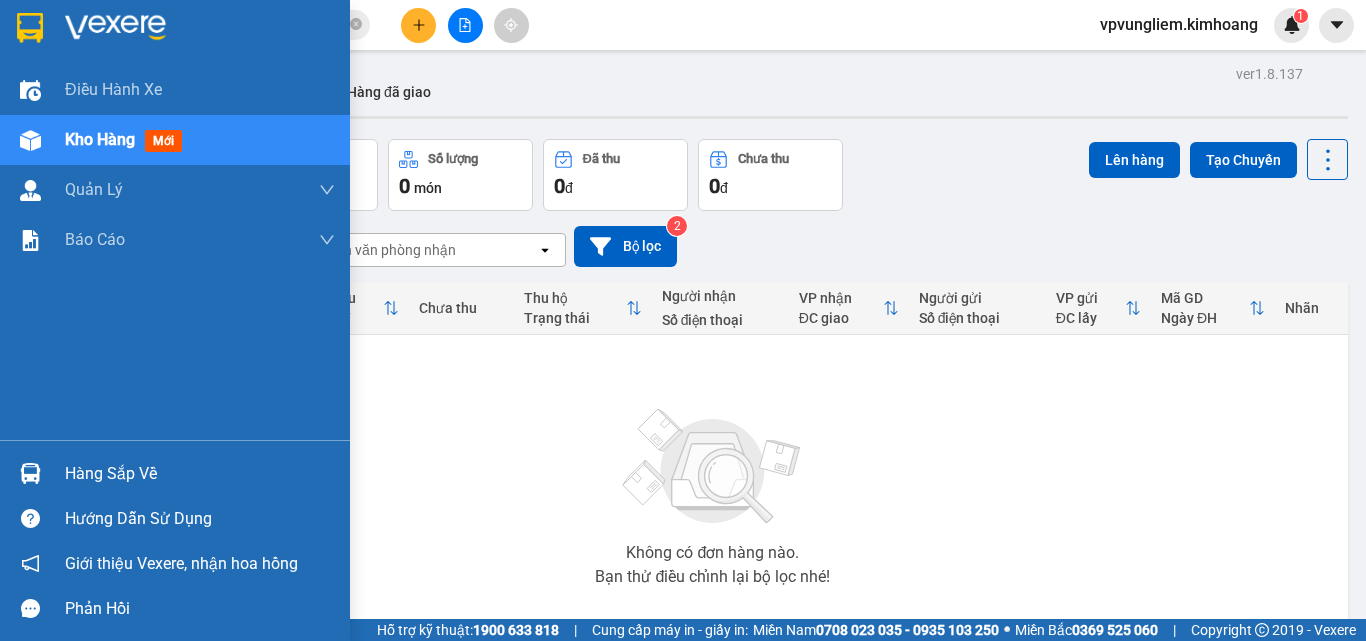 click on "Hàng sắp về" at bounding box center (200, 474) 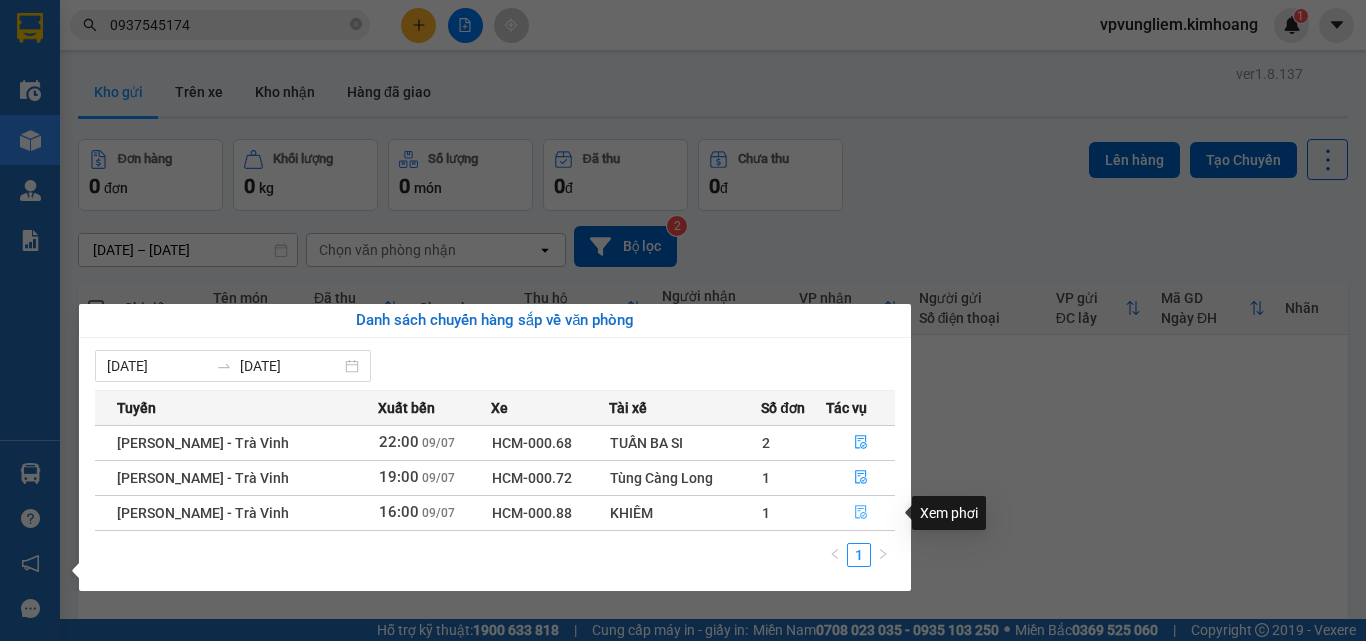 click 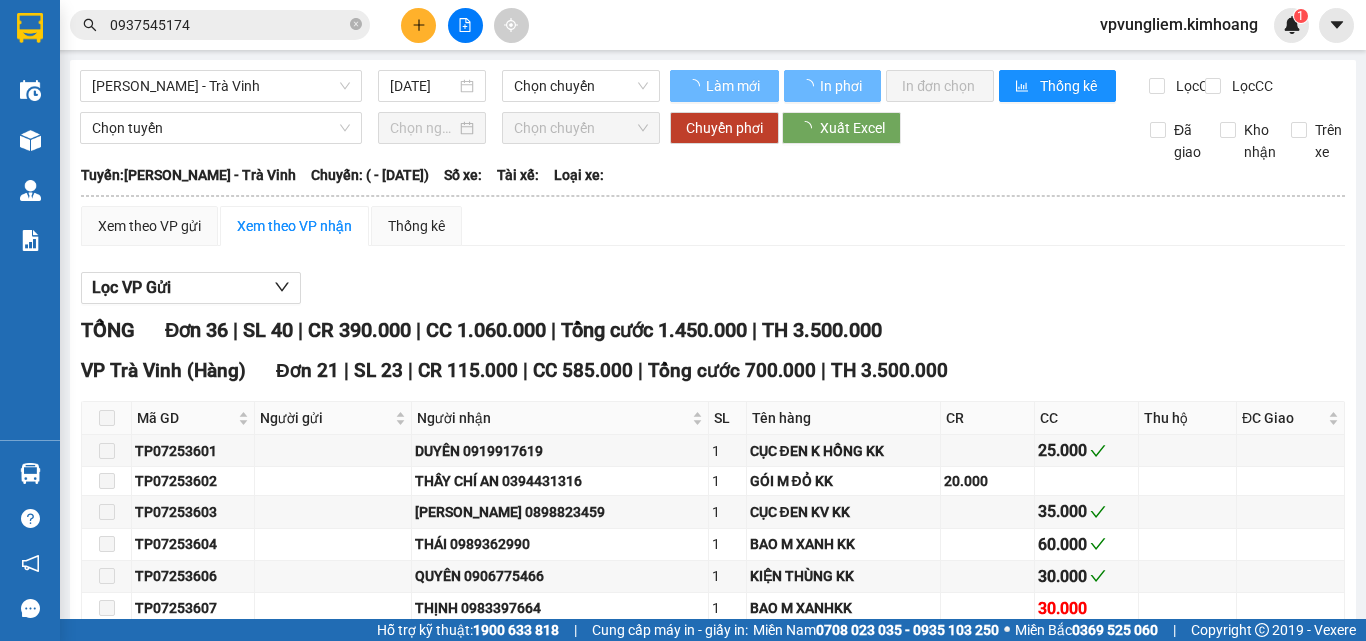 type on "09/07/2025" 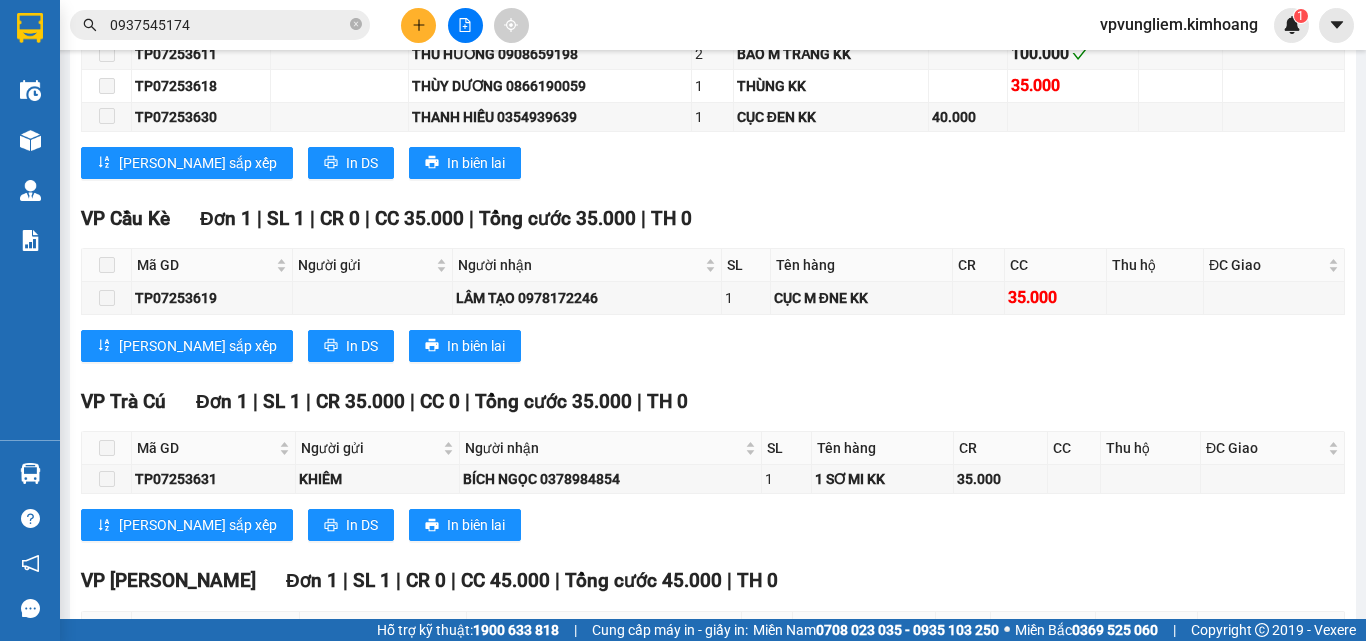 scroll, scrollTop: 1976, scrollLeft: 0, axis: vertical 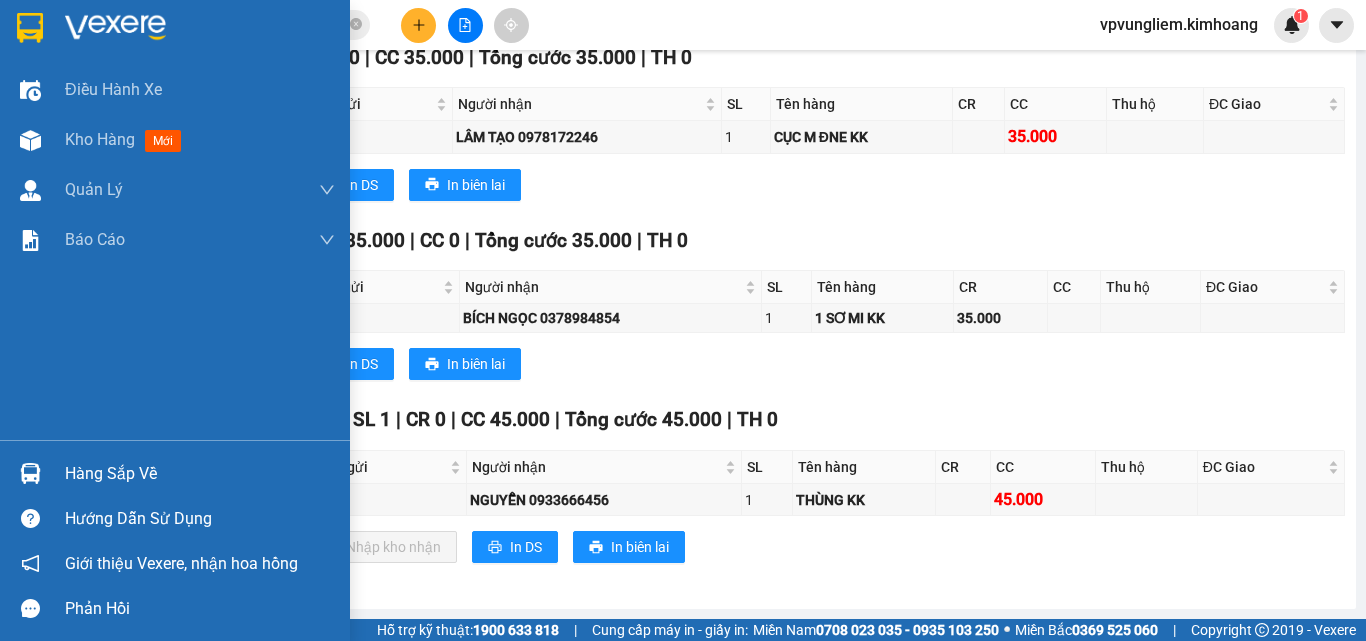 click at bounding box center (30, 473) 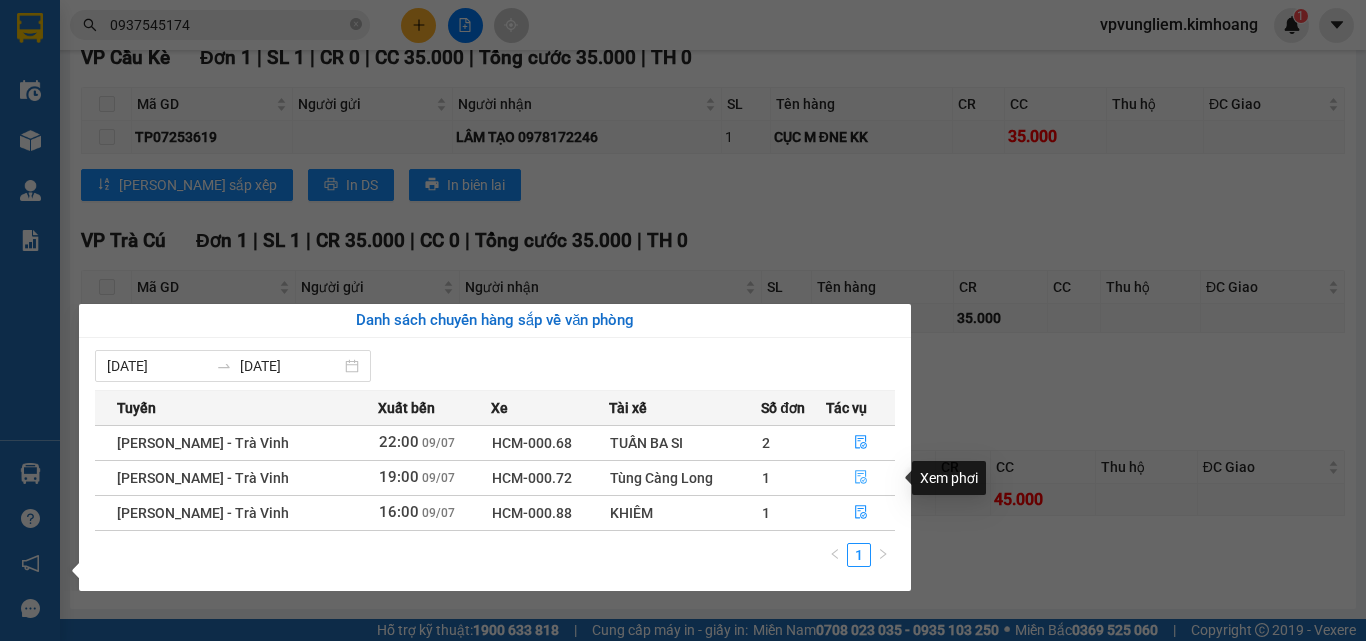 click 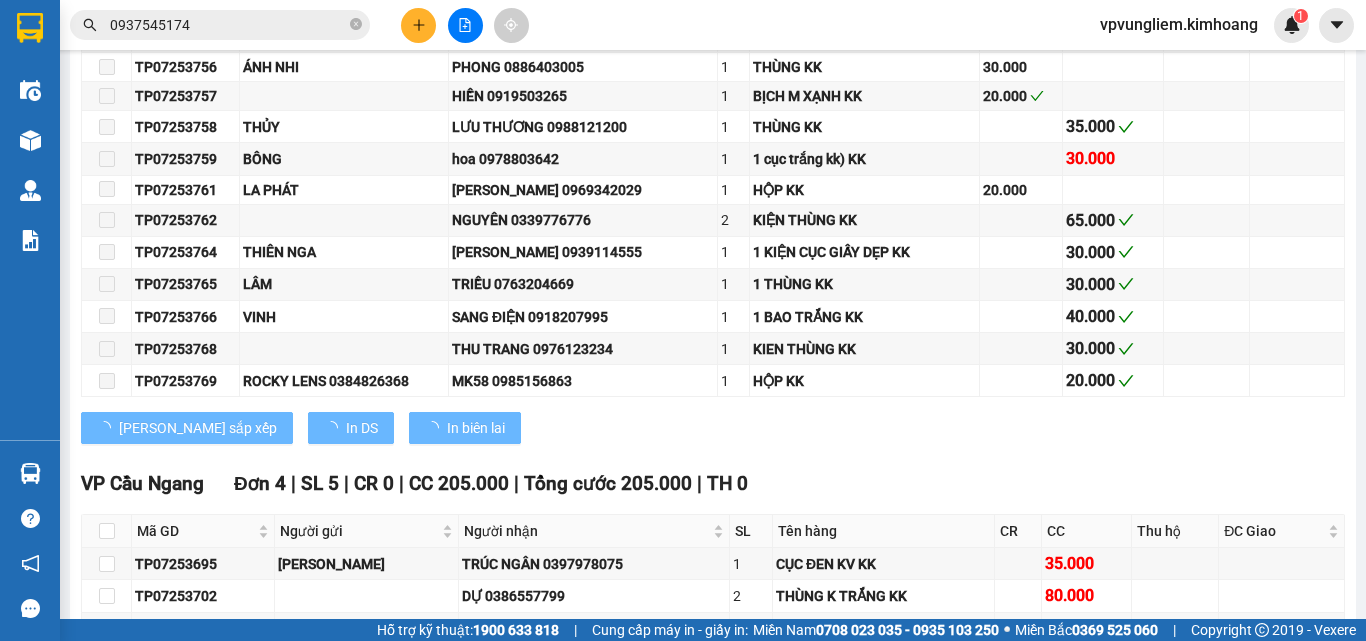 scroll, scrollTop: 3469, scrollLeft: 0, axis: vertical 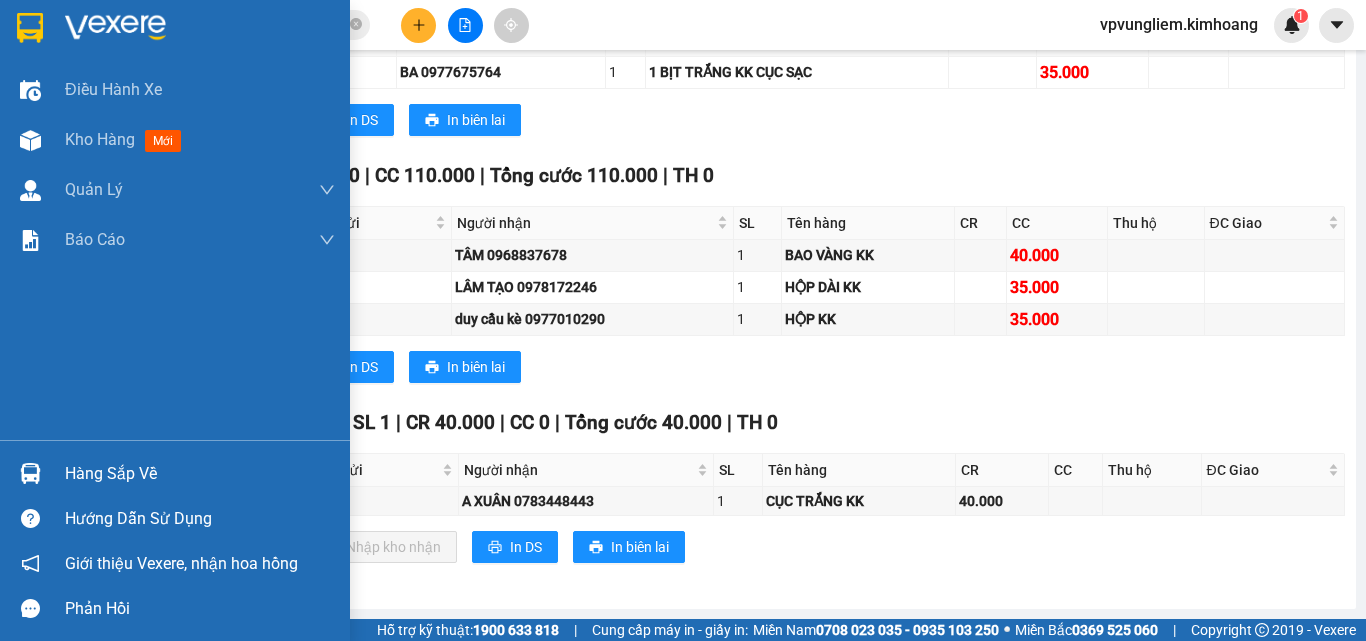 click on "Hàng sắp về" at bounding box center [200, 474] 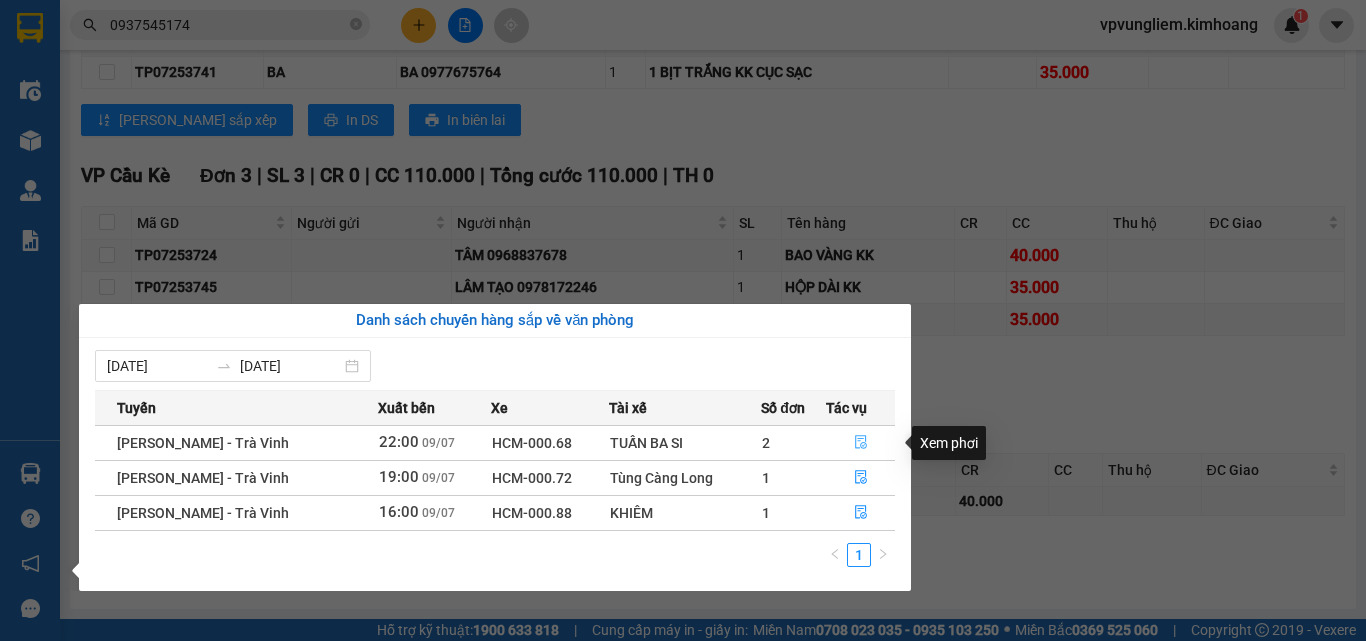 click at bounding box center (861, 443) 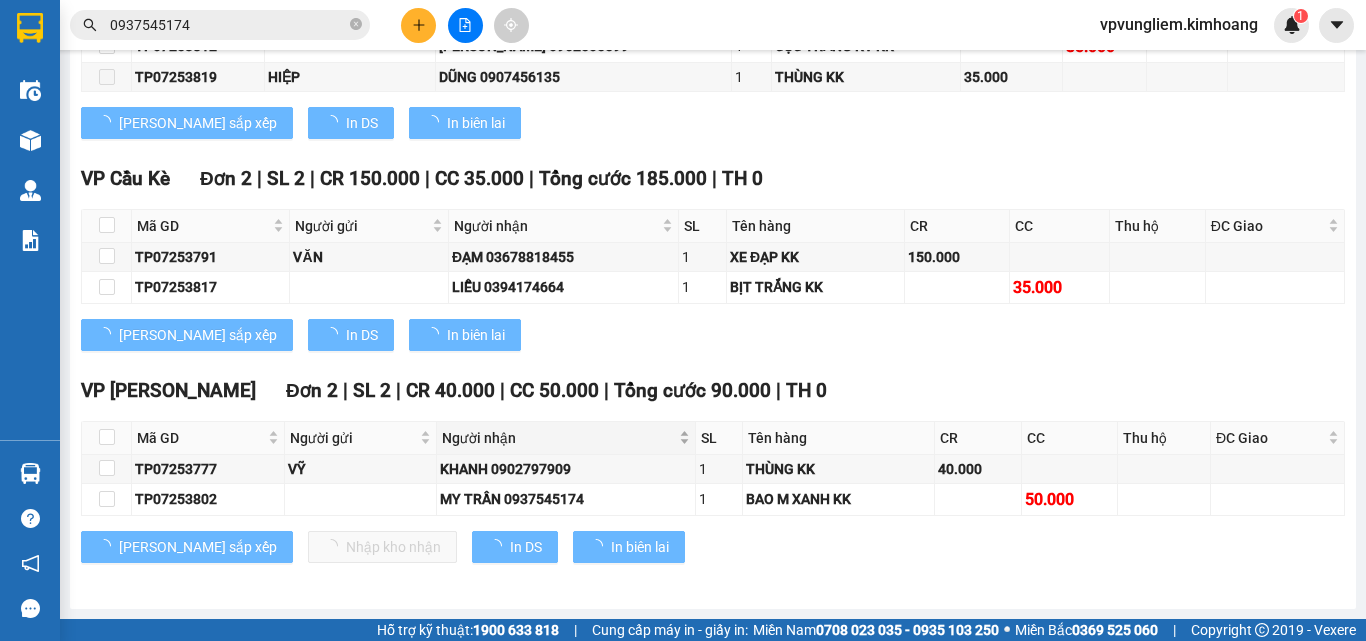 scroll, scrollTop: 2949, scrollLeft: 0, axis: vertical 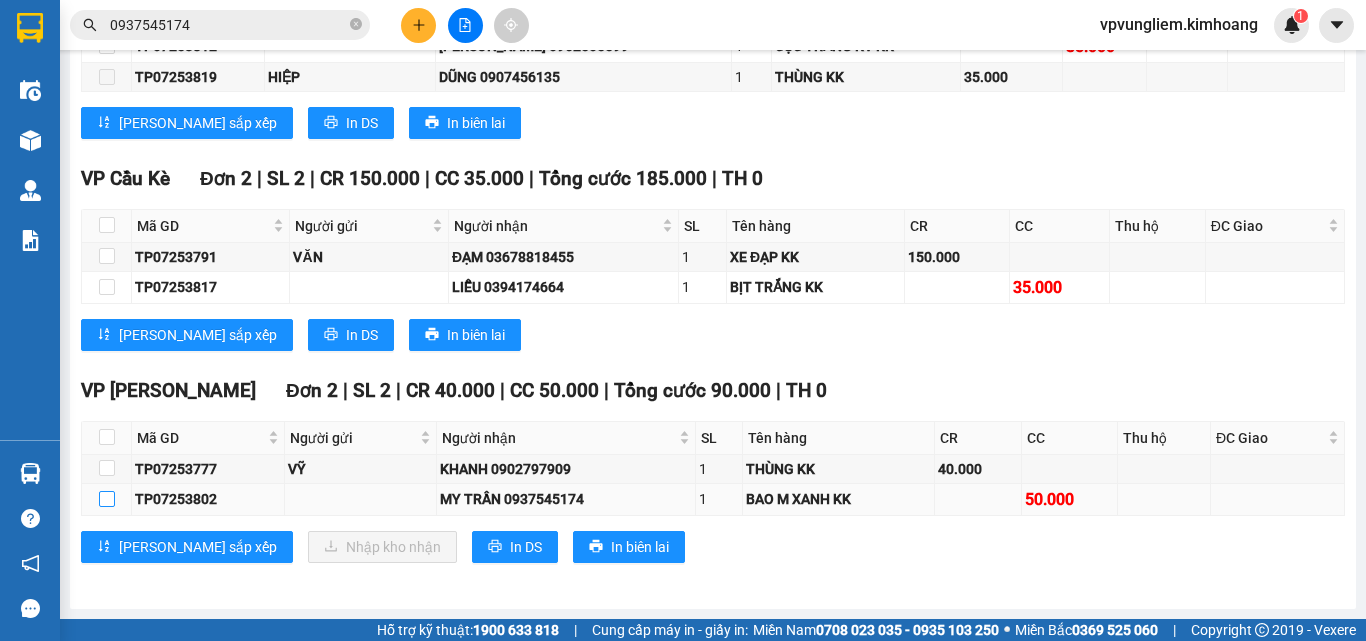 click at bounding box center [107, 499] 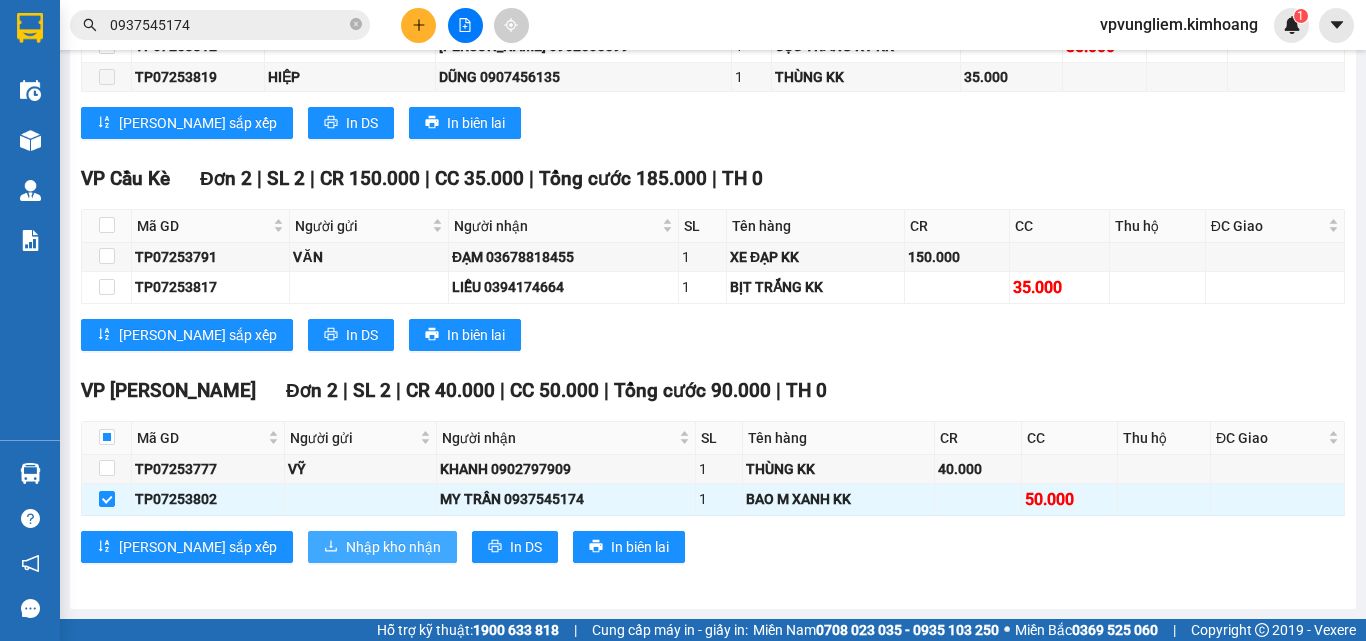 click on "Nhập kho nhận" at bounding box center (393, 547) 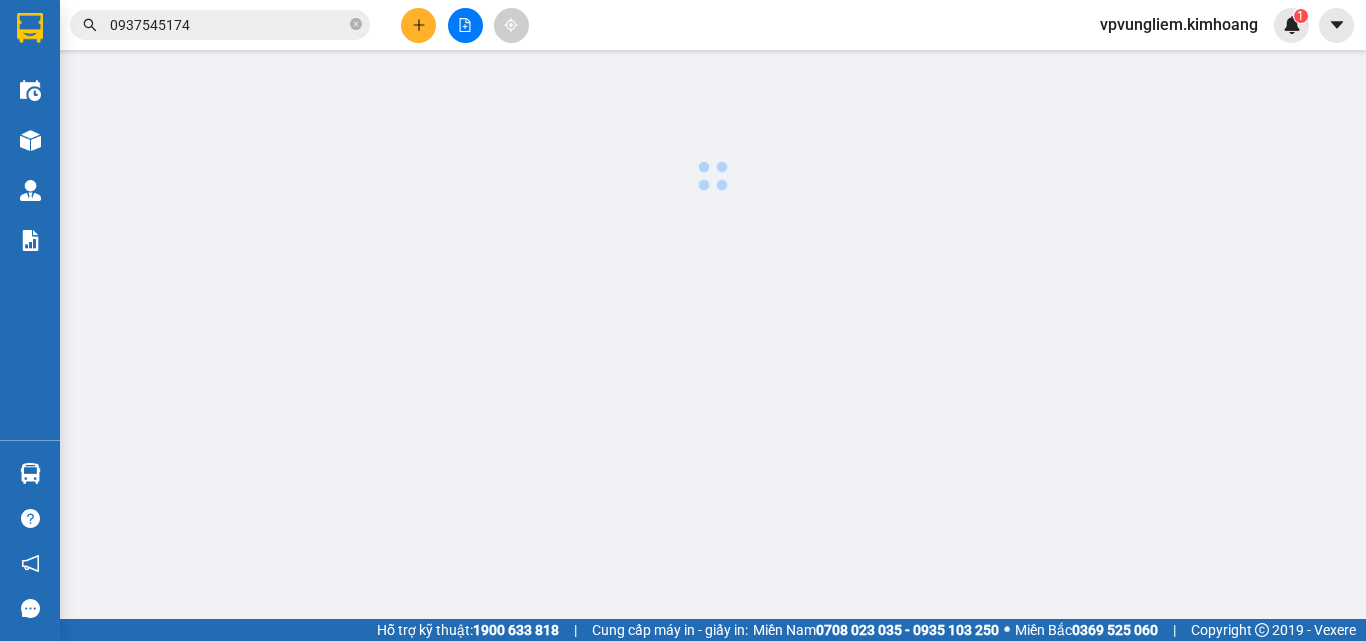 scroll, scrollTop: 0, scrollLeft: 0, axis: both 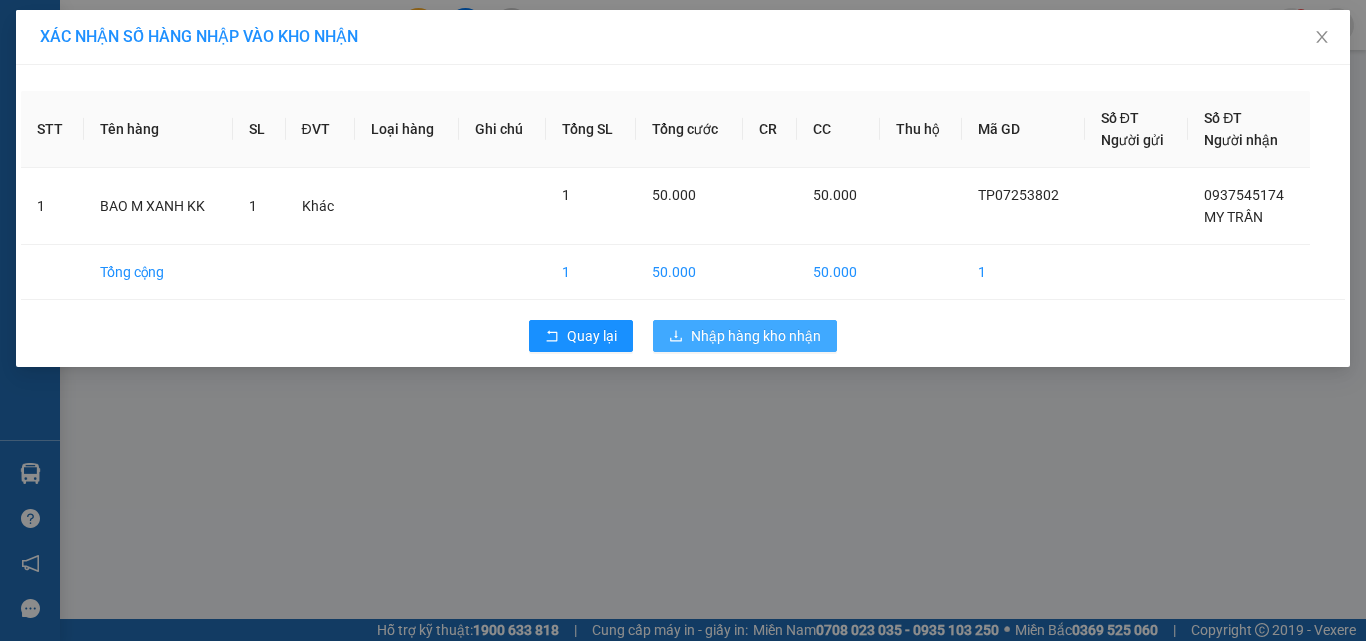 click on "Nhập hàng kho nhận" at bounding box center (756, 336) 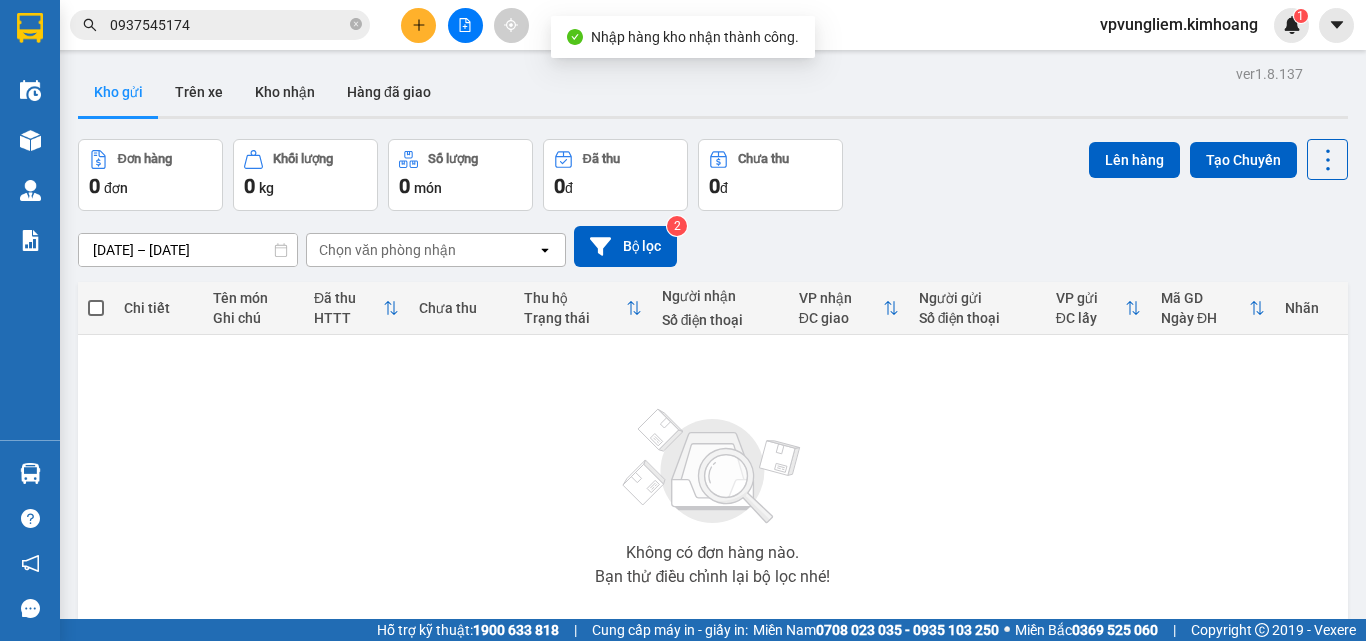 click on "0937545174" at bounding box center (228, 25) 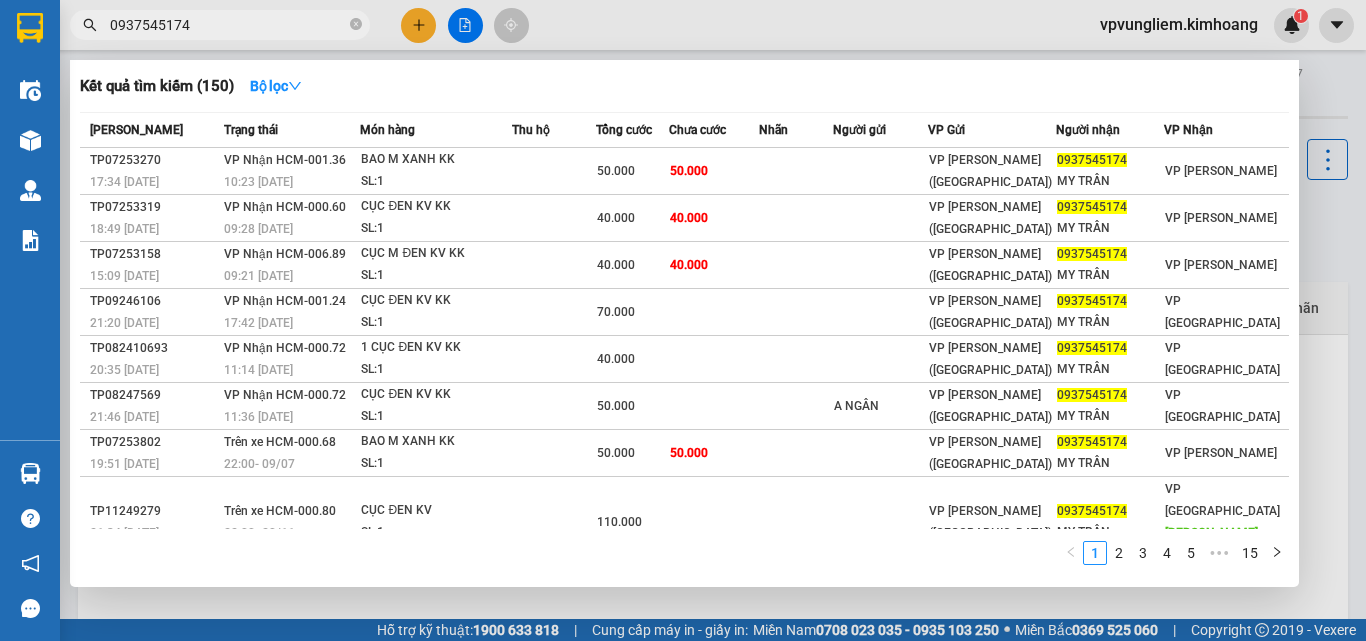 click at bounding box center (683, 320) 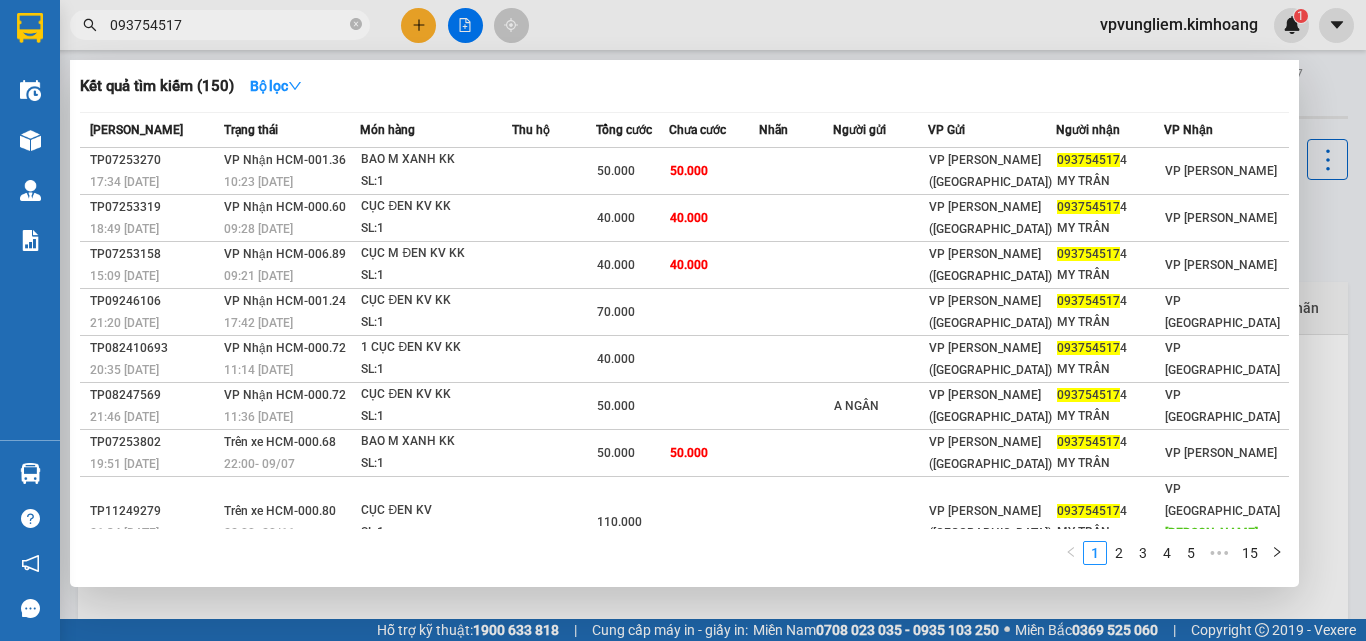 type on "0937545174" 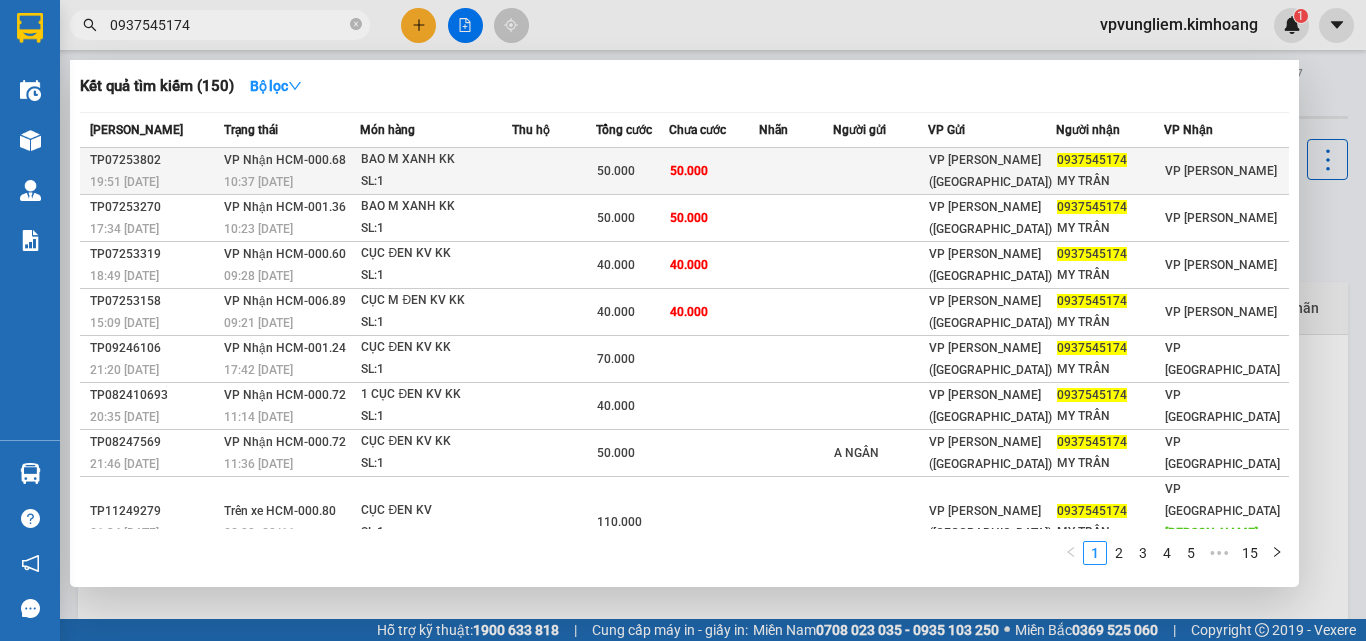click on "BAO M XANH  KK" at bounding box center (436, 160) 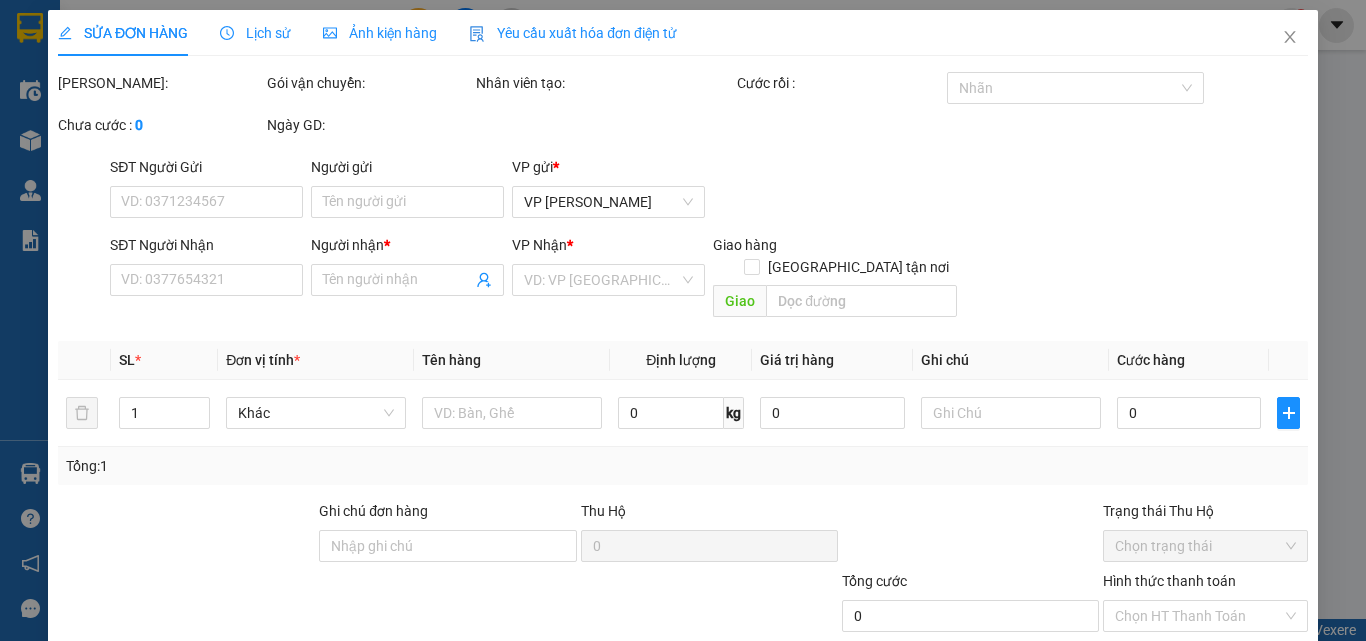 type on "0937545174" 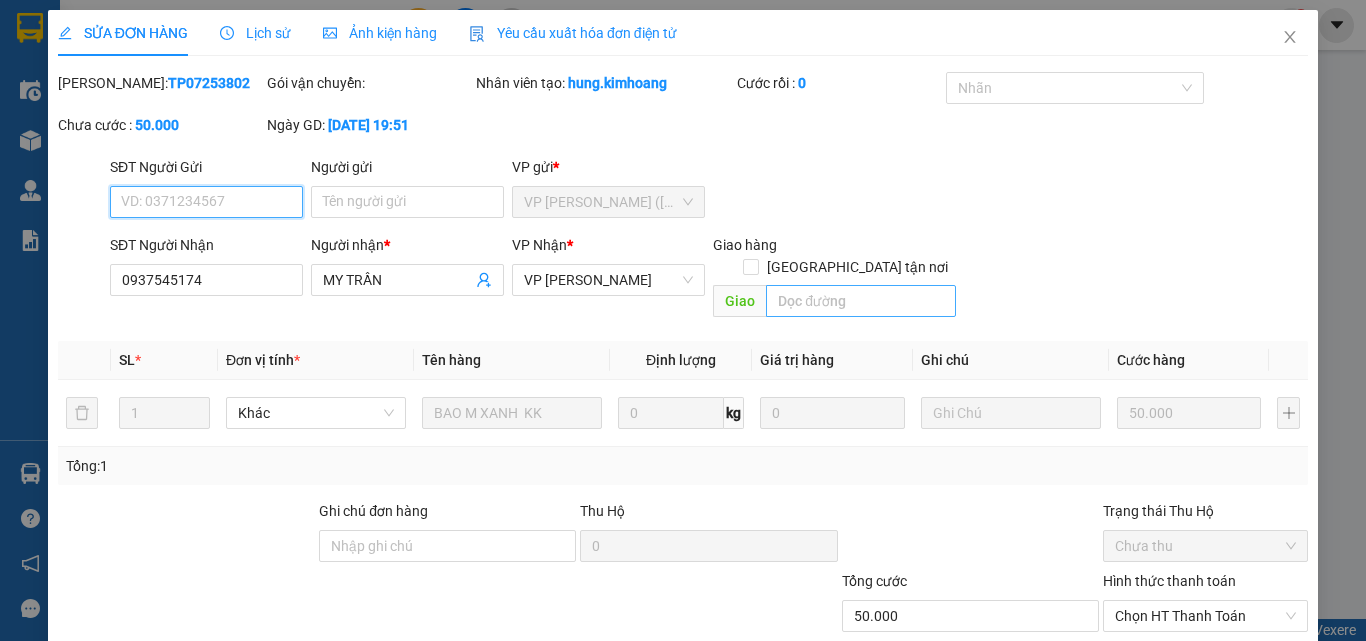 scroll, scrollTop: 103, scrollLeft: 0, axis: vertical 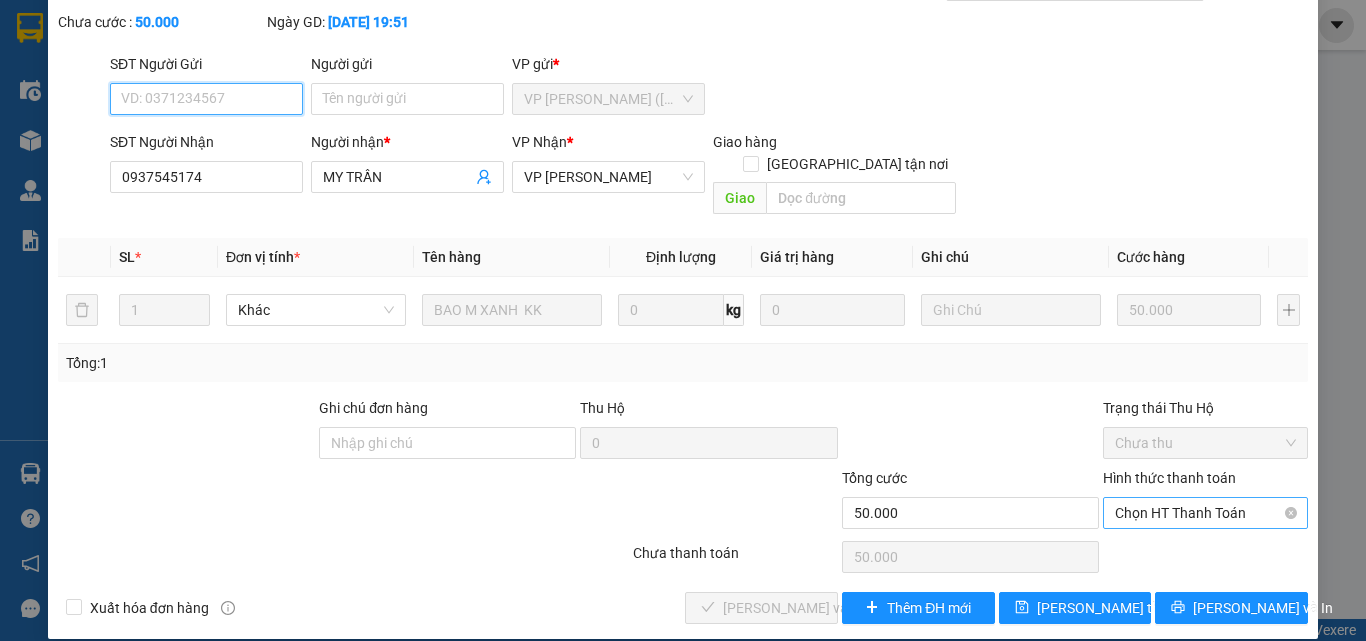 click on "Chọn HT Thanh Toán" at bounding box center (1205, 513) 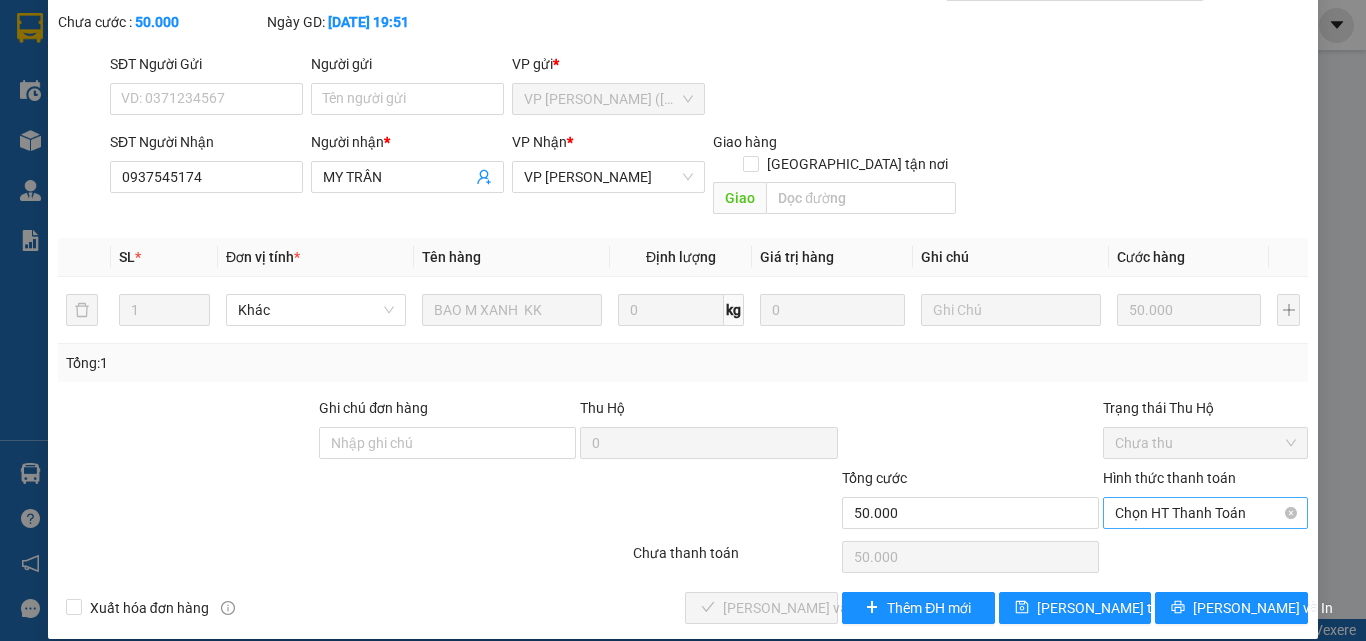 click on "Chọn HT Thanh Toán" at bounding box center (1205, 513) 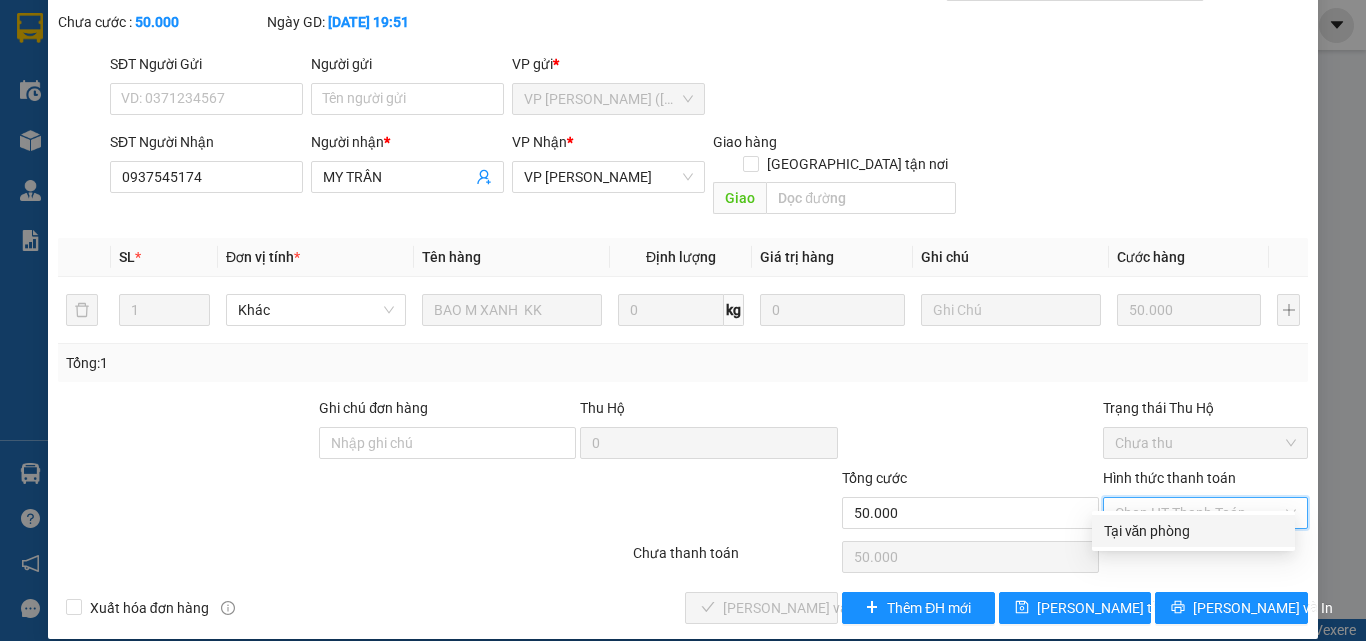 click on "Tại văn phòng" at bounding box center [1193, 531] 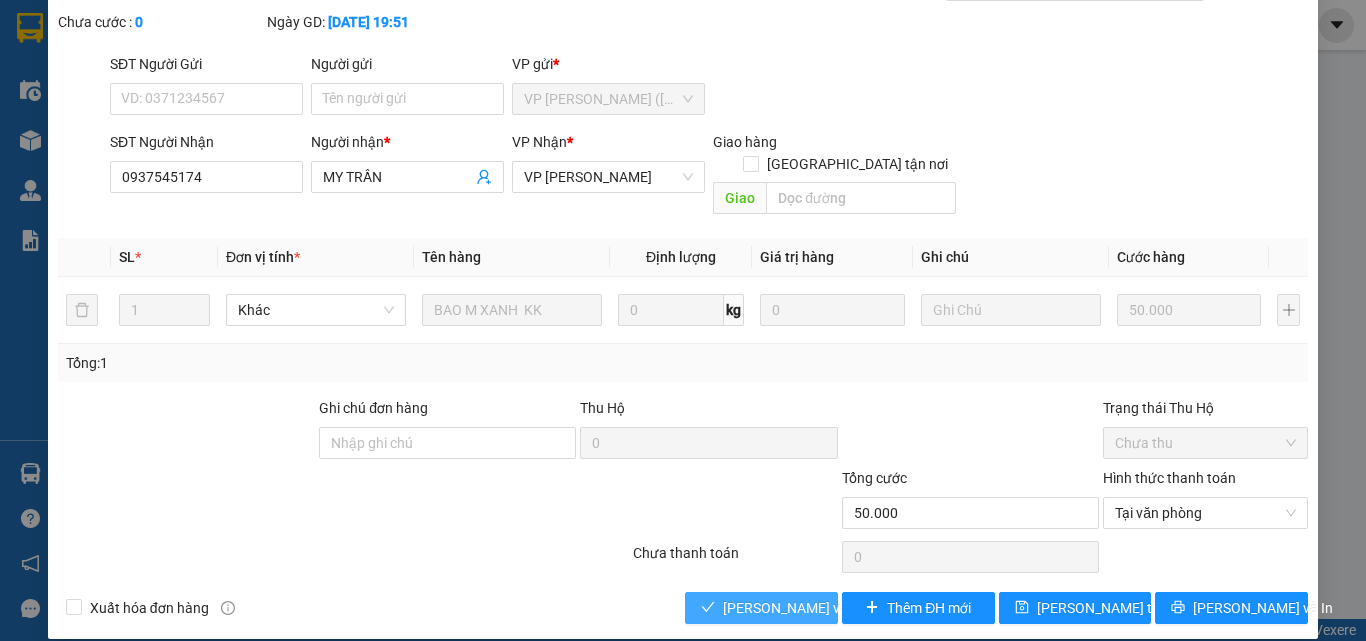 click on "Lưu và Giao hàng" at bounding box center [819, 608] 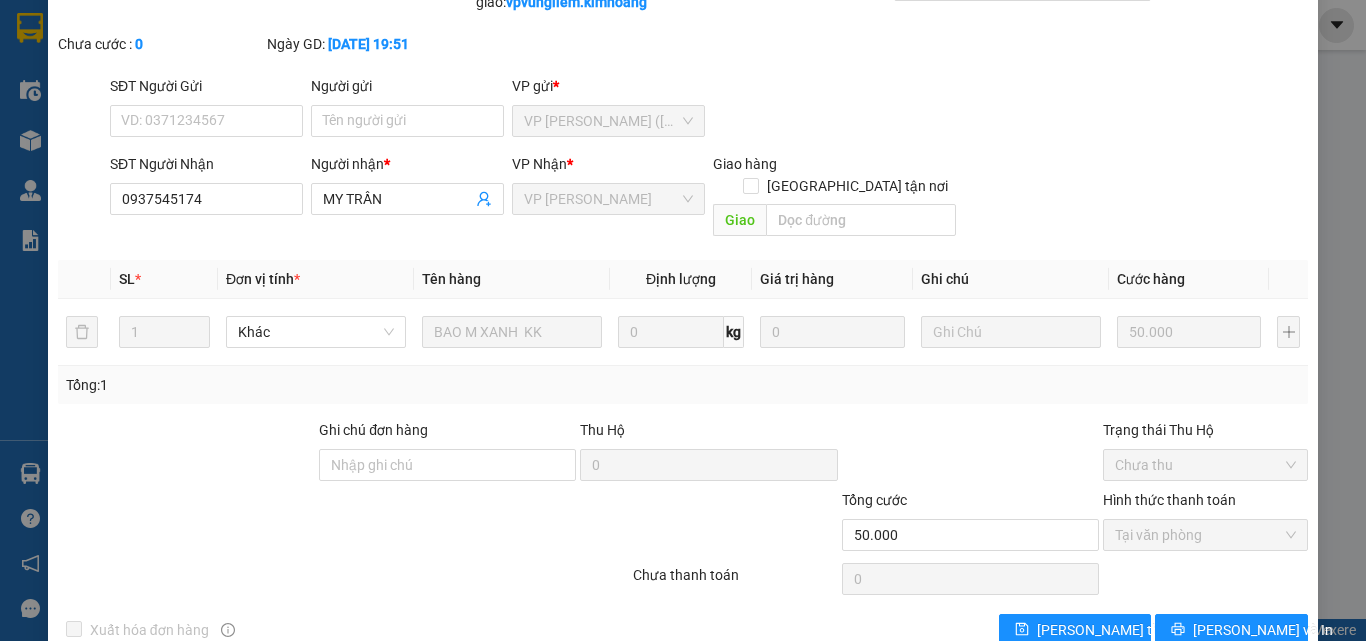 scroll, scrollTop: 3, scrollLeft: 0, axis: vertical 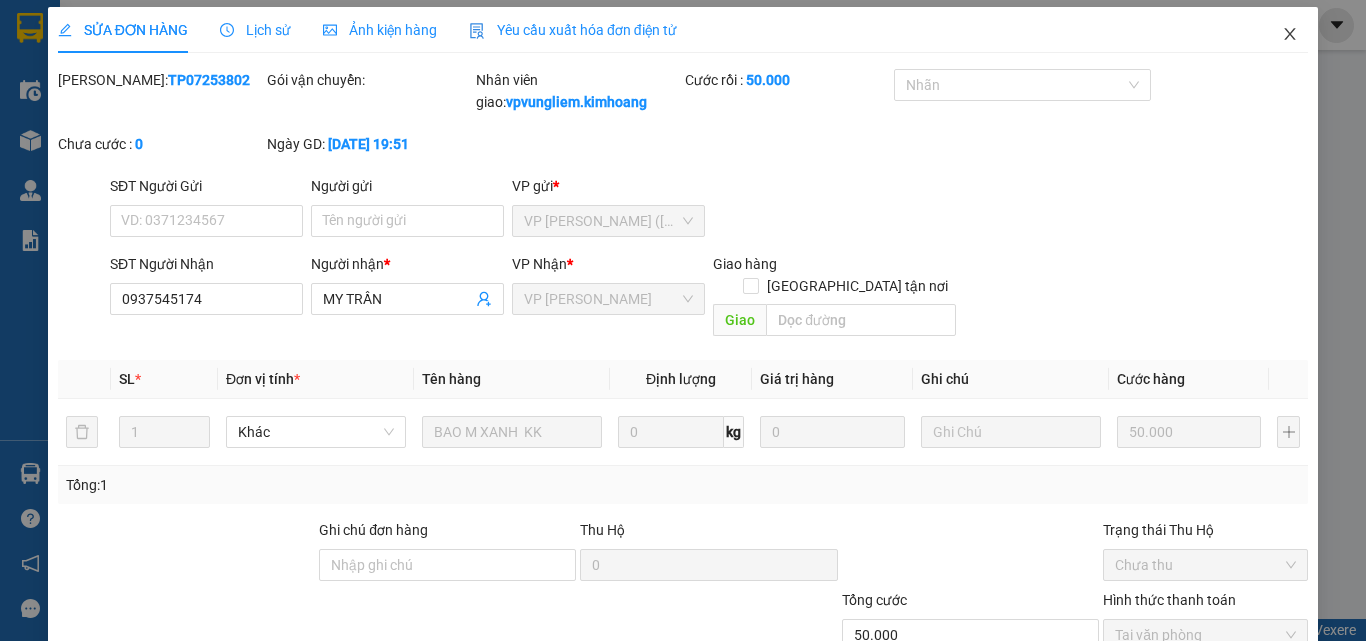 click 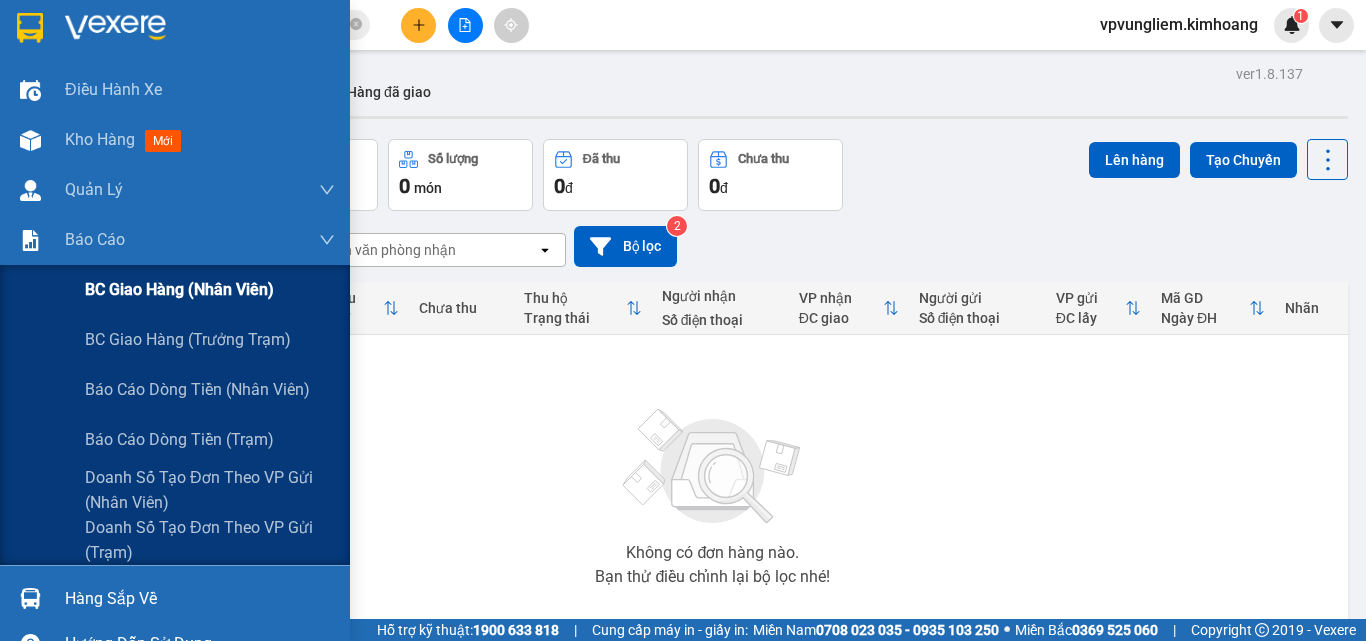 click on "BC giao hàng (nhân viên)" at bounding box center [179, 289] 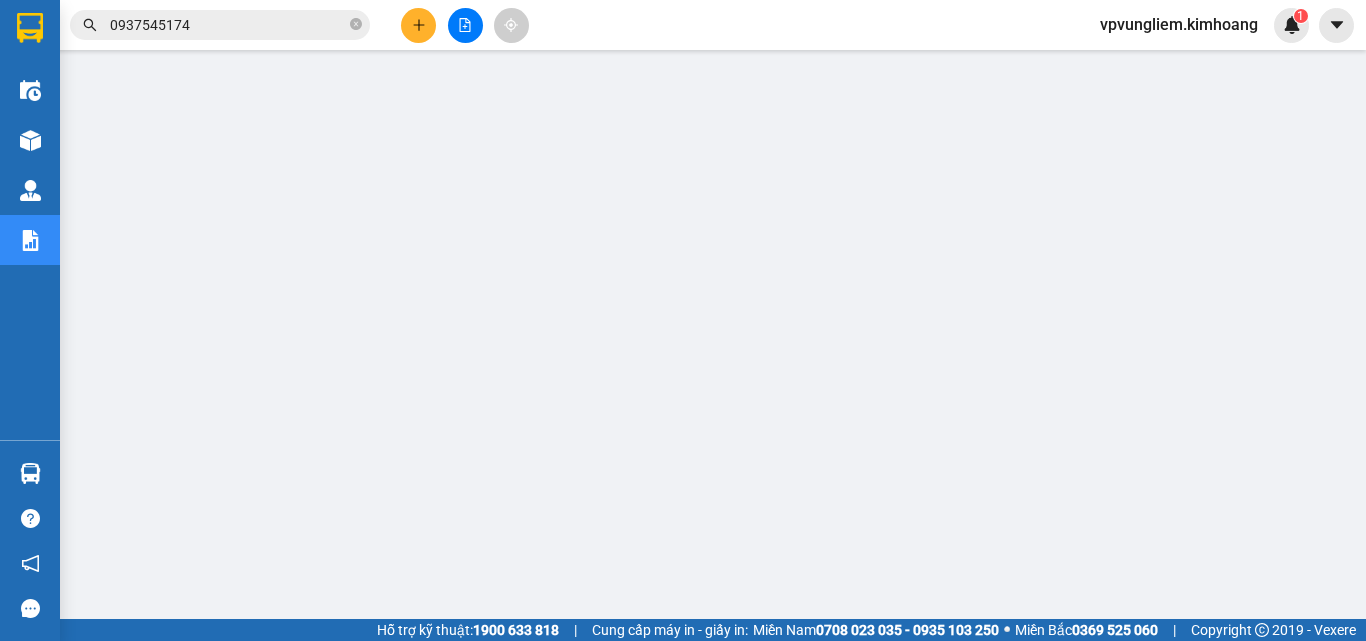 scroll, scrollTop: 200, scrollLeft: 0, axis: vertical 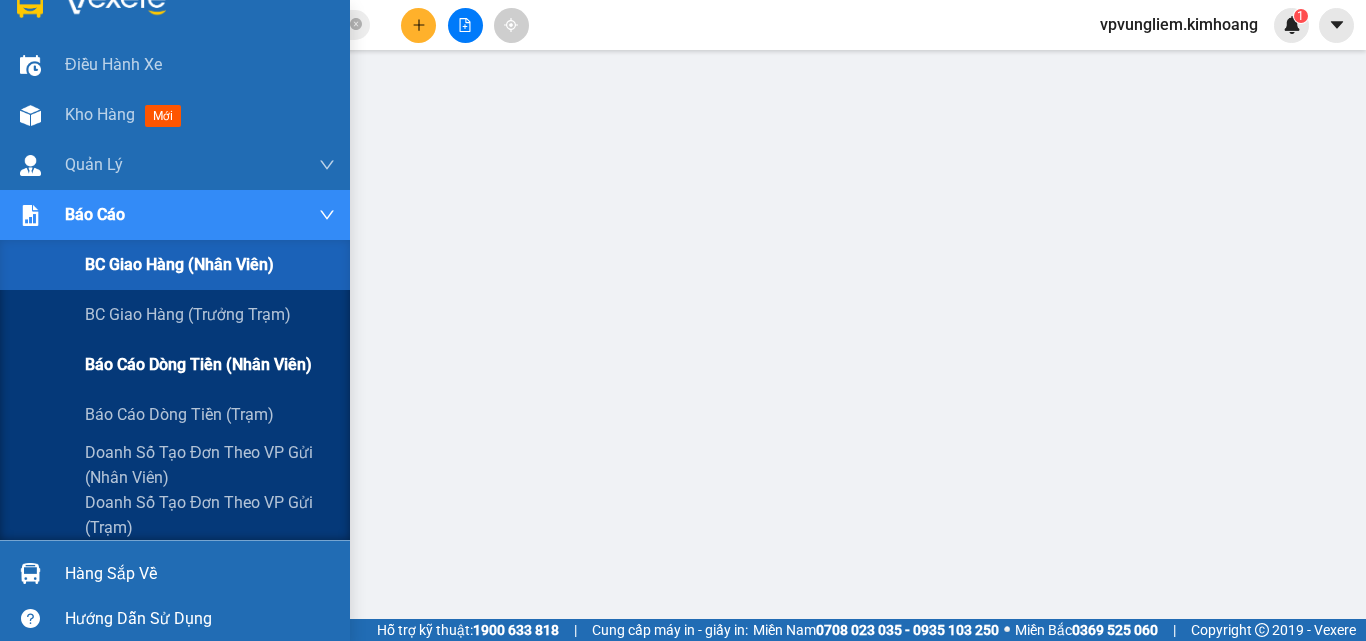 click on "Báo cáo dòng tiền (nhân viên)" at bounding box center (198, 364) 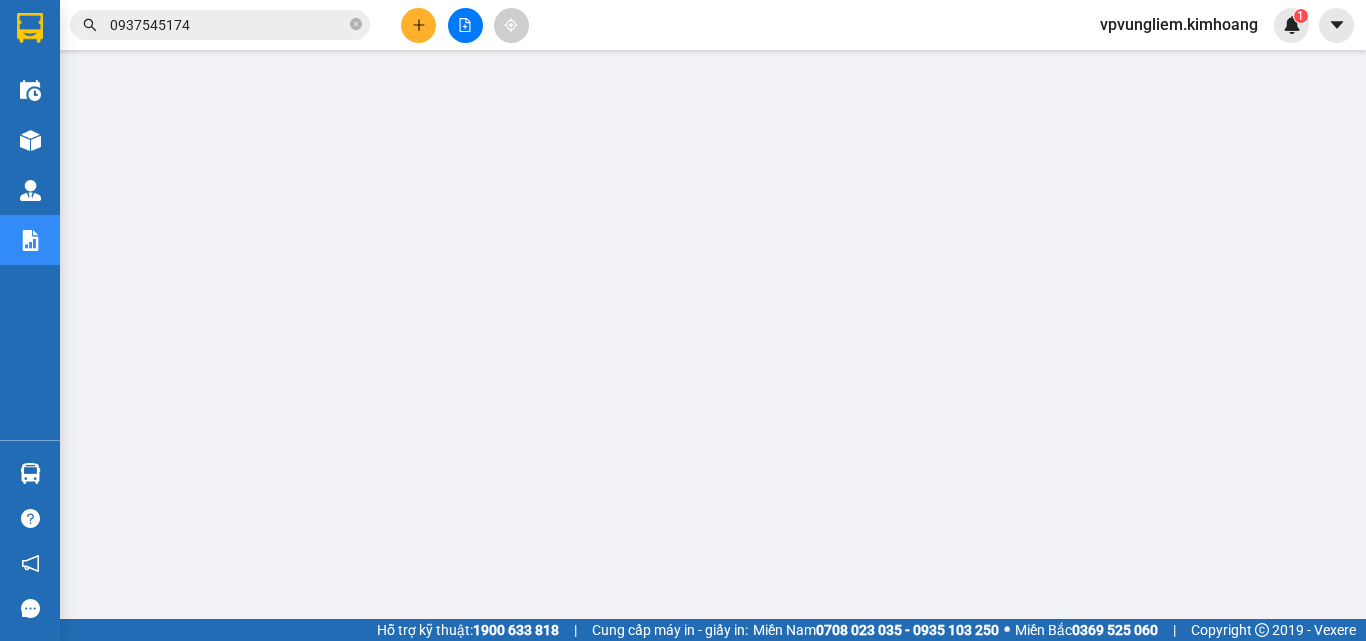 scroll, scrollTop: 0, scrollLeft: 0, axis: both 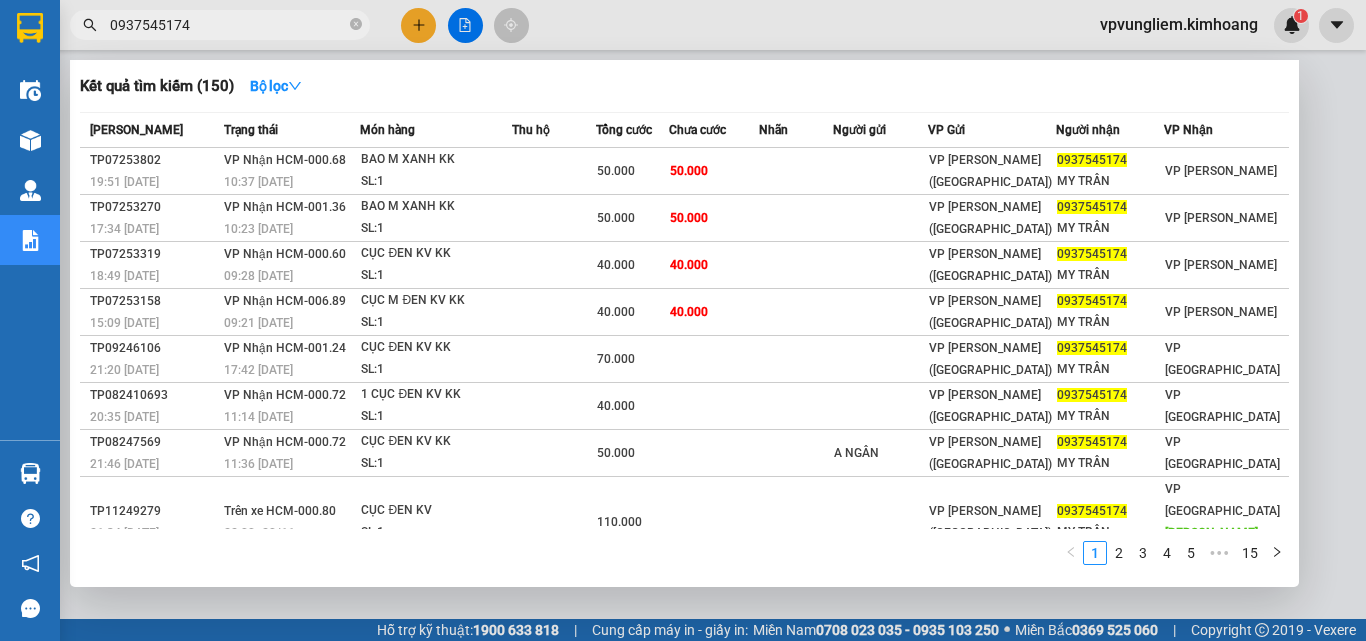 click on "0937545174" at bounding box center [228, 25] 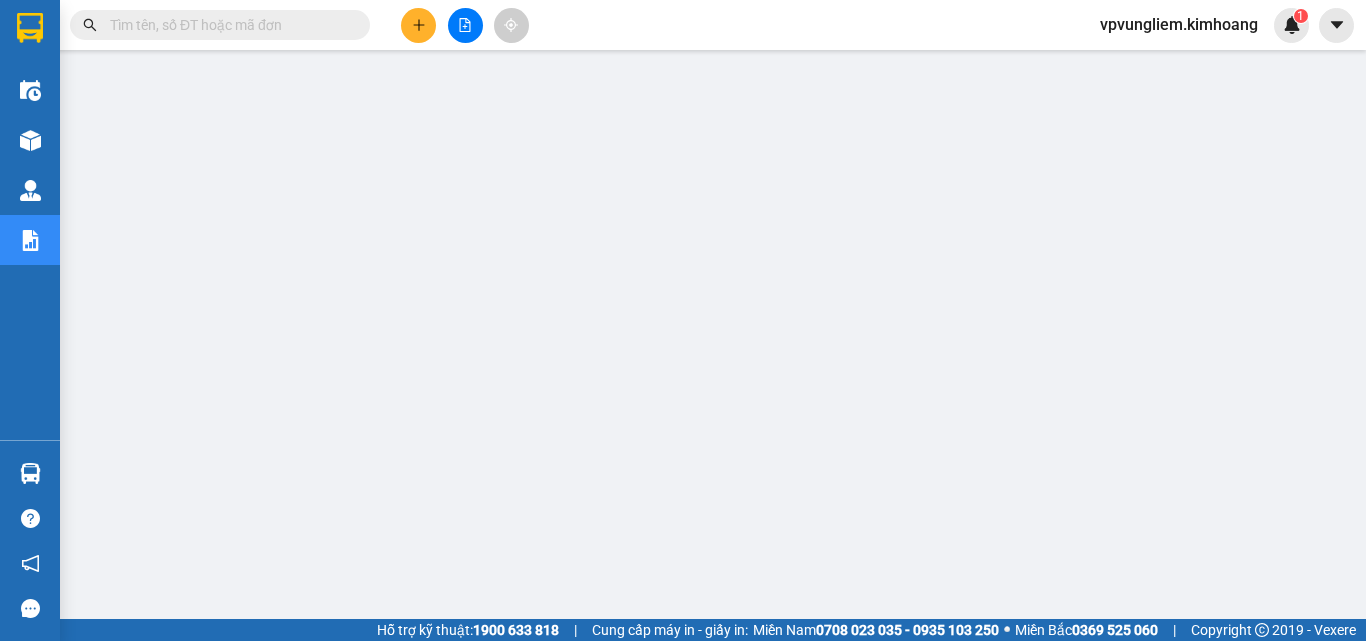 click at bounding box center (228, 25) 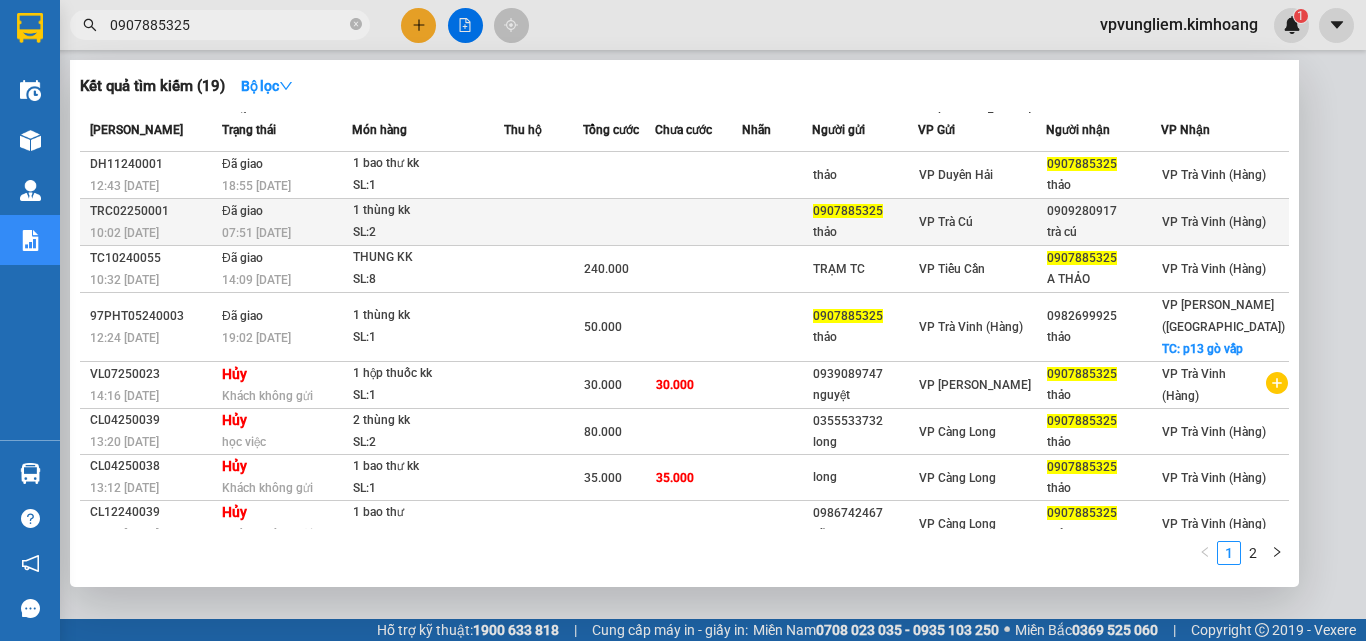 scroll, scrollTop: 0, scrollLeft: 0, axis: both 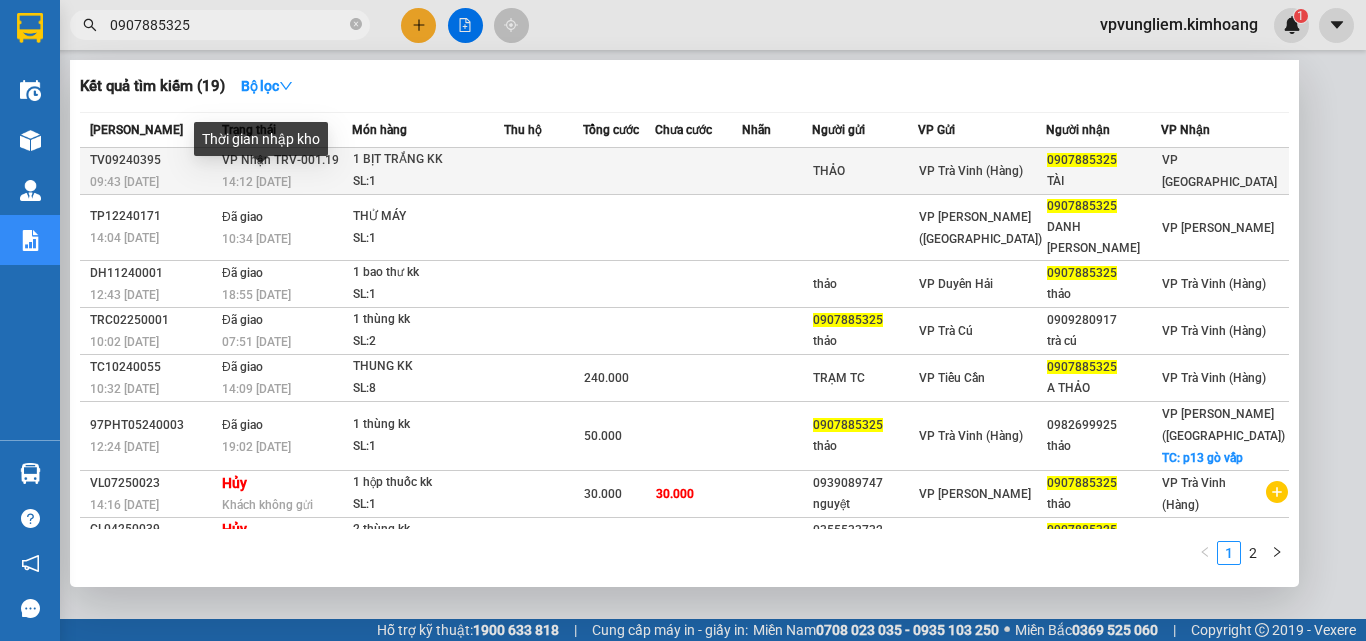 type on "0907885325" 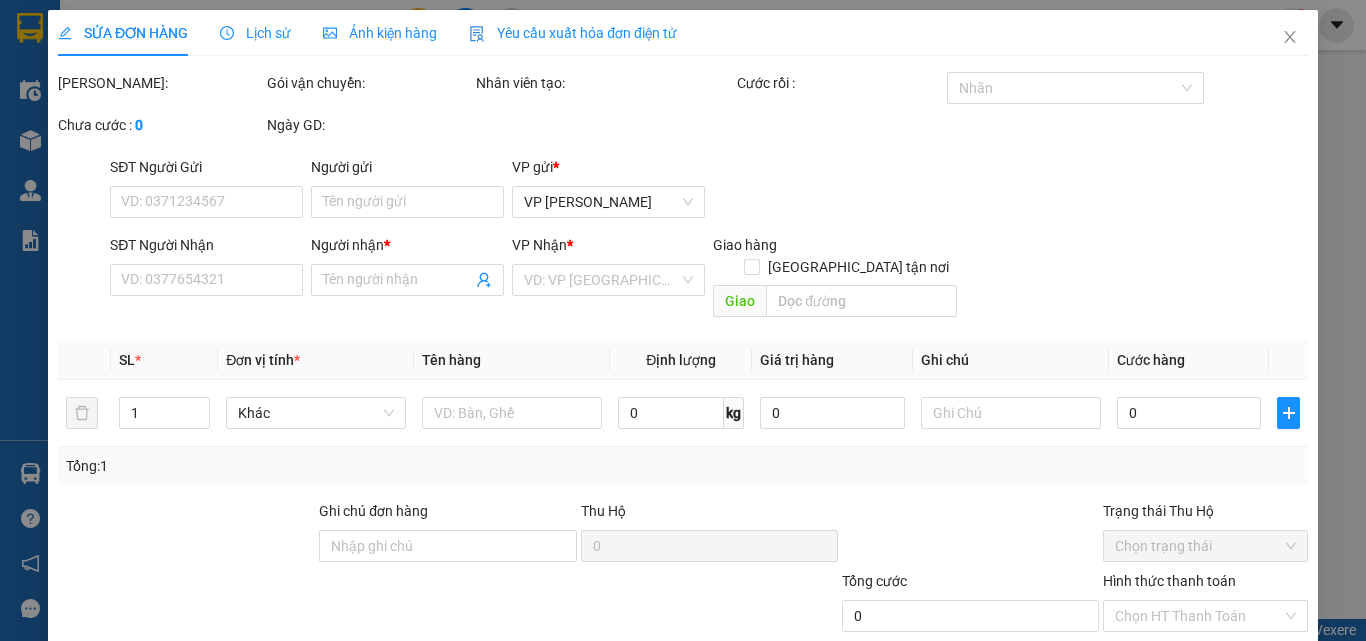 type on "THẢO" 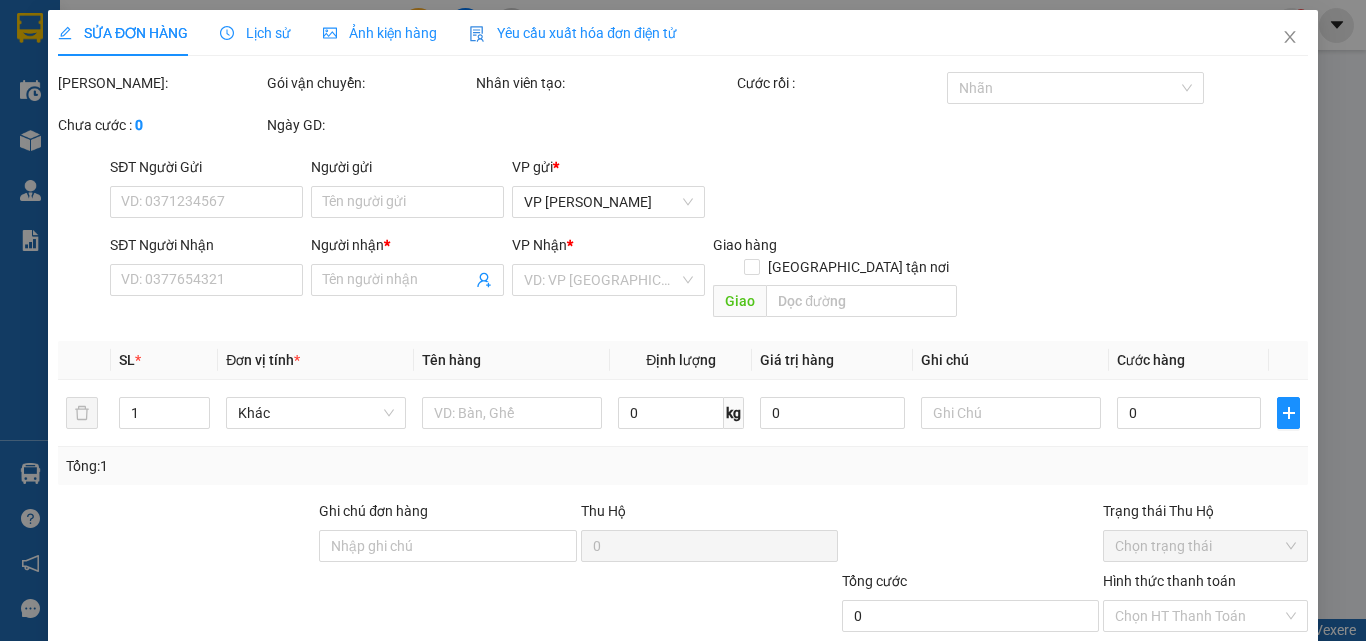 type on "0907885325" 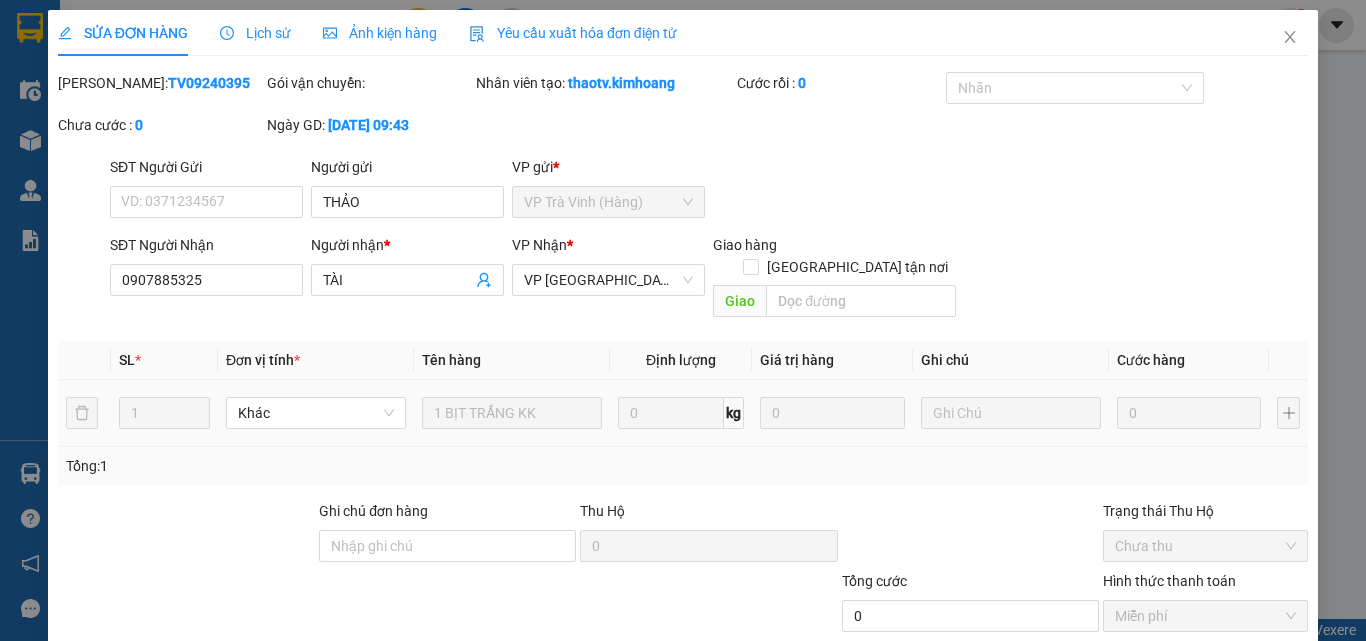 scroll, scrollTop: 103, scrollLeft: 0, axis: vertical 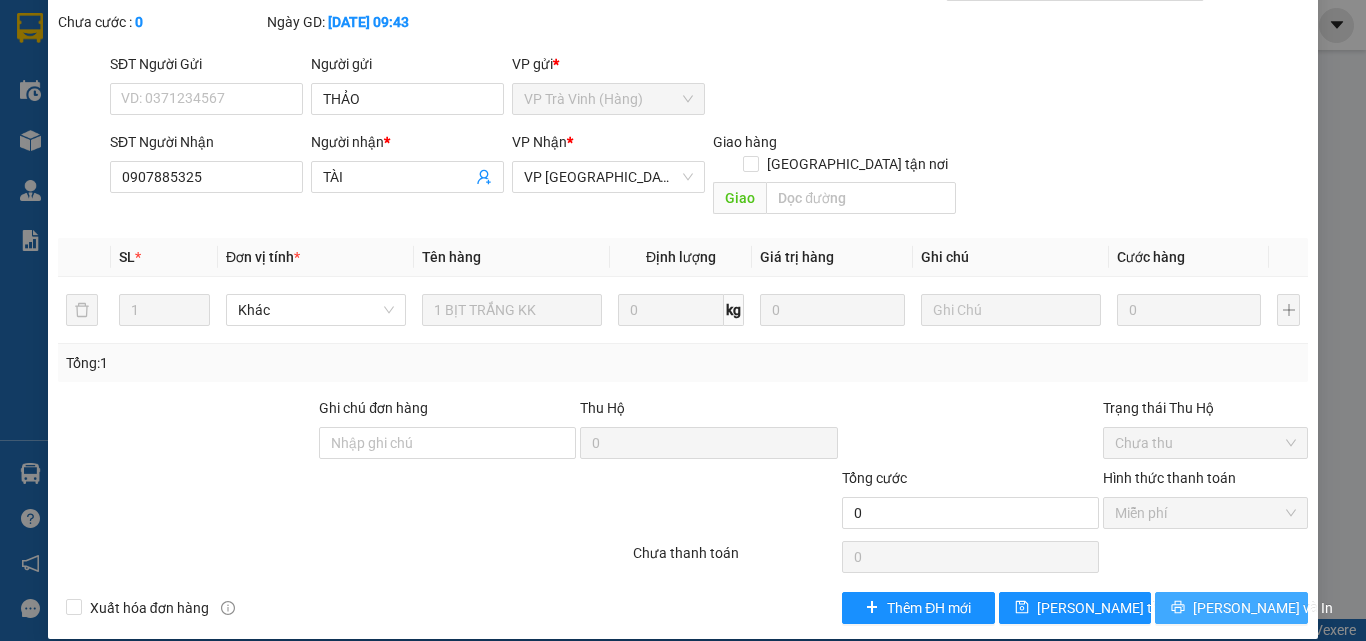 click on "Lưu và In" at bounding box center [1231, 608] 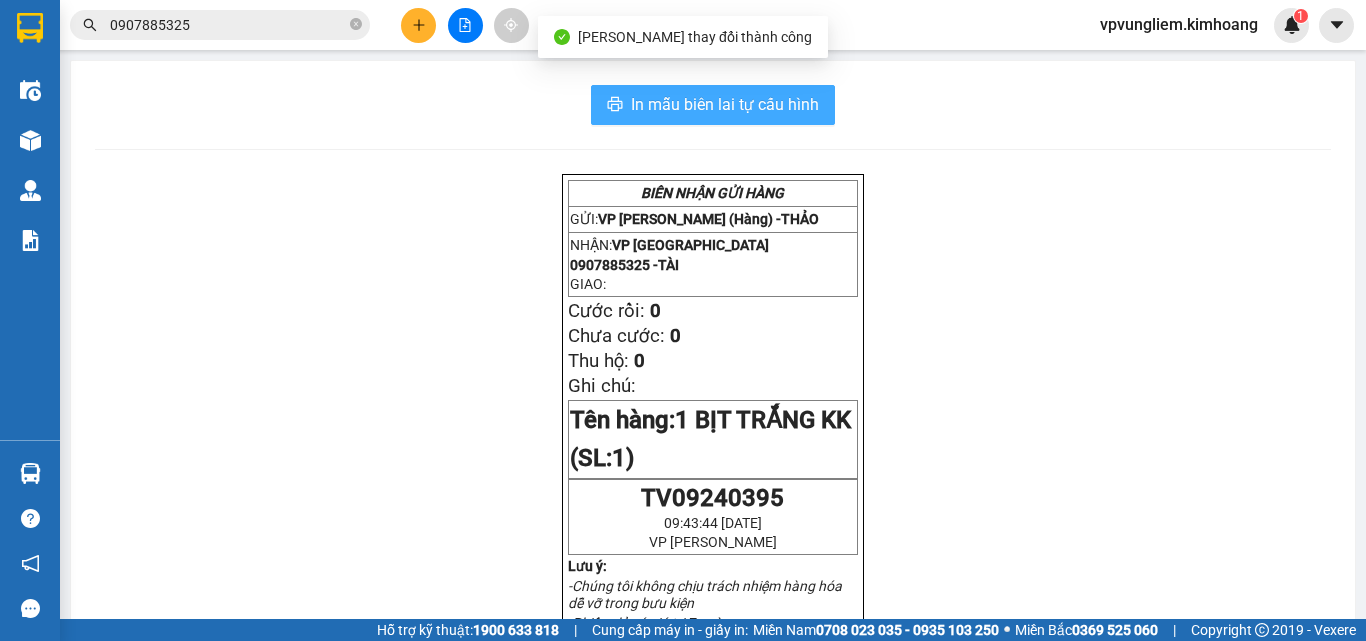 click on "In mẫu biên lai tự cấu hình" at bounding box center (725, 104) 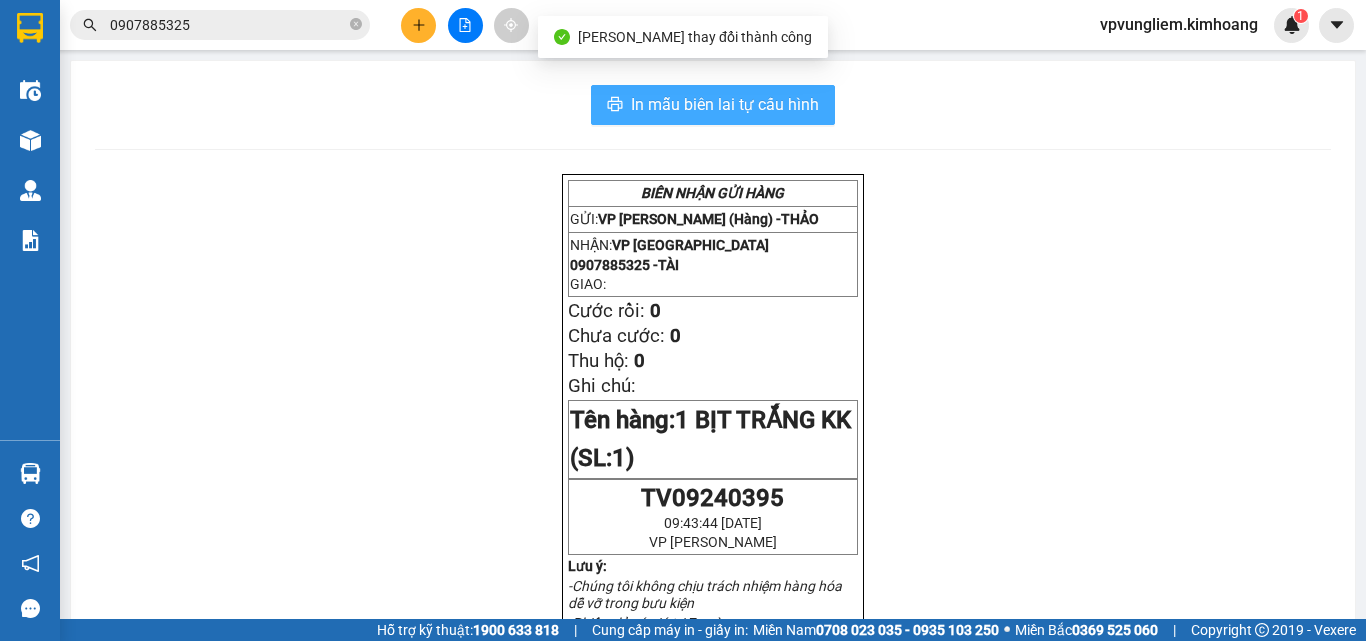 scroll, scrollTop: 0, scrollLeft: 0, axis: both 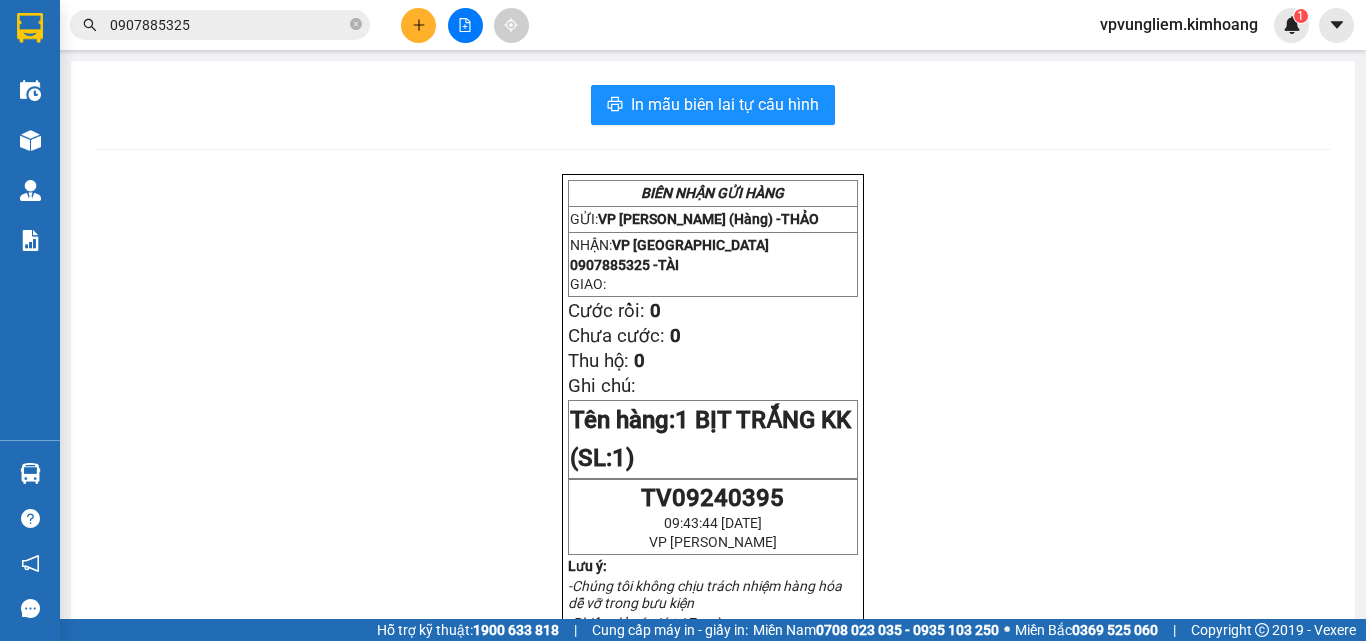 click on "0907885325" at bounding box center (228, 25) 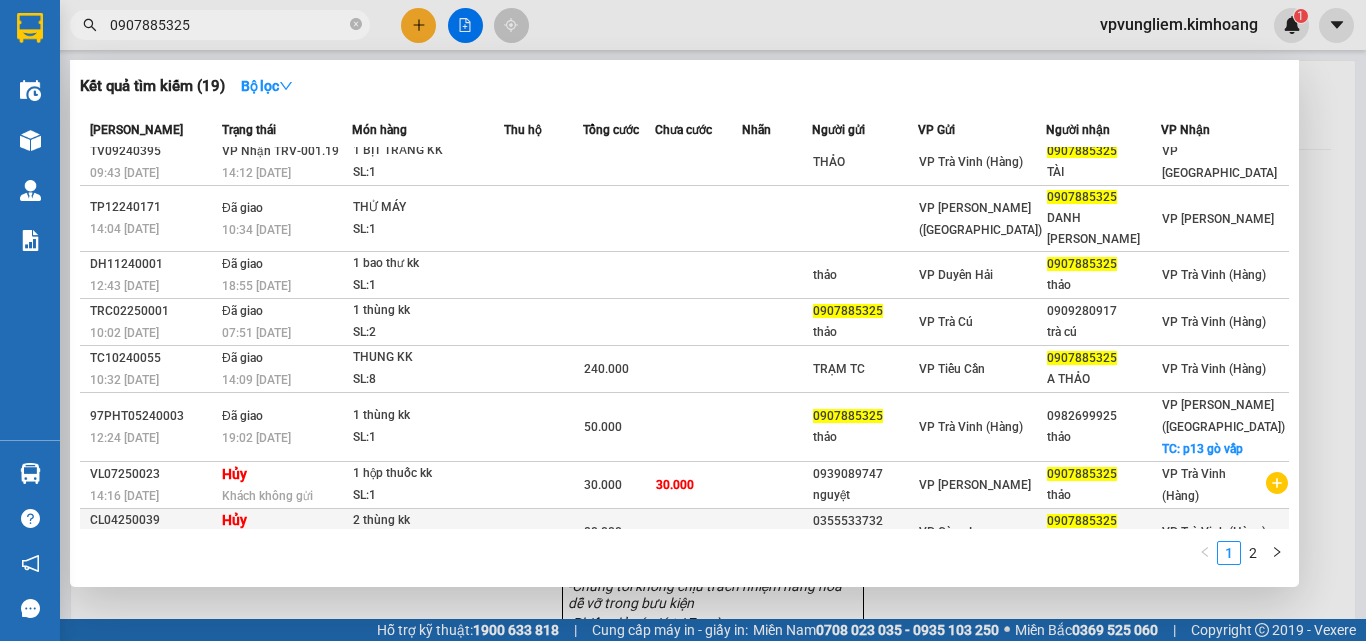 scroll, scrollTop: 0, scrollLeft: 0, axis: both 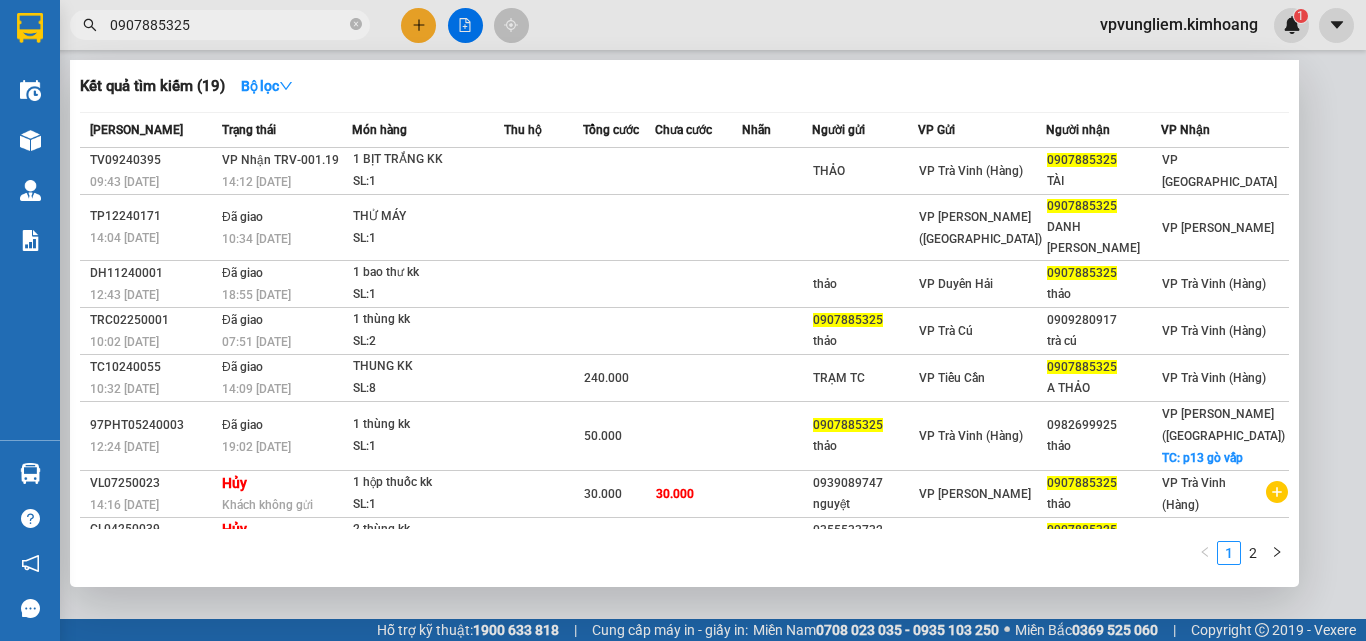 type on "THẢO" 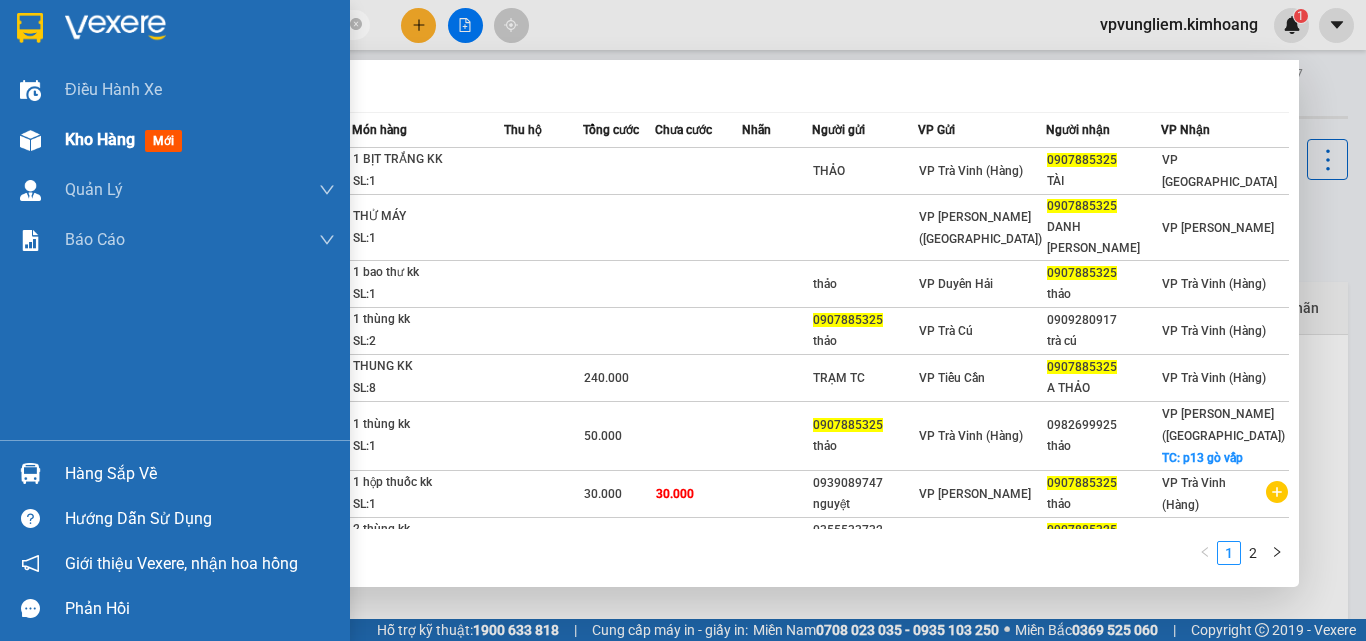 click on "Kho hàng mới" at bounding box center (200, 140) 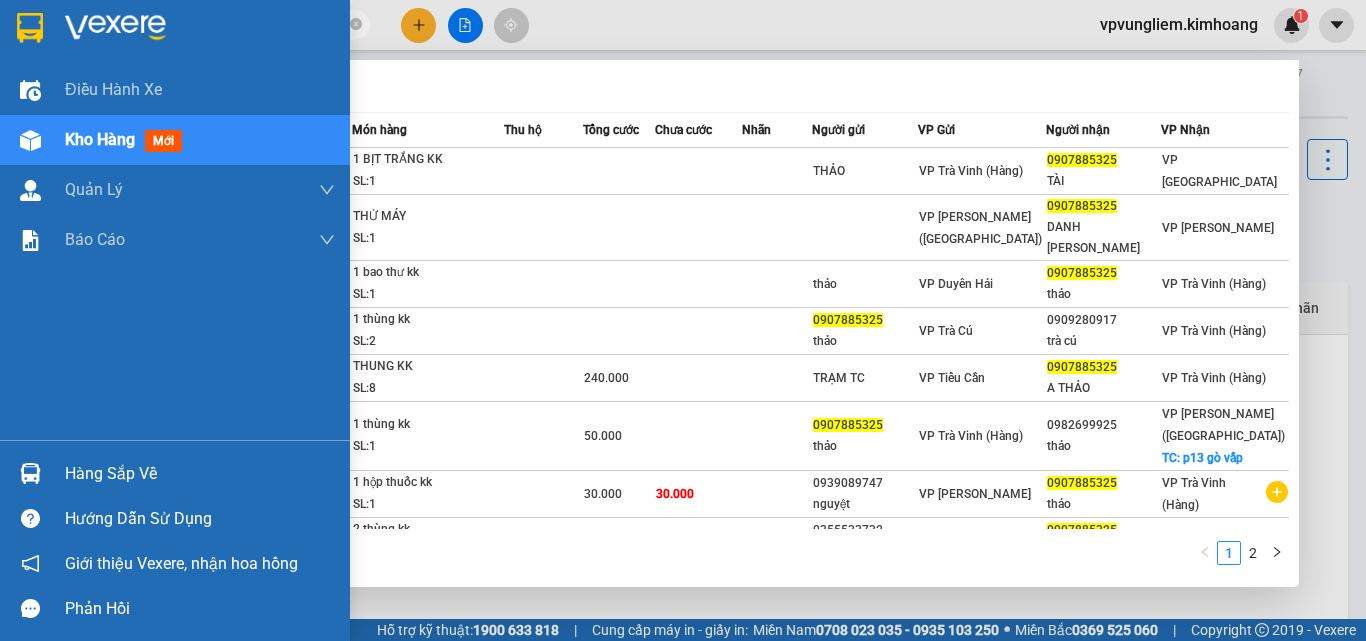 click on "Kho hàng mới" at bounding box center [127, 139] 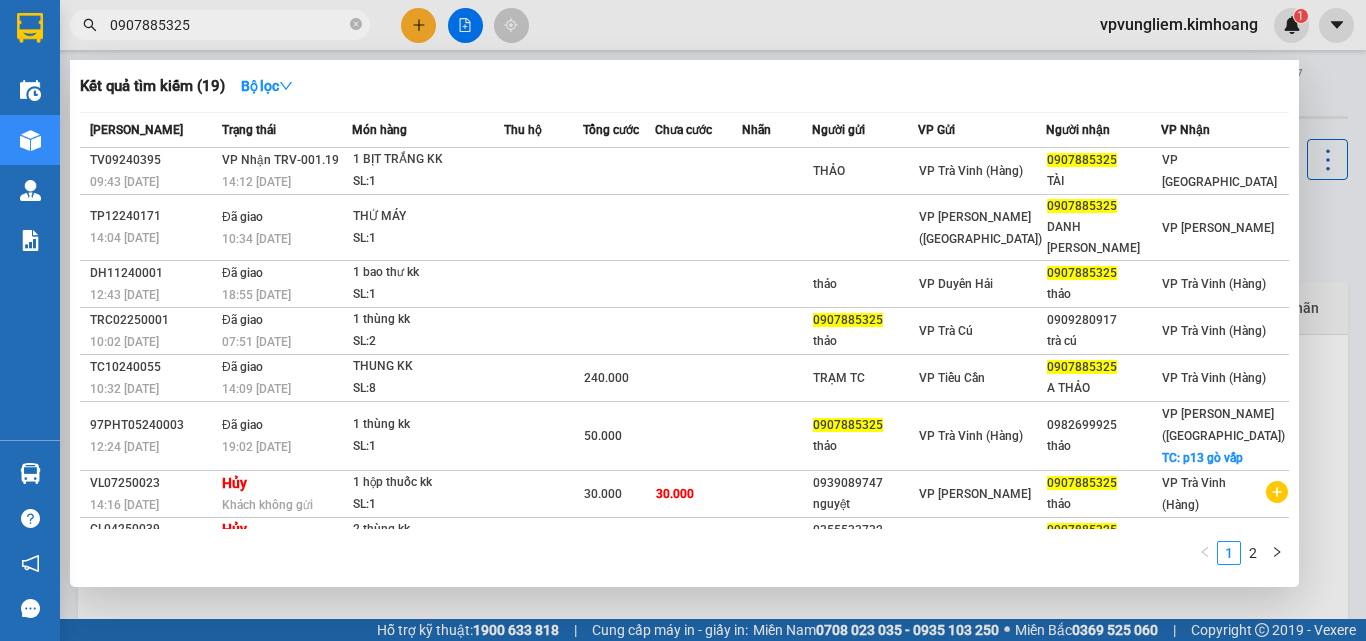 click on "0907885325" at bounding box center [228, 25] 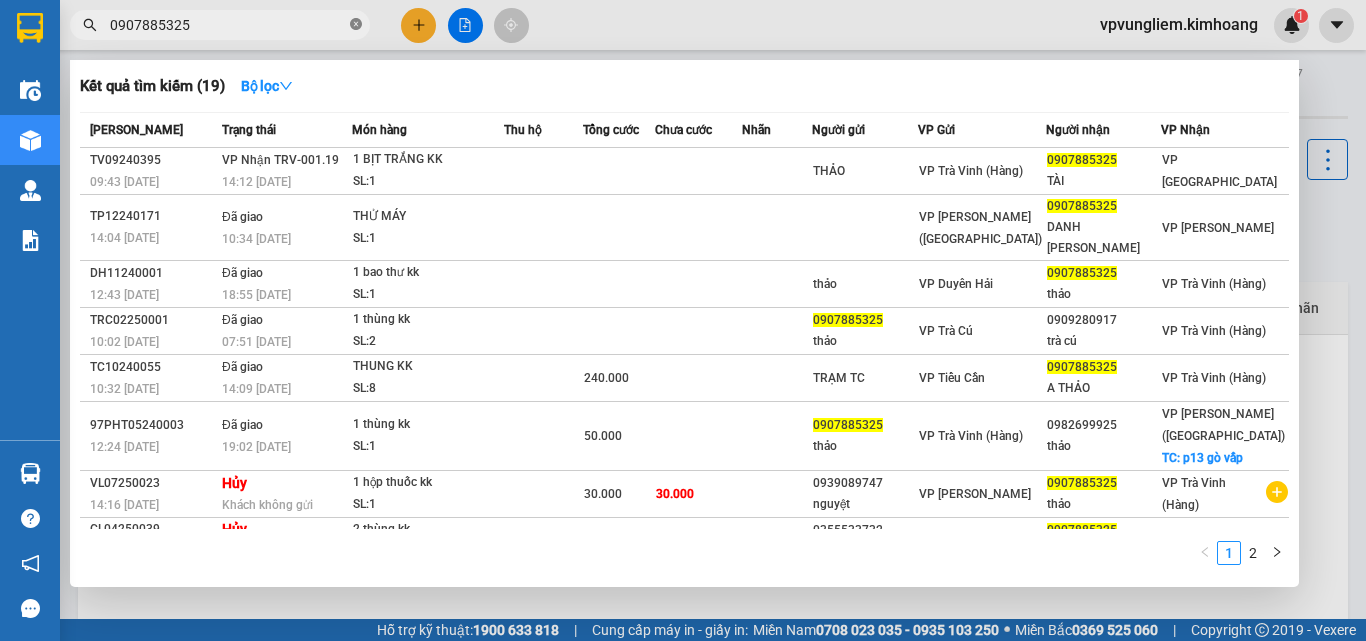 click 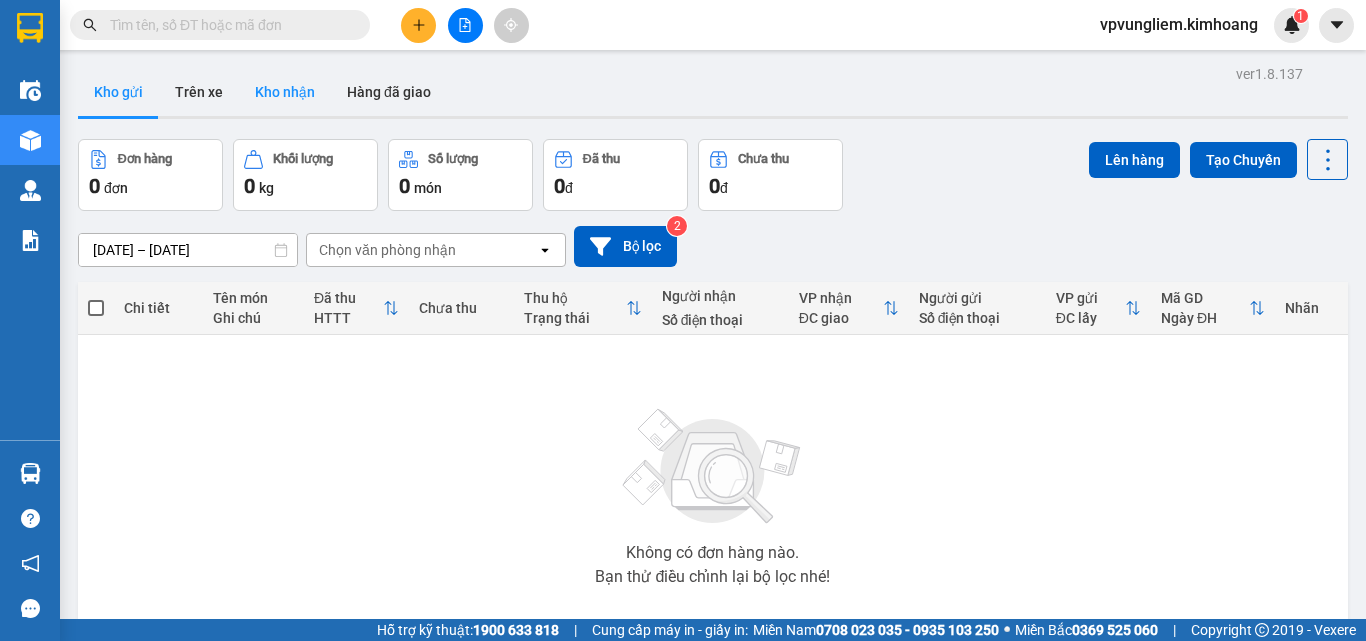 click on "Kho nhận" at bounding box center (285, 92) 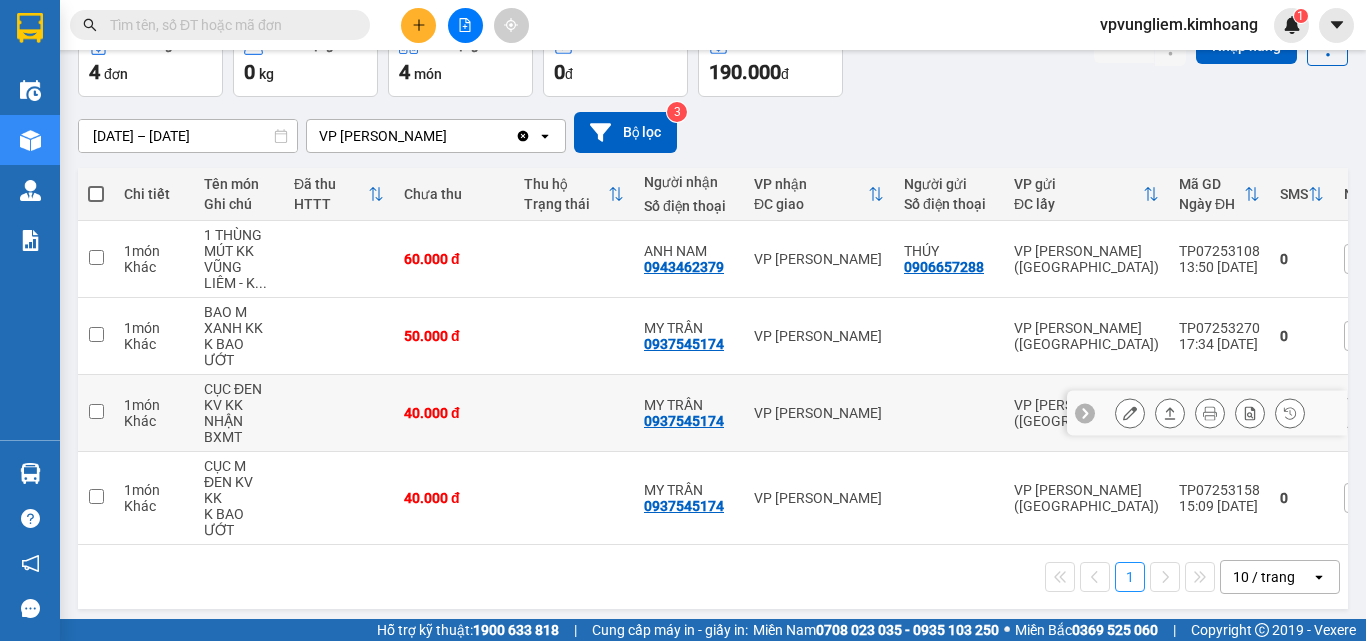 scroll, scrollTop: 0, scrollLeft: 0, axis: both 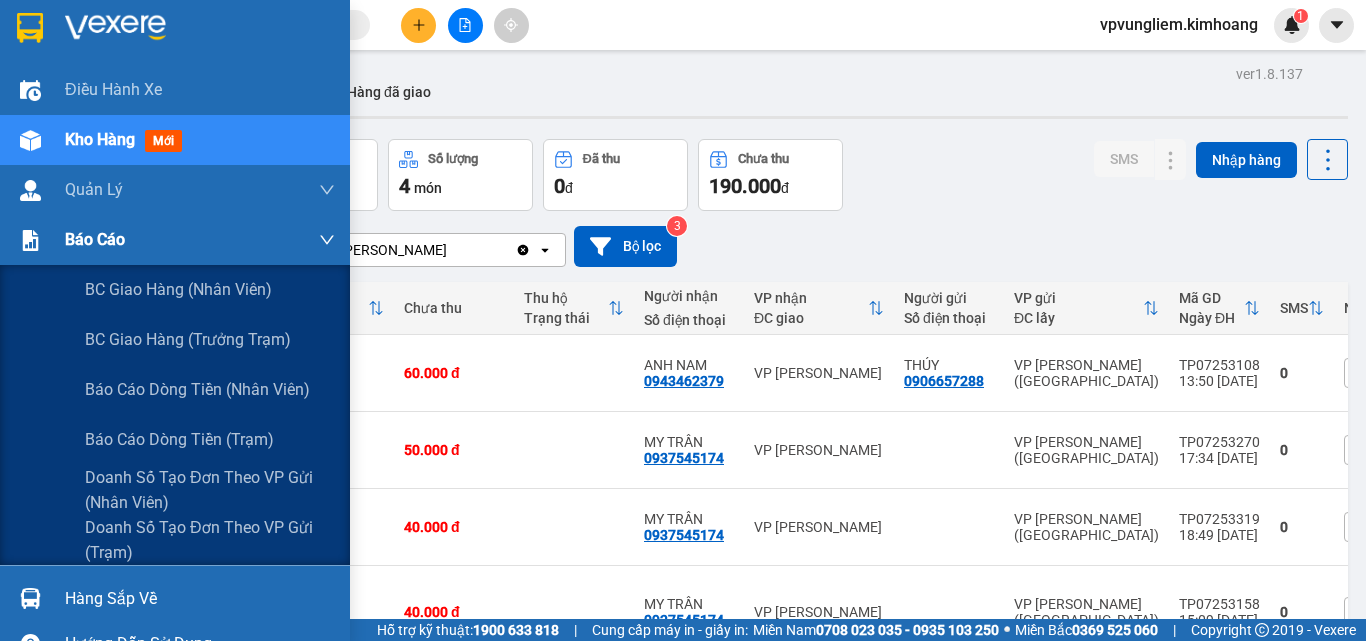 click on "Báo cáo" at bounding box center [200, 240] 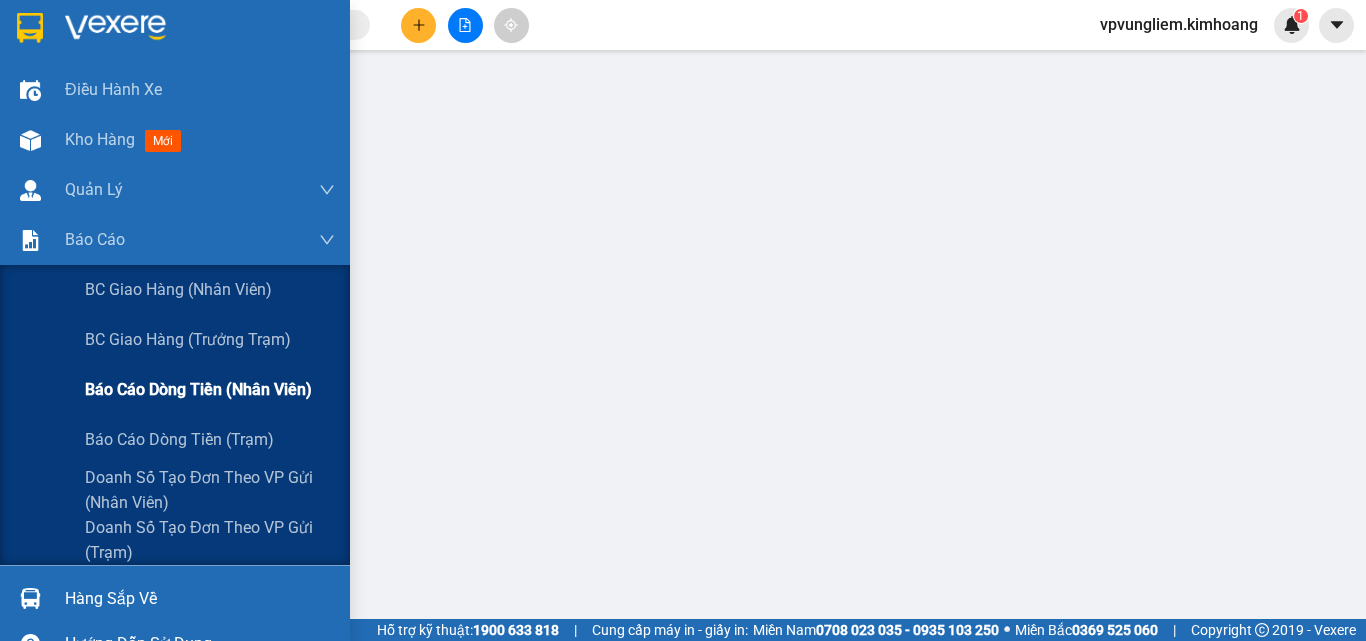 click on "Báo cáo dòng tiền (nhân viên)" at bounding box center (198, 389) 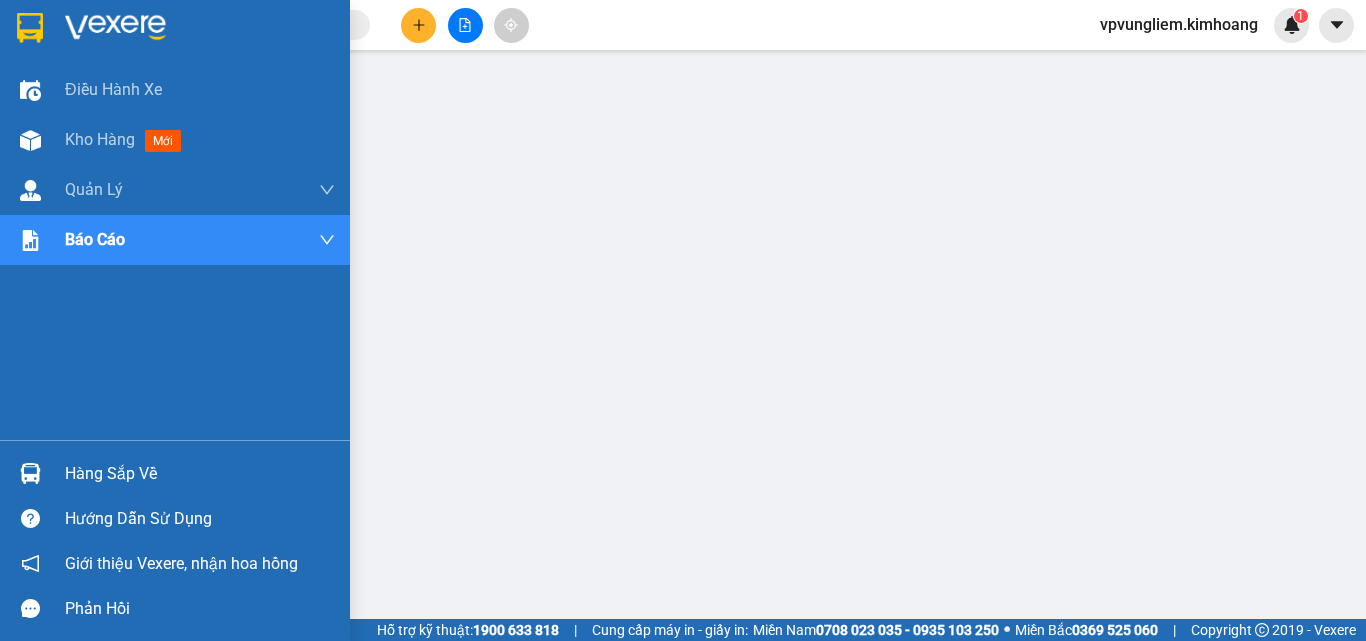 click on "Điều hành xe     Kho hàng mới     Quản Lý Quản lý chuyến Quản lý khách hàng mới     Báo cáo BC giao hàng (nhân viên) BC giao hàng (trưởng trạm) Báo cáo dòng tiền (nhân viên) Báo cáo dòng tiền (trạm) Doanh số tạo đơn theo VP gửi (nhân viên) Doanh số tạo đơn theo VP gửi (trạm)" at bounding box center (175, 252) 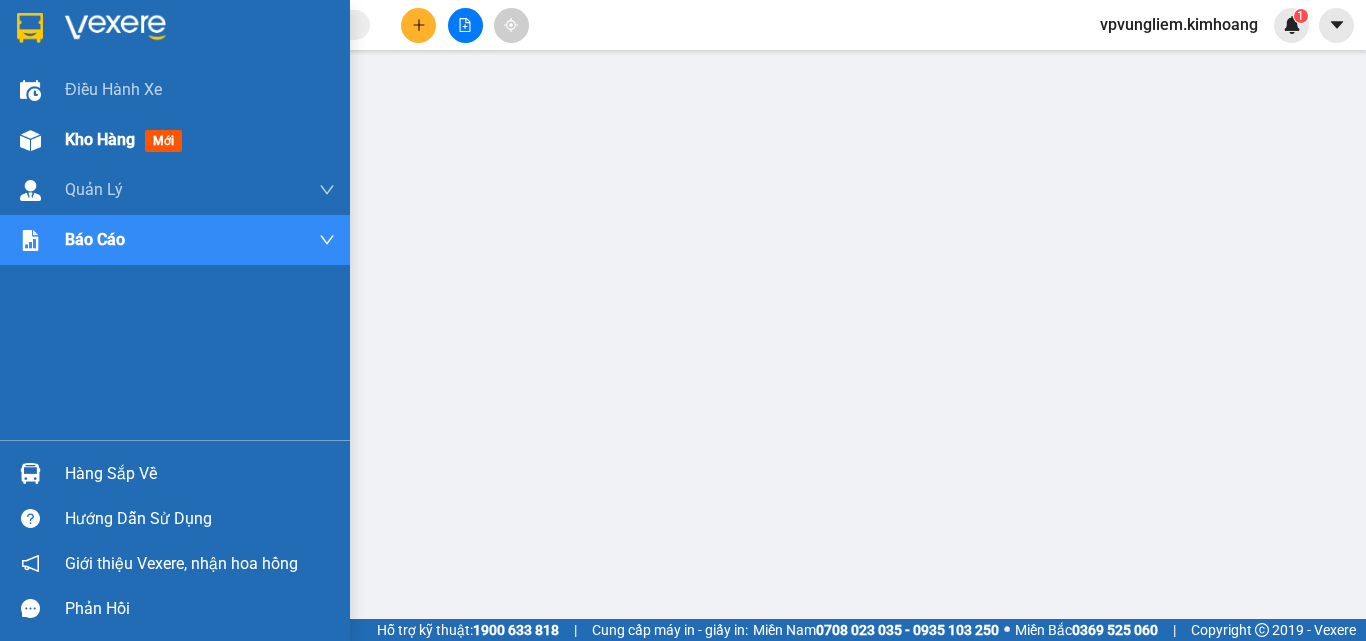 click on "Kho hàng mới" at bounding box center (200, 140) 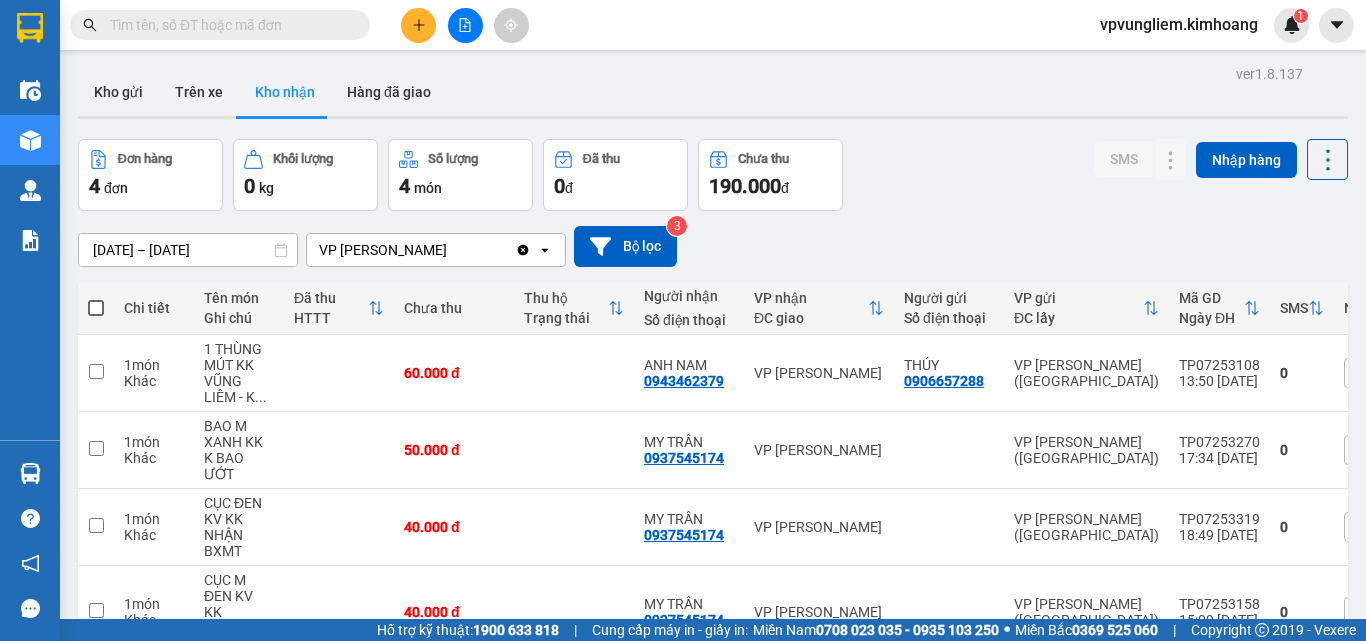click at bounding box center (228, 25) 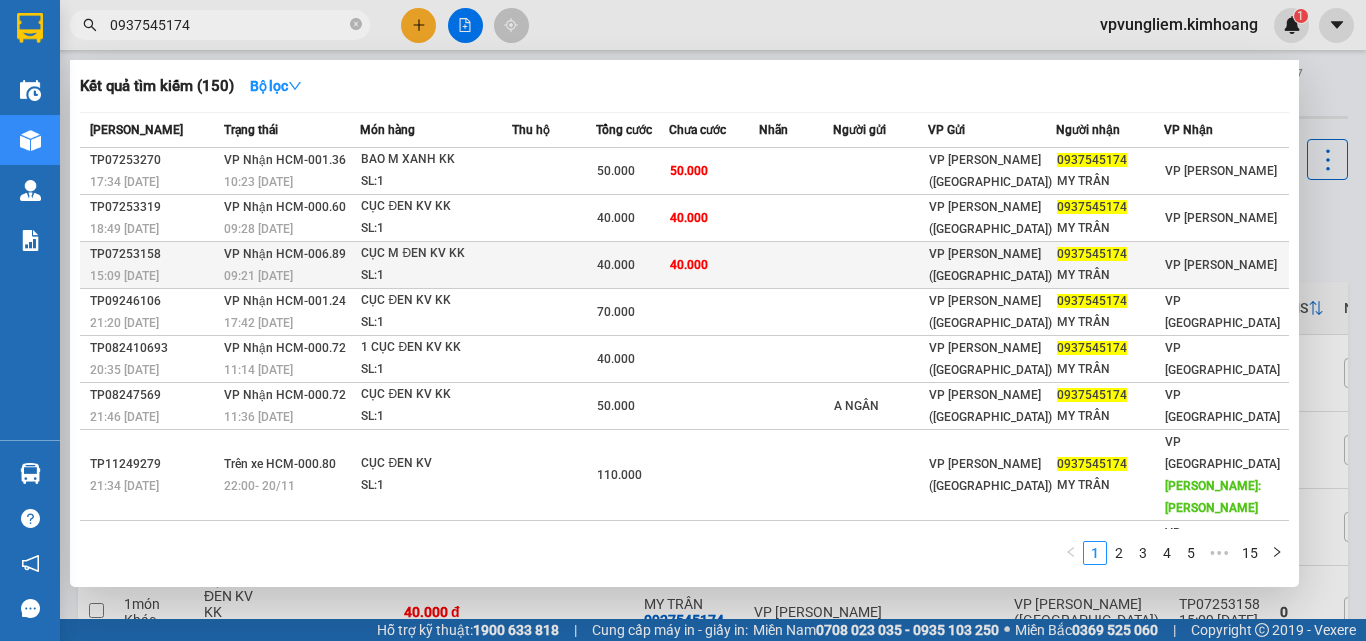 type on "0937545174" 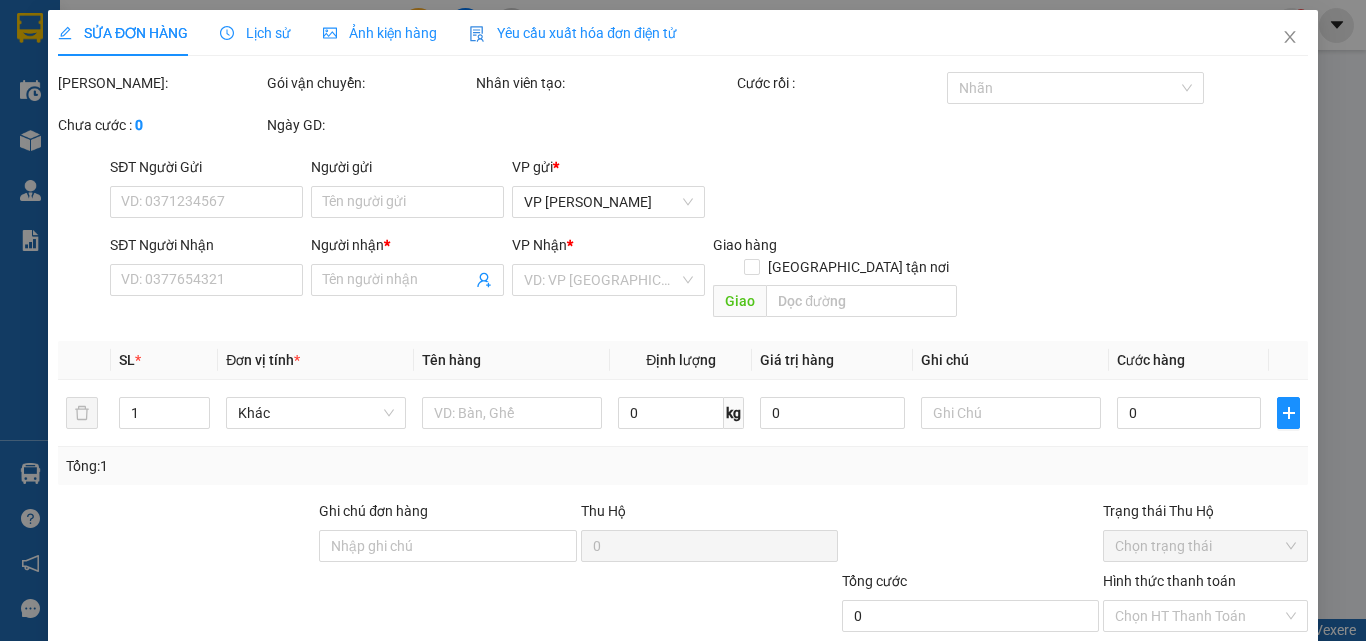type on "0937545174" 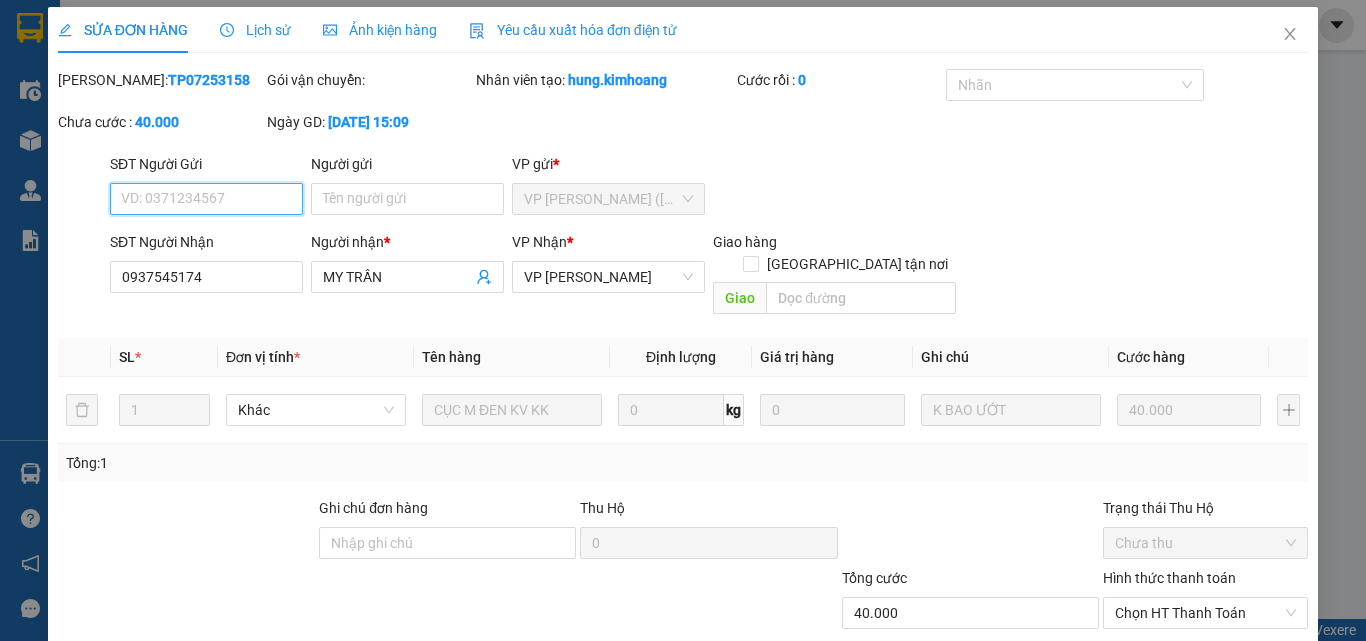 scroll, scrollTop: 103, scrollLeft: 0, axis: vertical 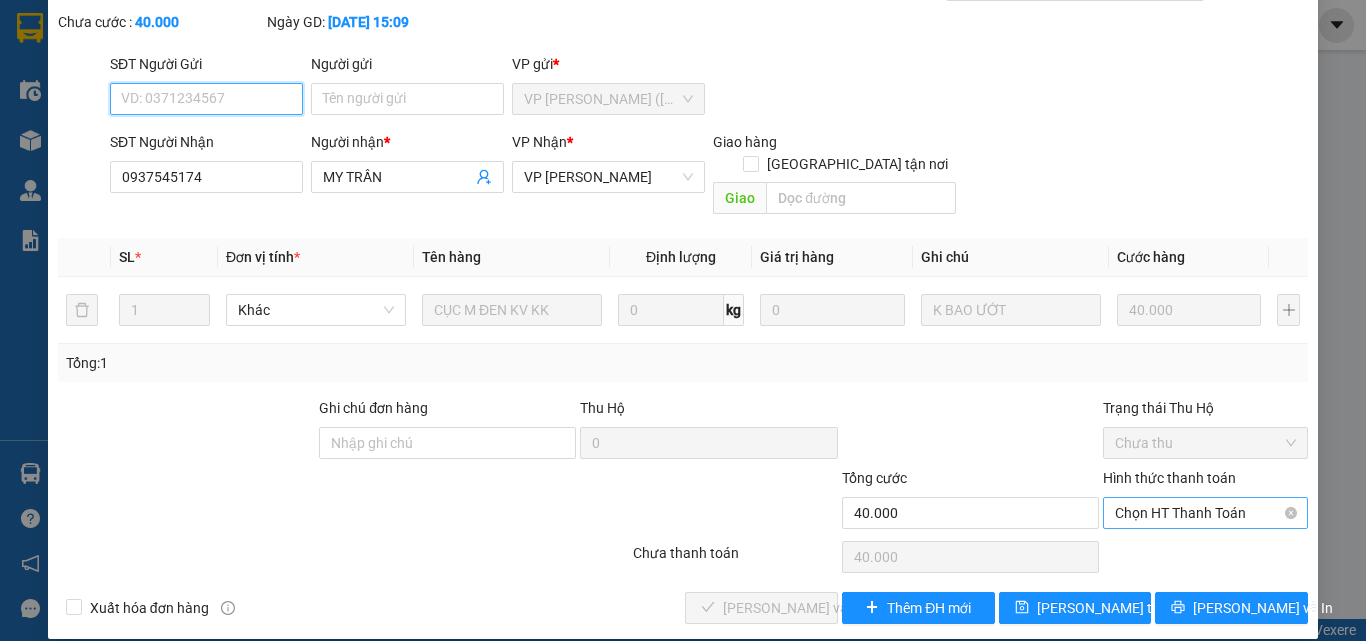 click on "Chọn HT Thanh Toán" at bounding box center [1205, 513] 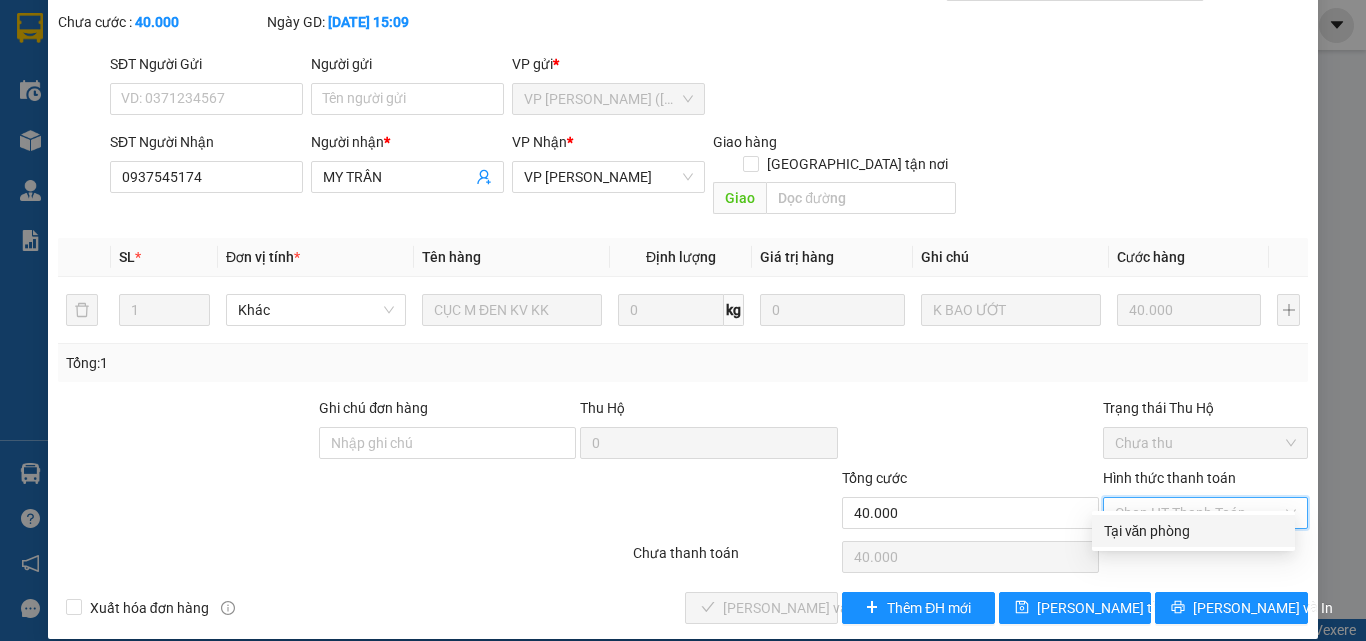 click on "Tại văn phòng" at bounding box center (1193, 531) 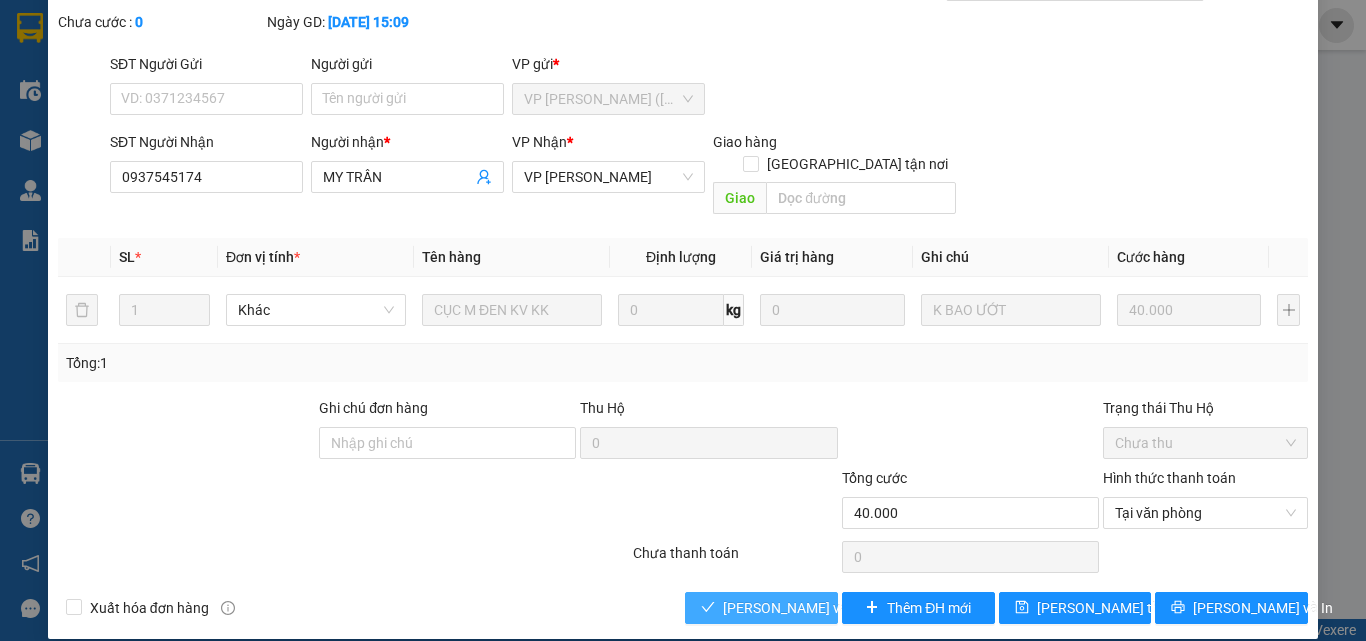 click on "Lưu và Giao hàng" at bounding box center [819, 608] 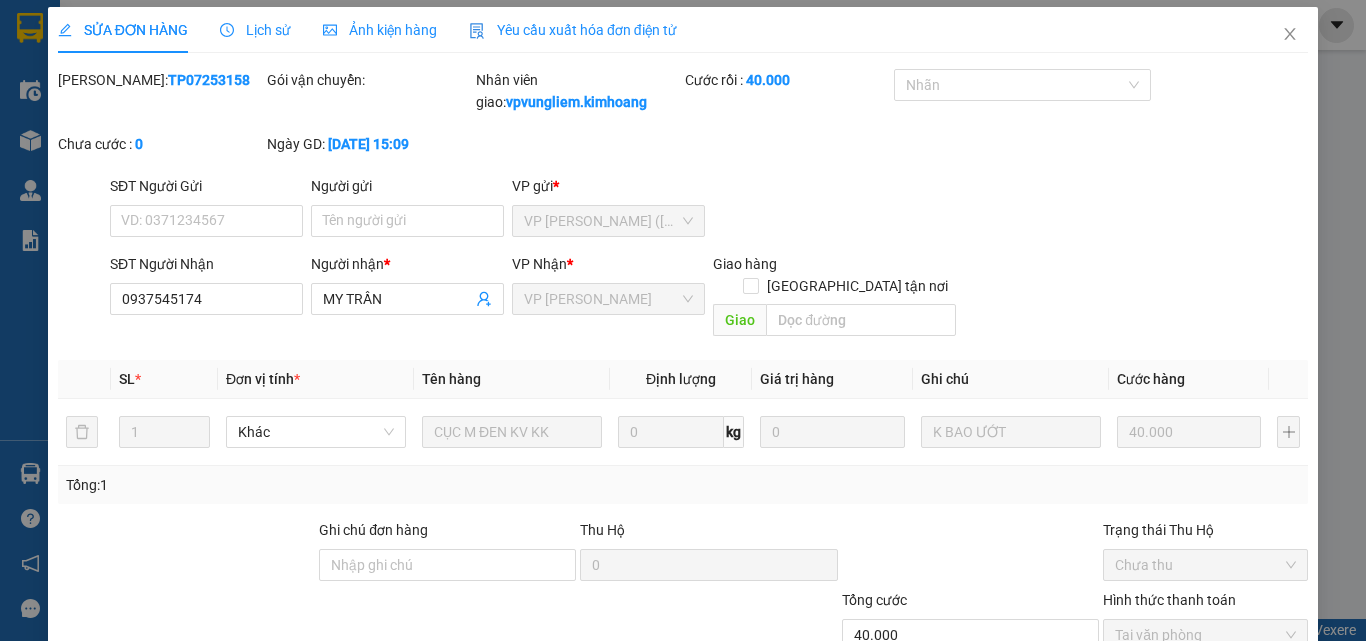 scroll, scrollTop: 125, scrollLeft: 0, axis: vertical 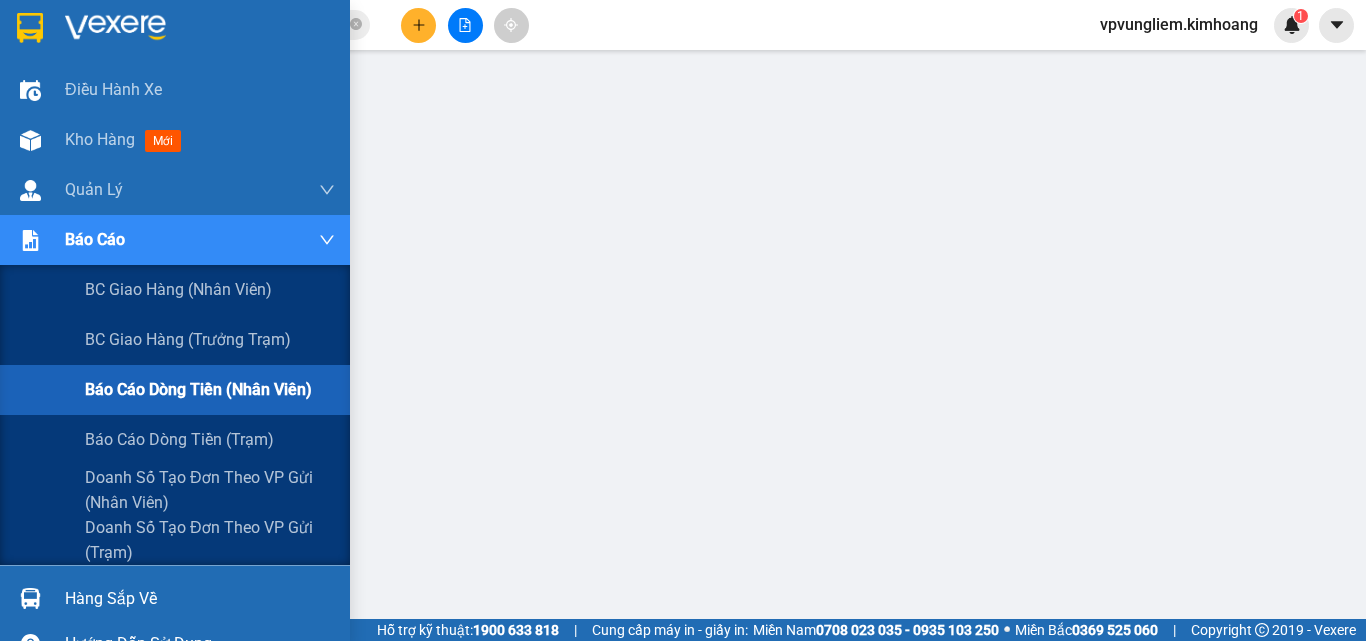 click on "Báo cáo dòng tiền (nhân viên)" at bounding box center (198, 389) 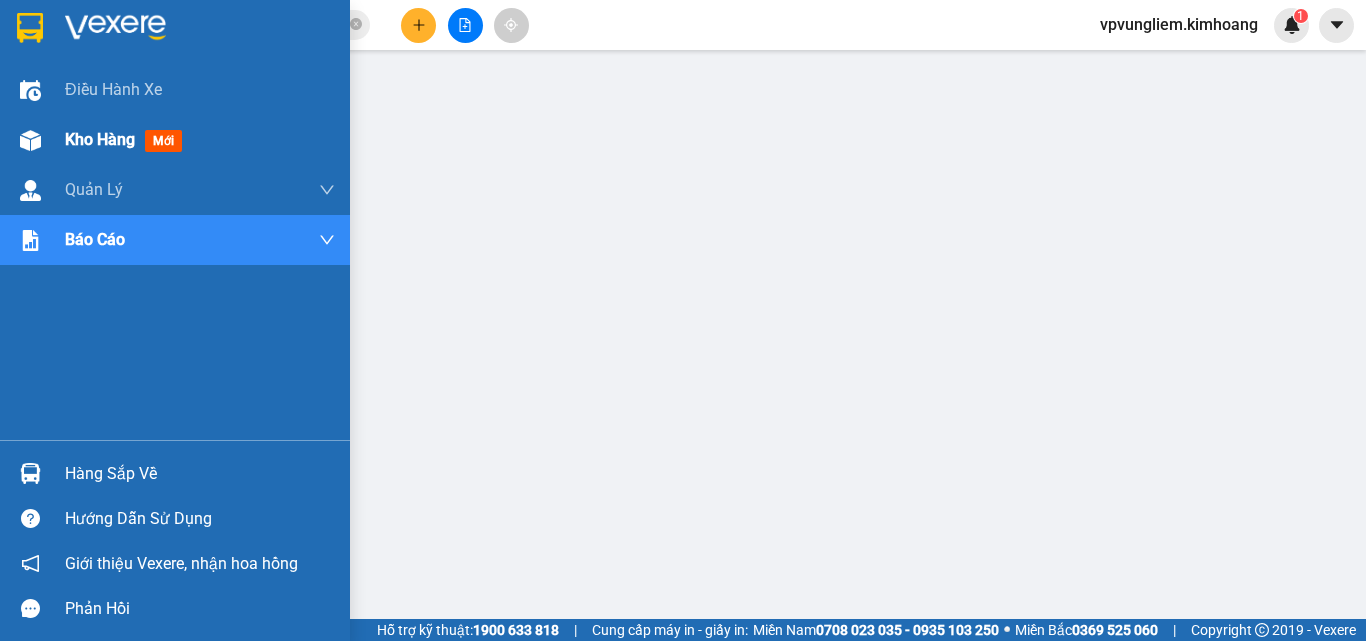 click on "Kho hàng" at bounding box center (100, 139) 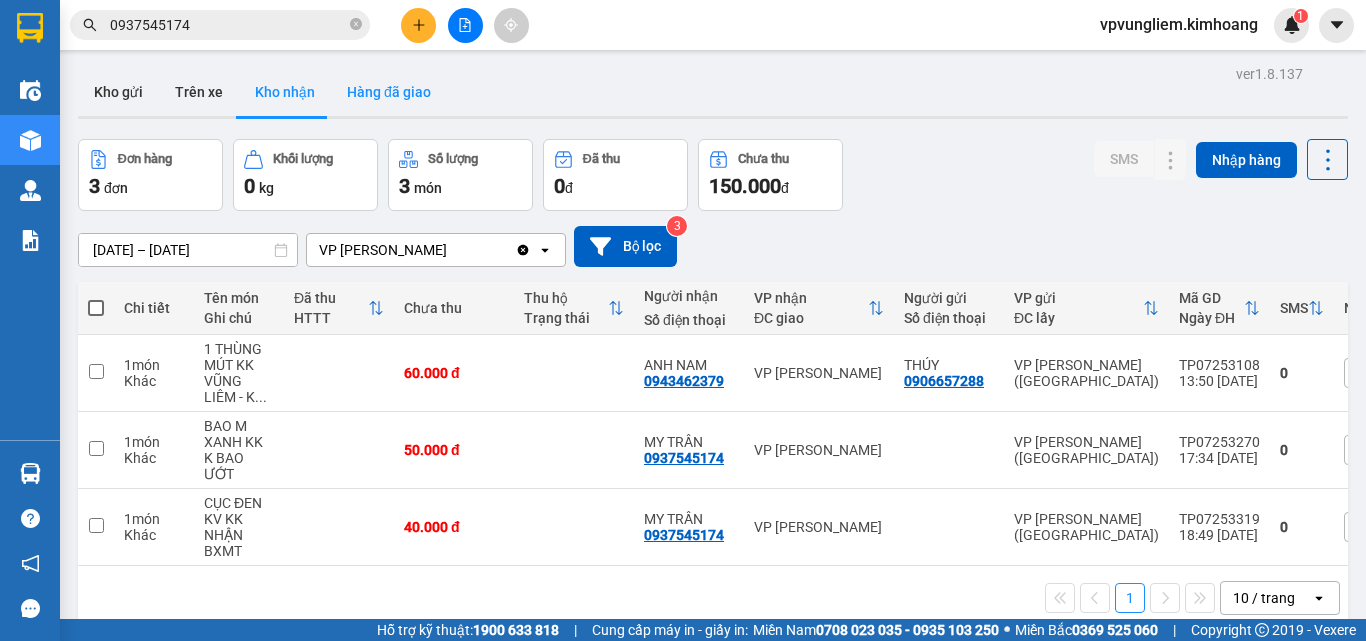 click on "Hàng đã giao" at bounding box center [389, 92] 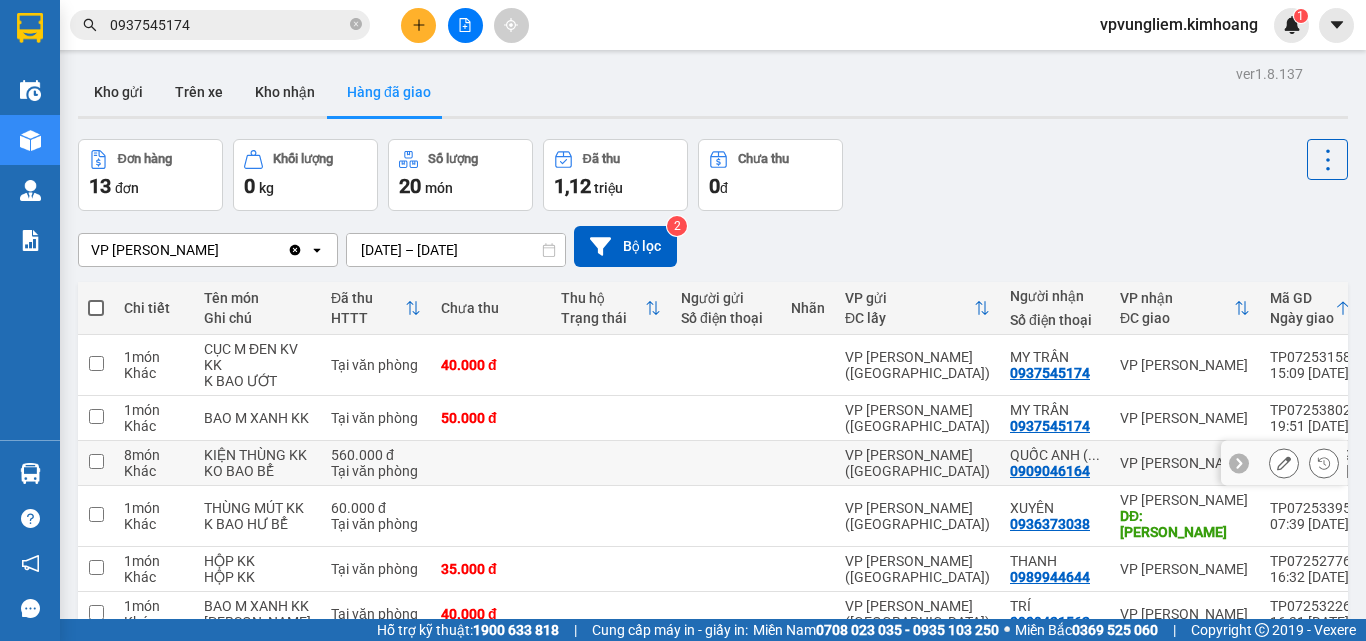 scroll, scrollTop: 100, scrollLeft: 0, axis: vertical 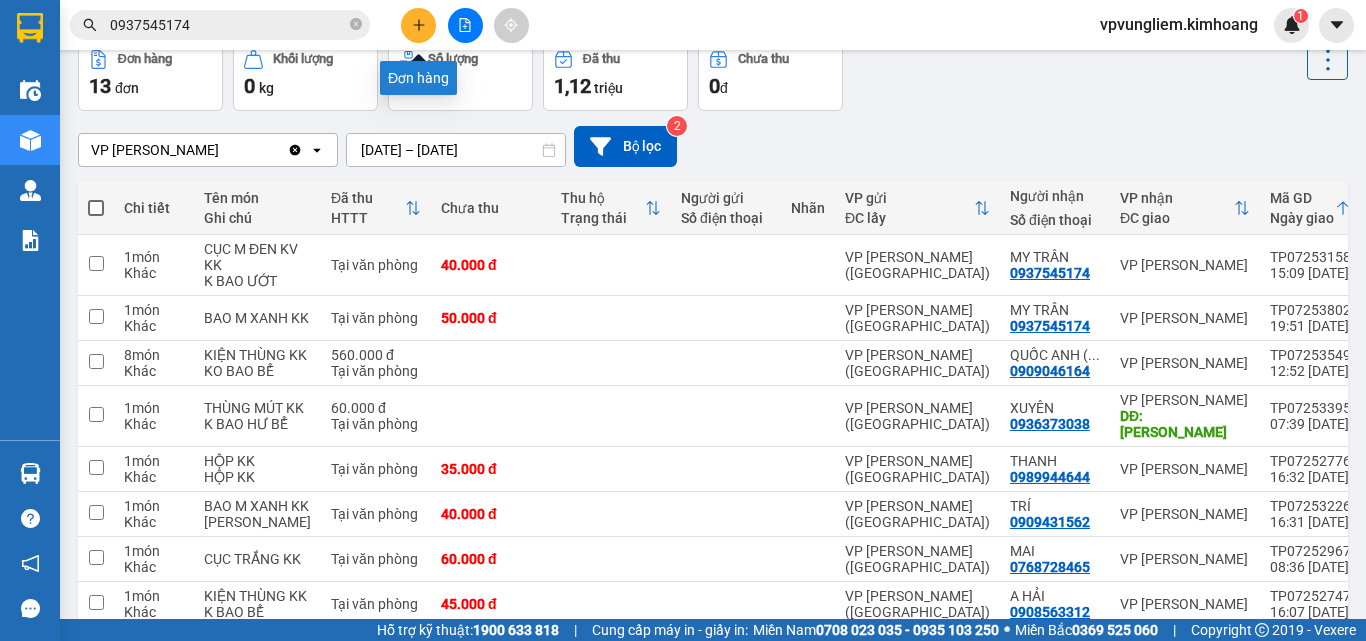 click 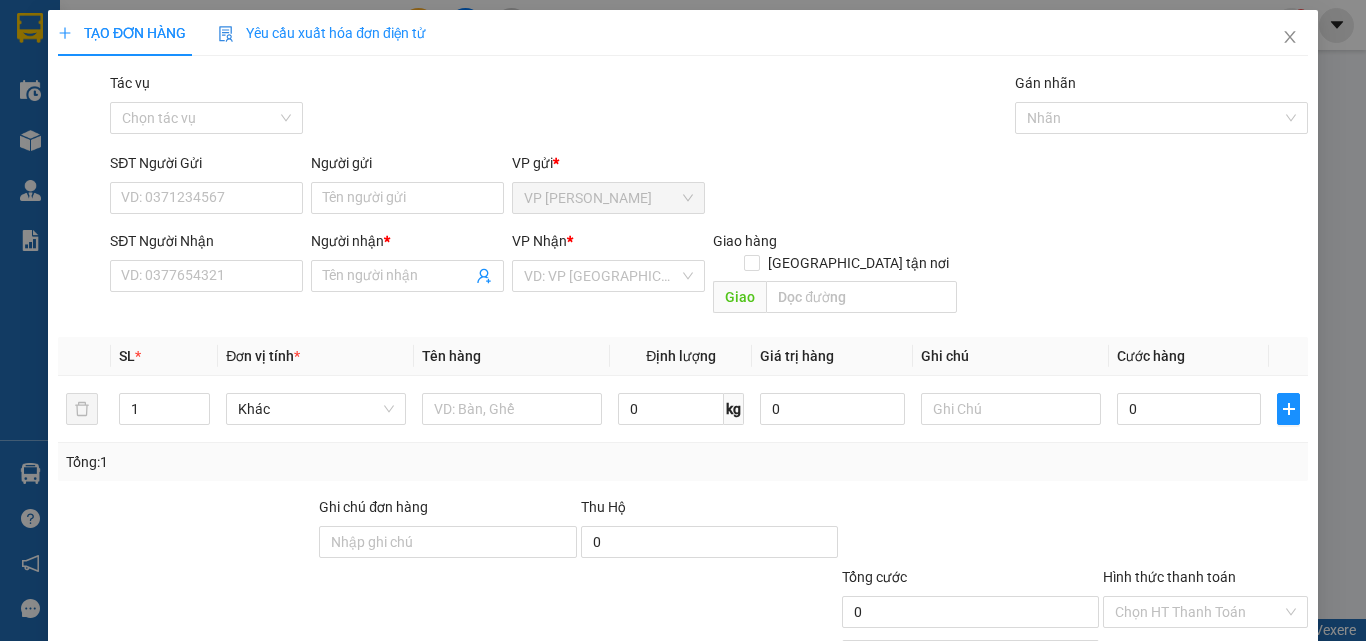 scroll, scrollTop: 0, scrollLeft: 0, axis: both 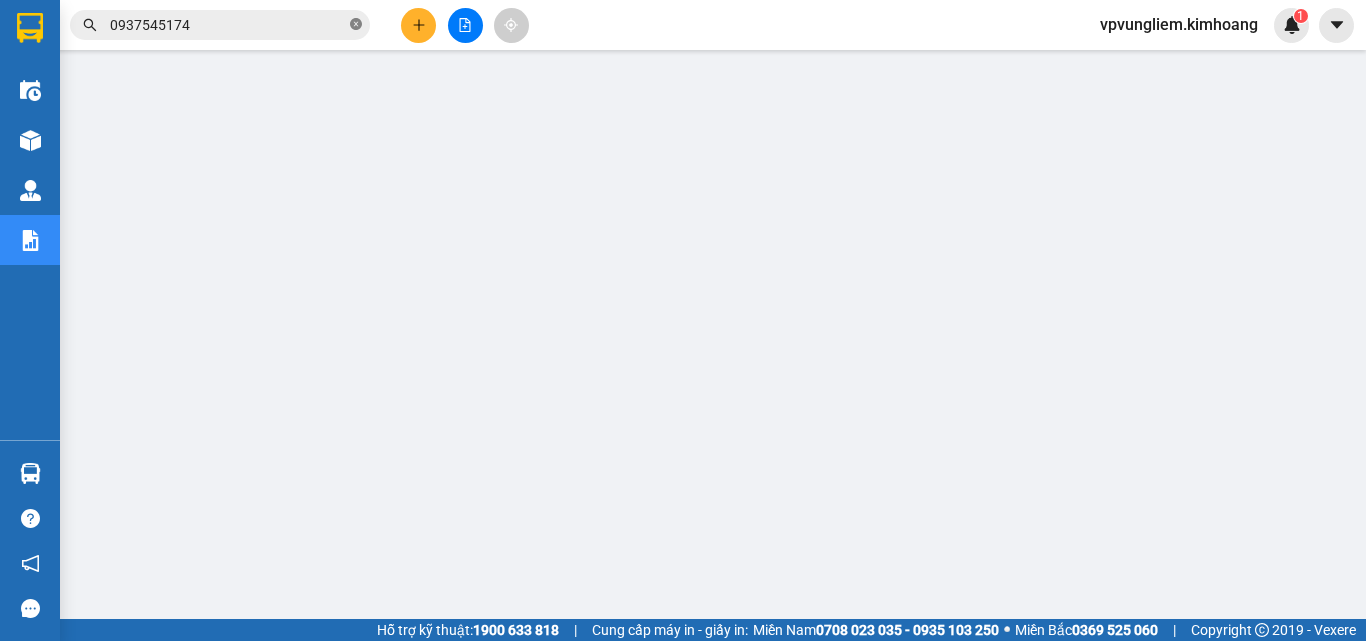 click 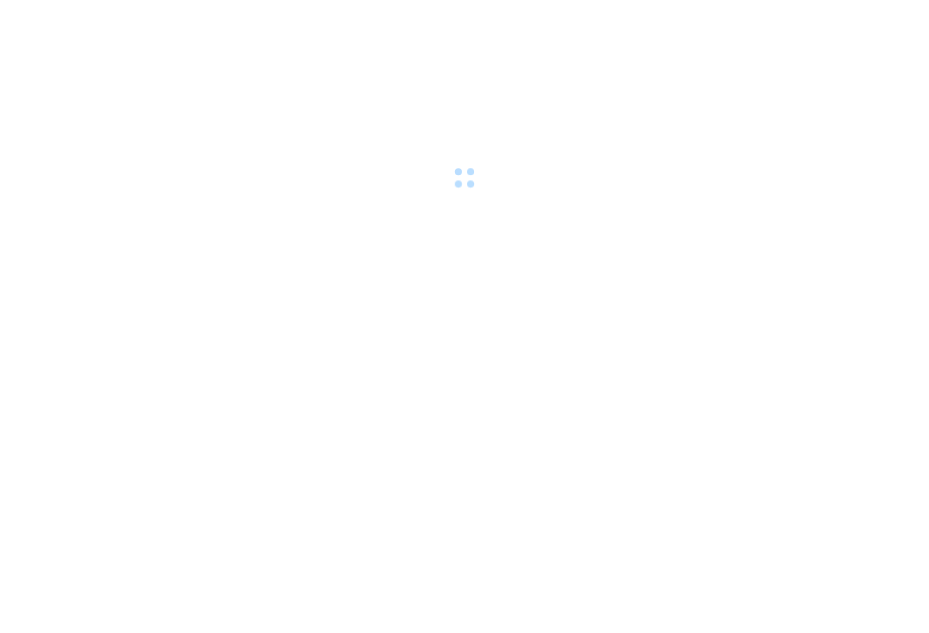 scroll, scrollTop: 0, scrollLeft: 0, axis: both 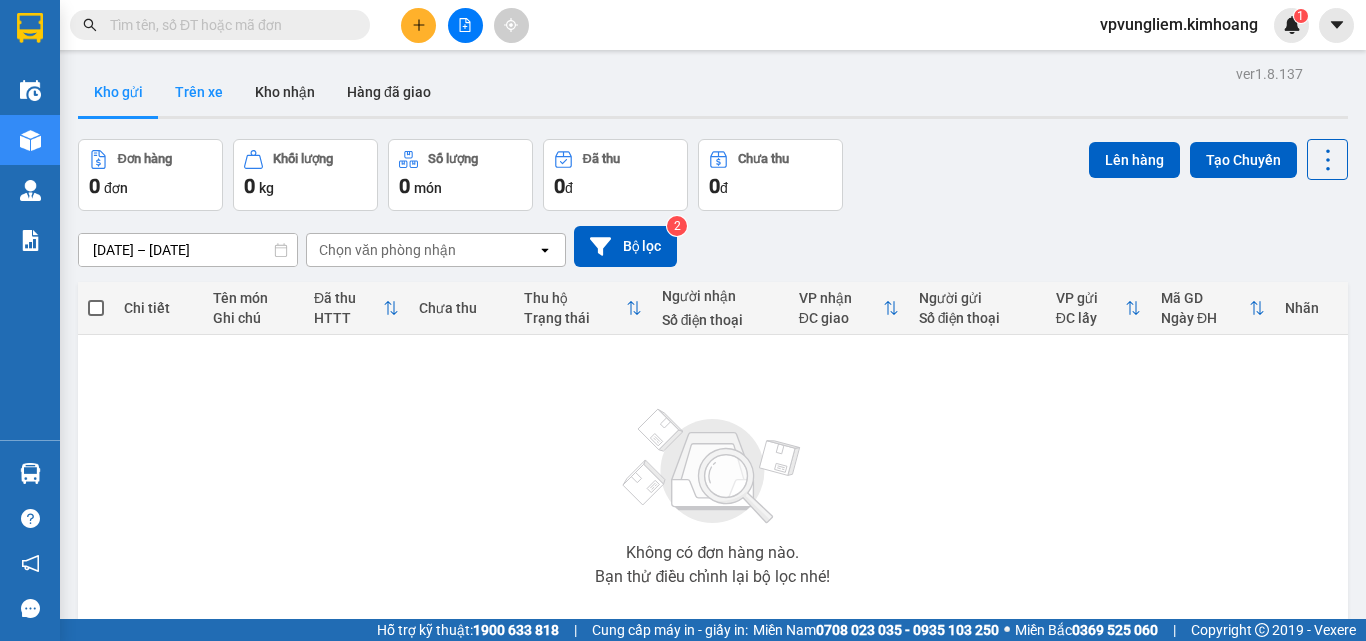 click on "Trên xe" at bounding box center [199, 92] 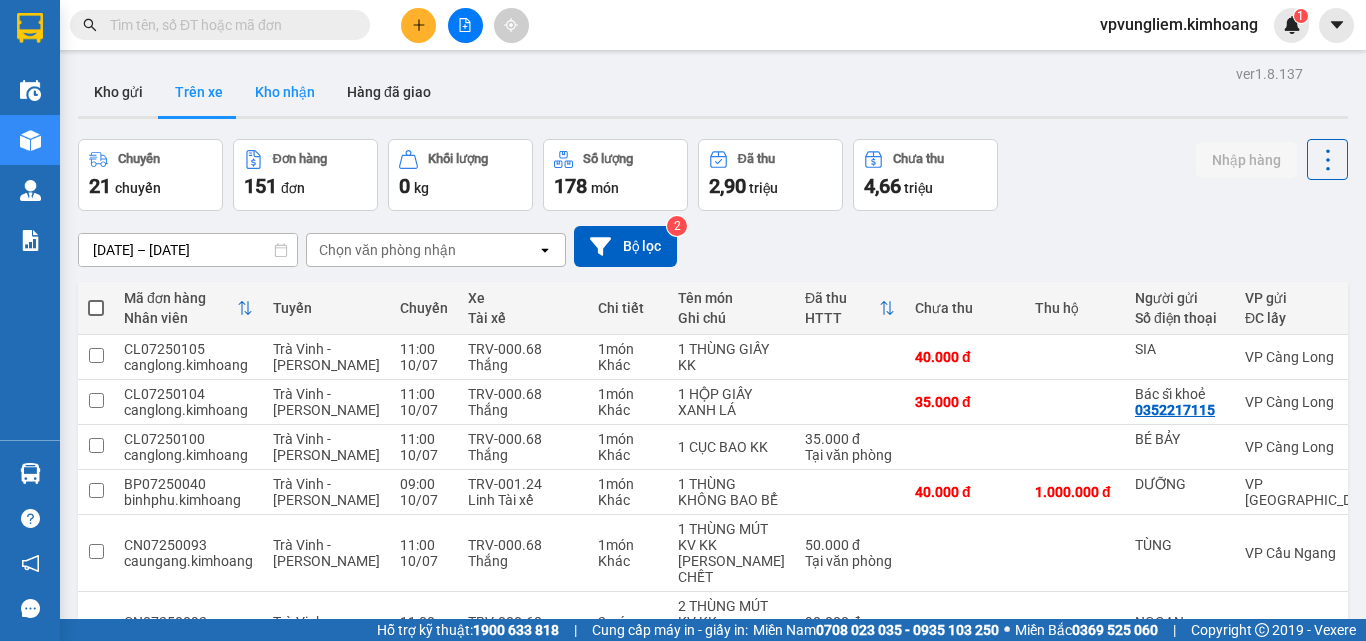 click on "Kho nhận" at bounding box center (285, 92) 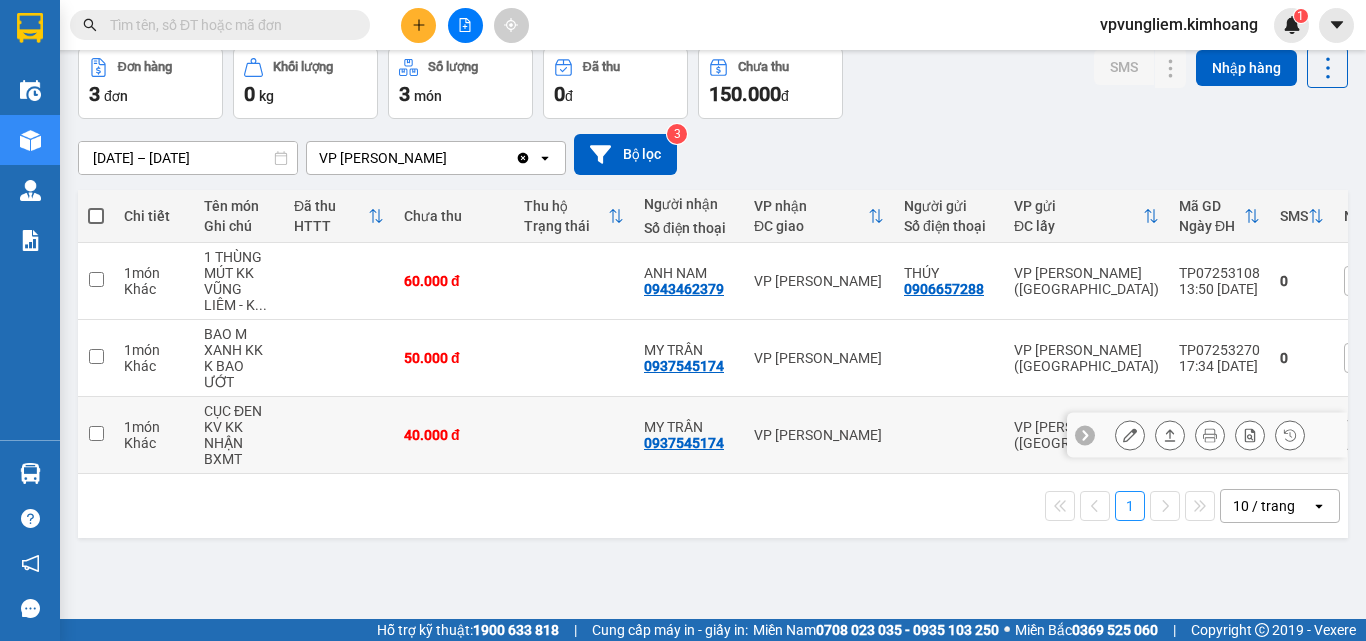 scroll, scrollTop: 0, scrollLeft: 0, axis: both 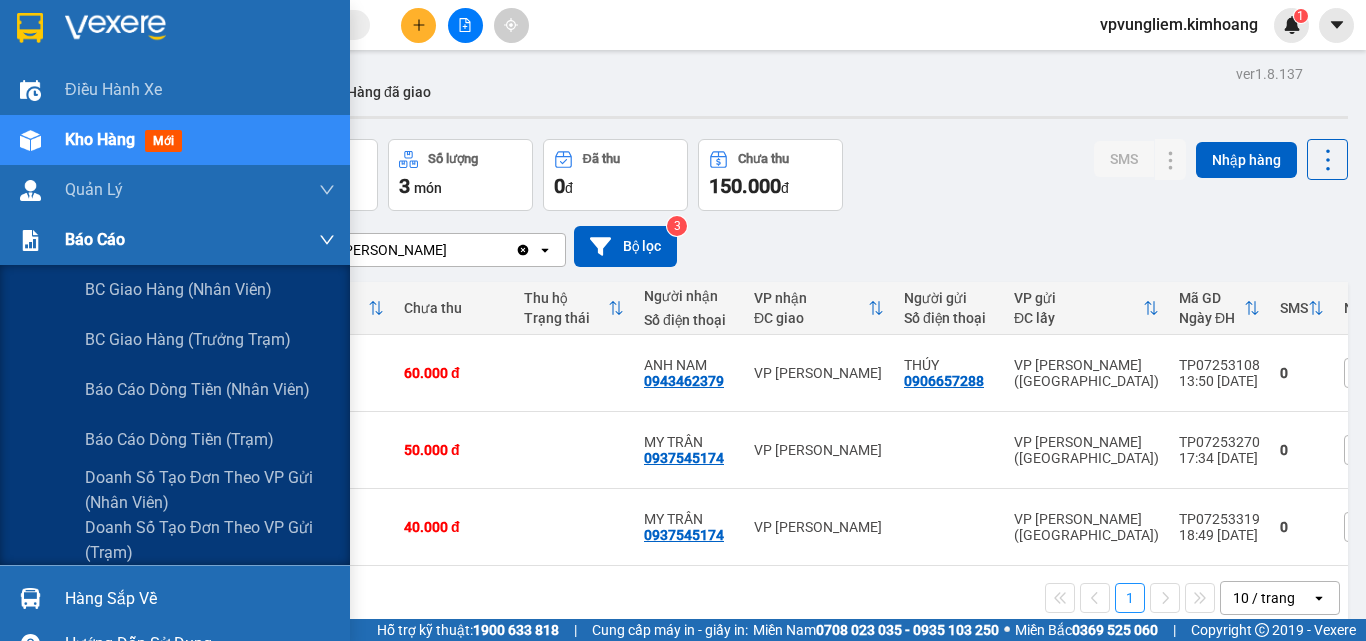 click on "Báo cáo" at bounding box center (200, 240) 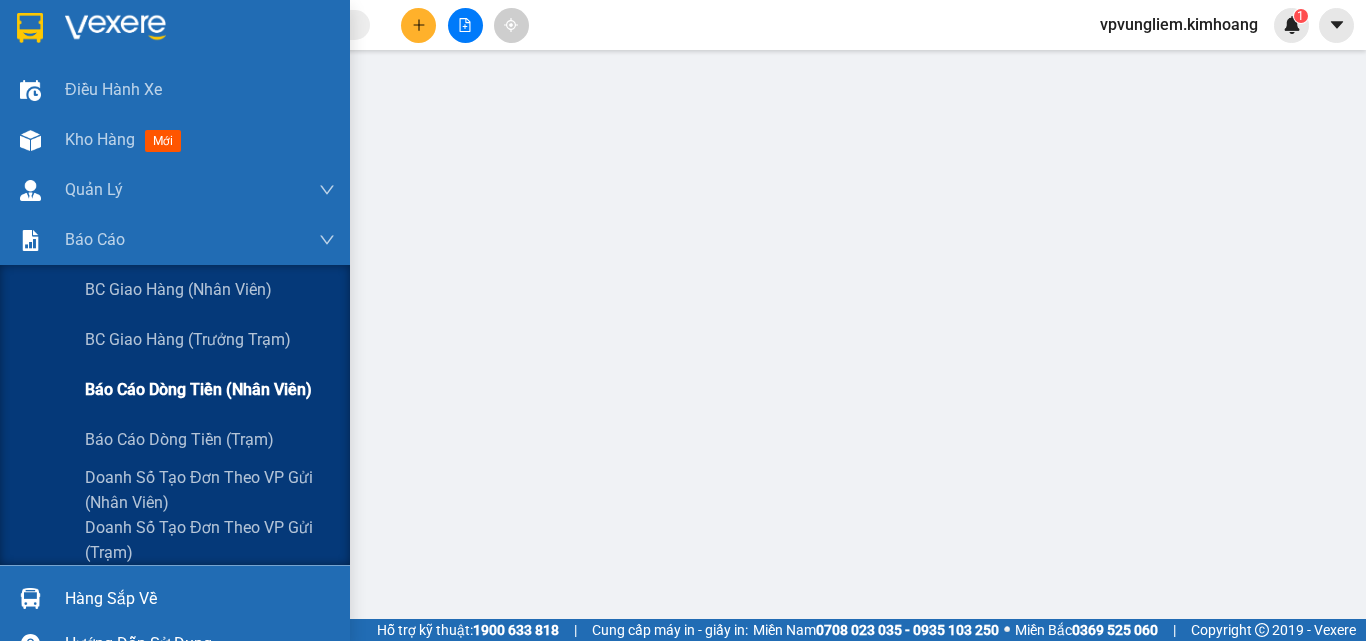 click on "Báo cáo dòng tiền (nhân viên)" at bounding box center (198, 389) 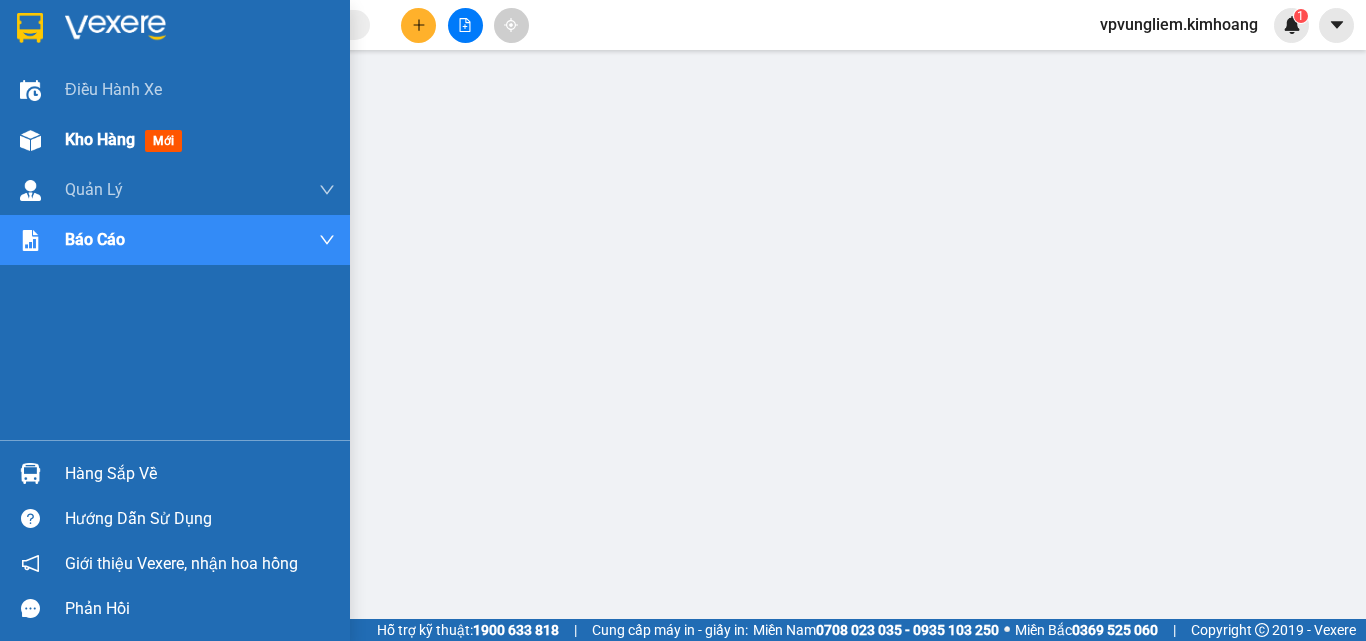 click on "Kho hàng mới" at bounding box center [200, 140] 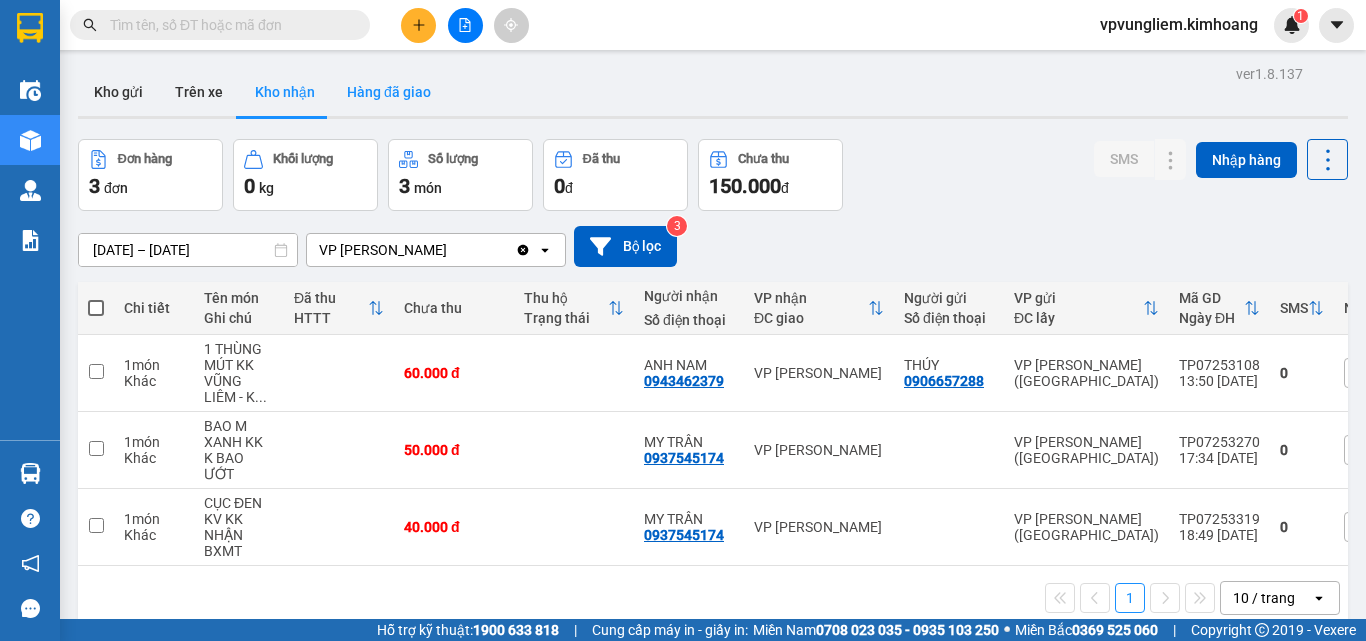 click on "Hàng đã giao" at bounding box center (389, 92) 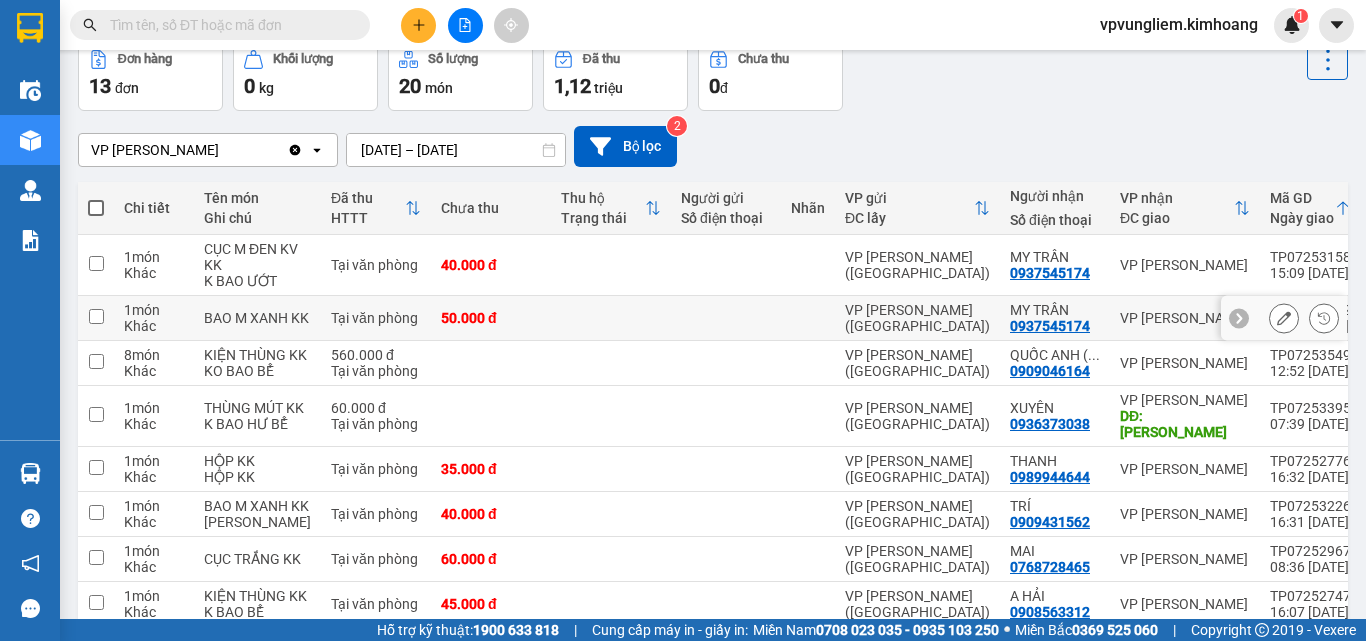 scroll, scrollTop: 0, scrollLeft: 0, axis: both 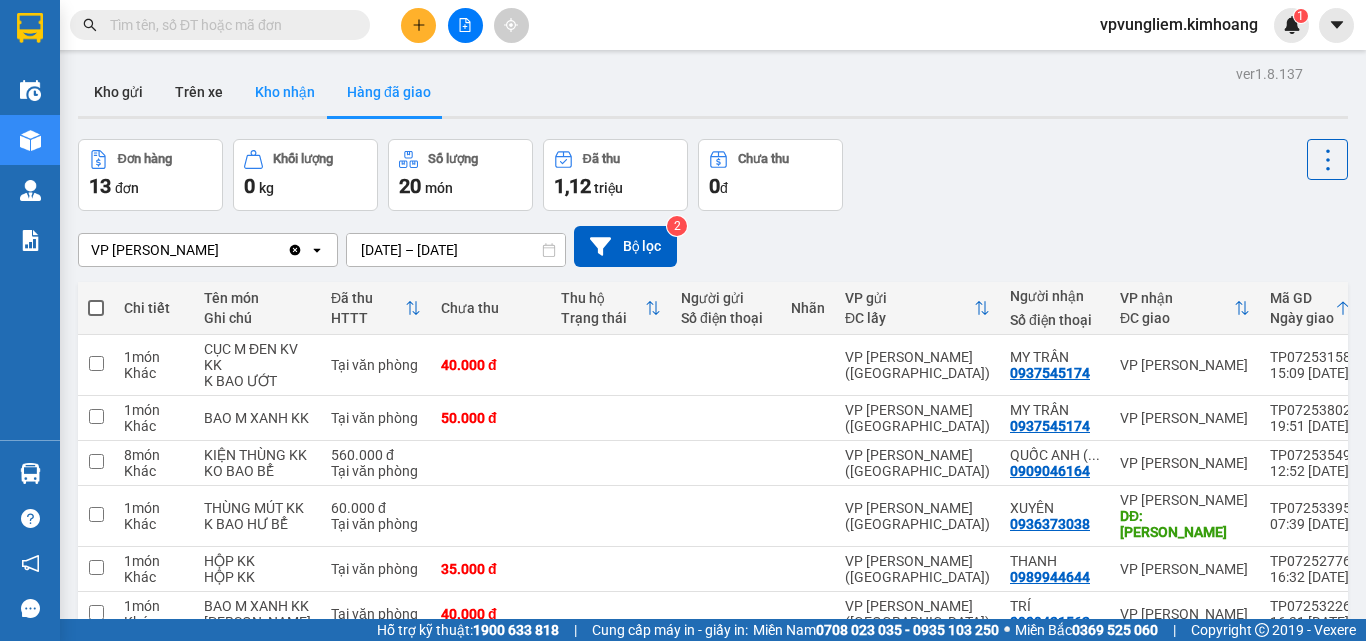 drag, startPoint x: 306, startPoint y: 92, endPoint x: 286, endPoint y: 101, distance: 21.931713 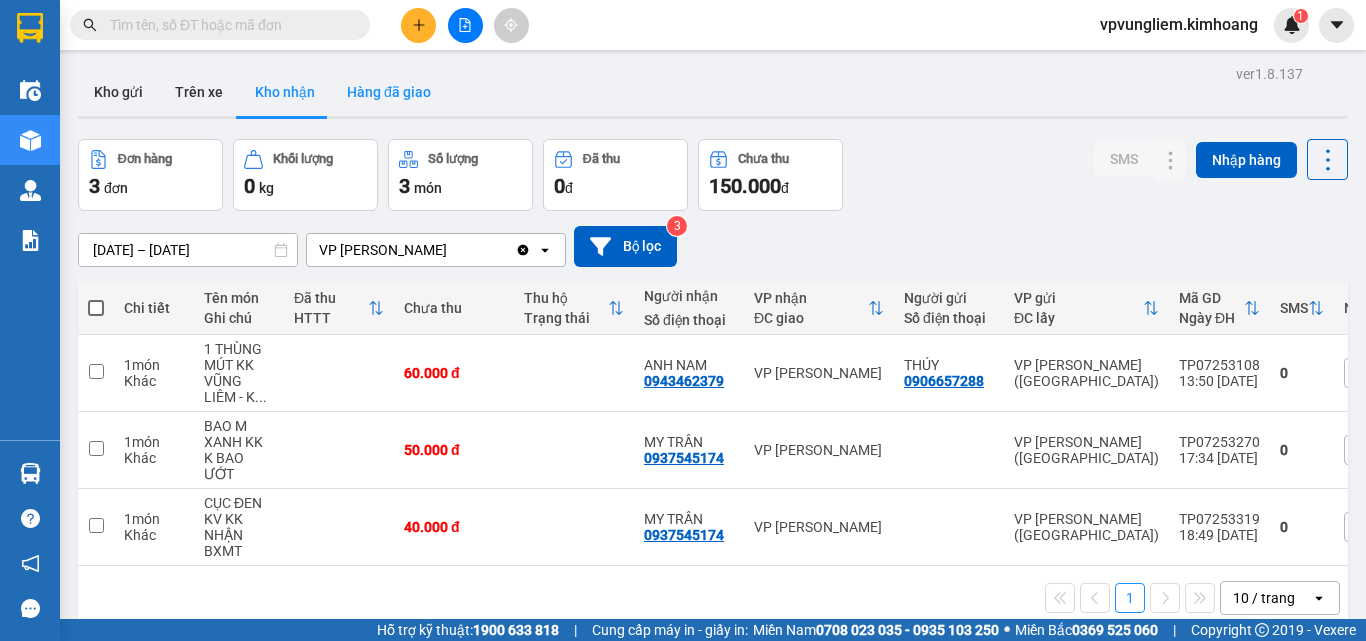 click on "Hàng đã giao" at bounding box center (389, 92) 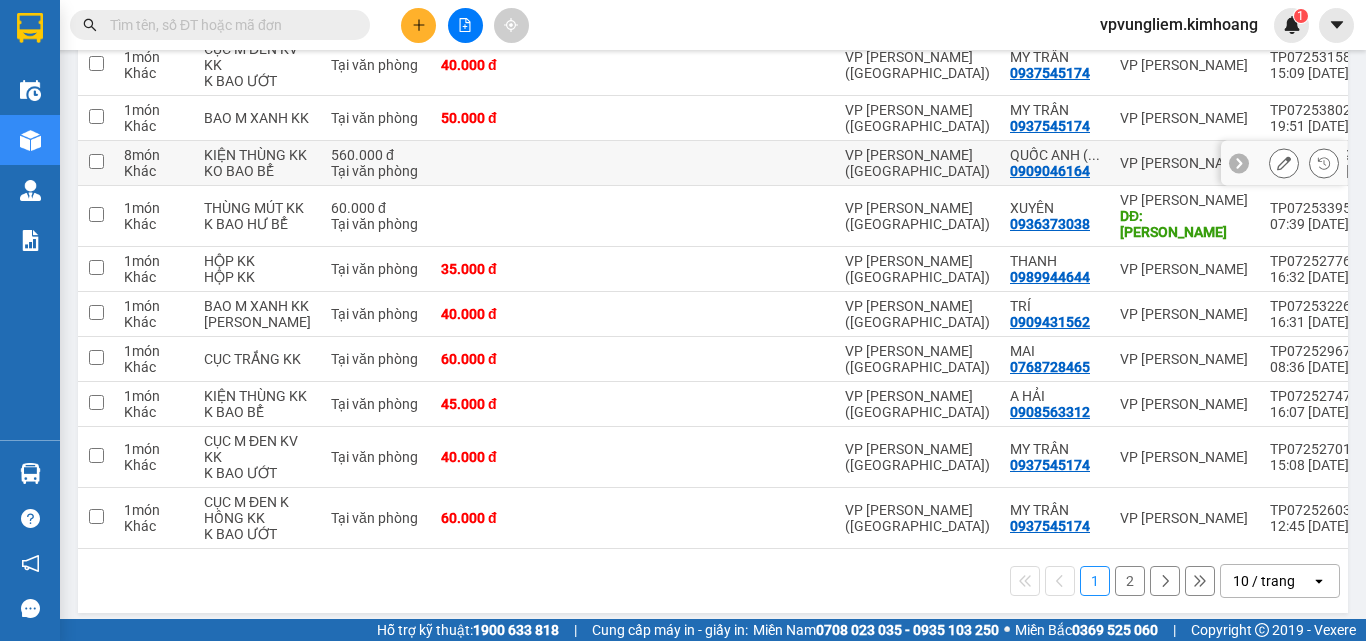 scroll, scrollTop: 0, scrollLeft: 0, axis: both 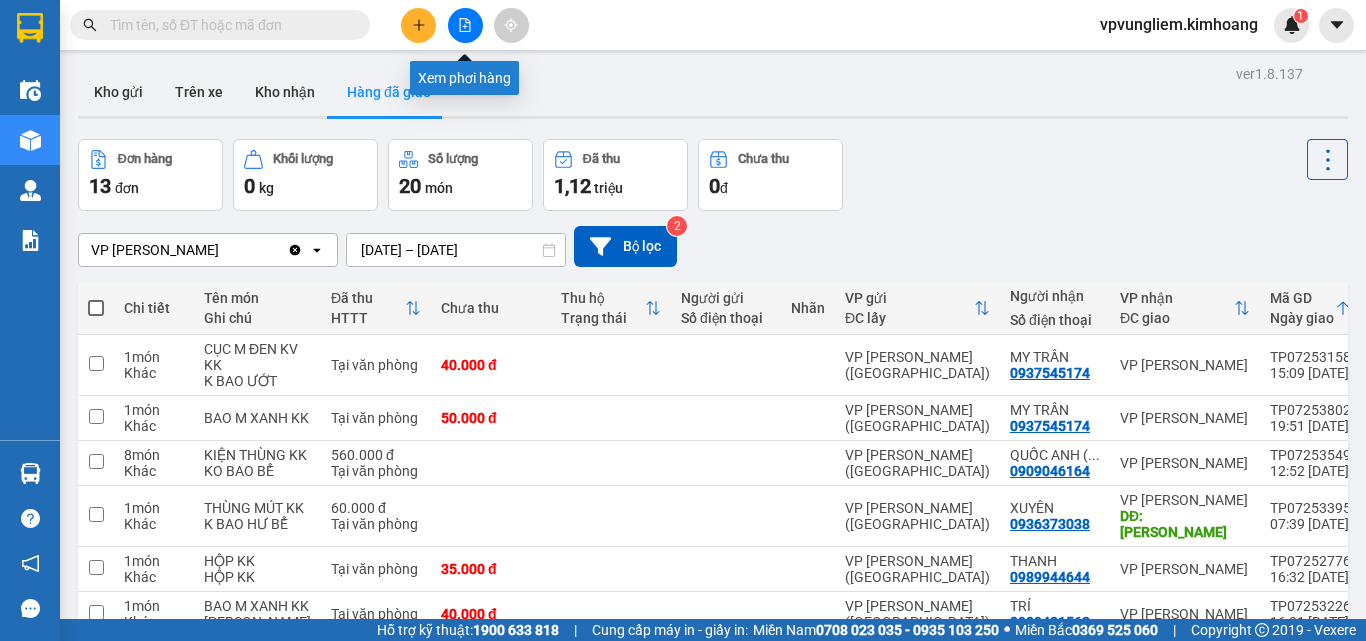 click at bounding box center (465, 25) 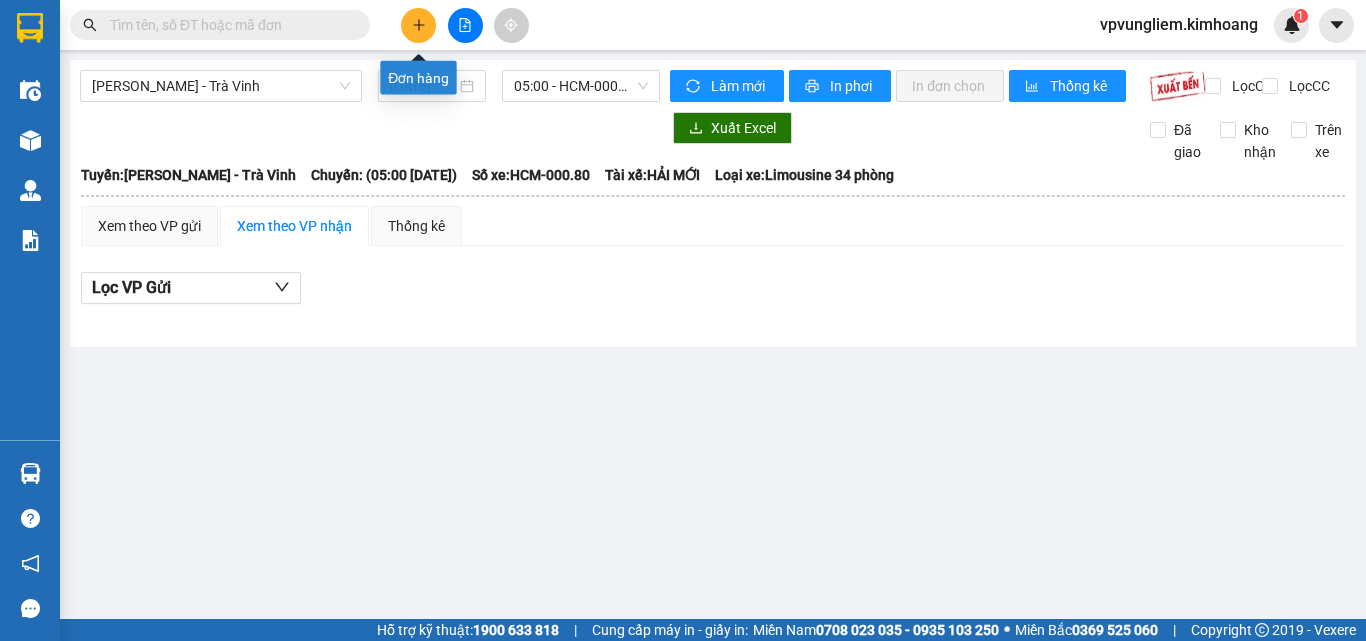 click 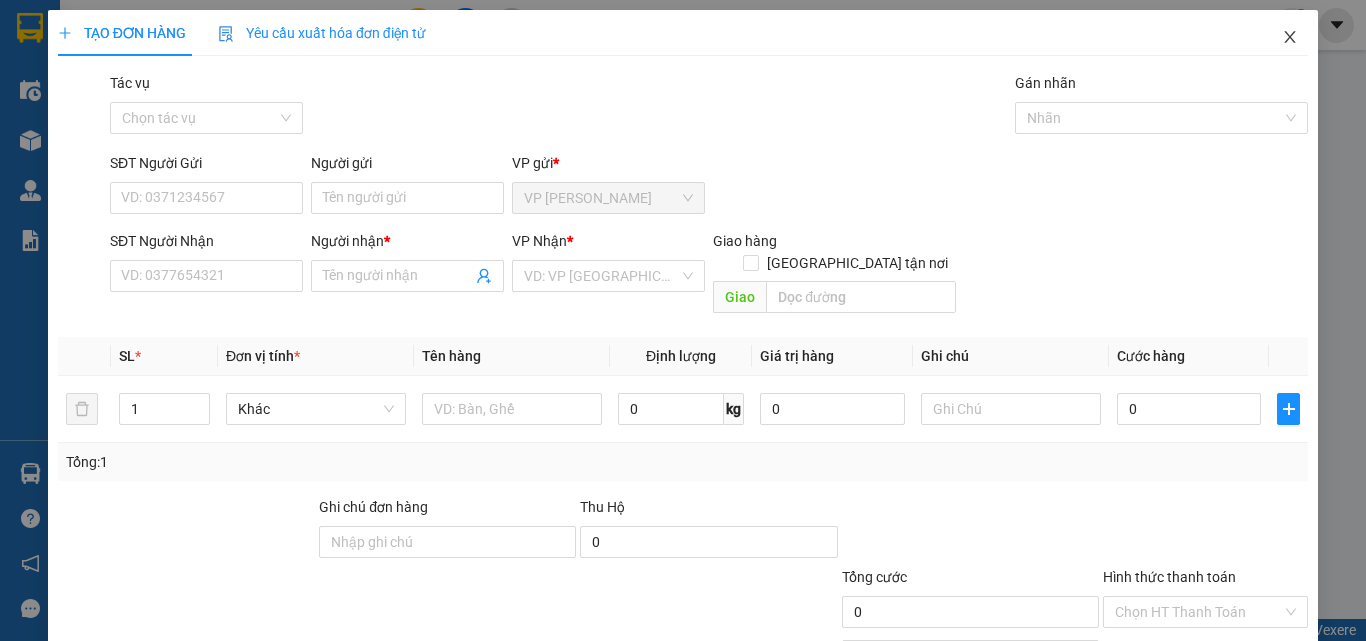 click 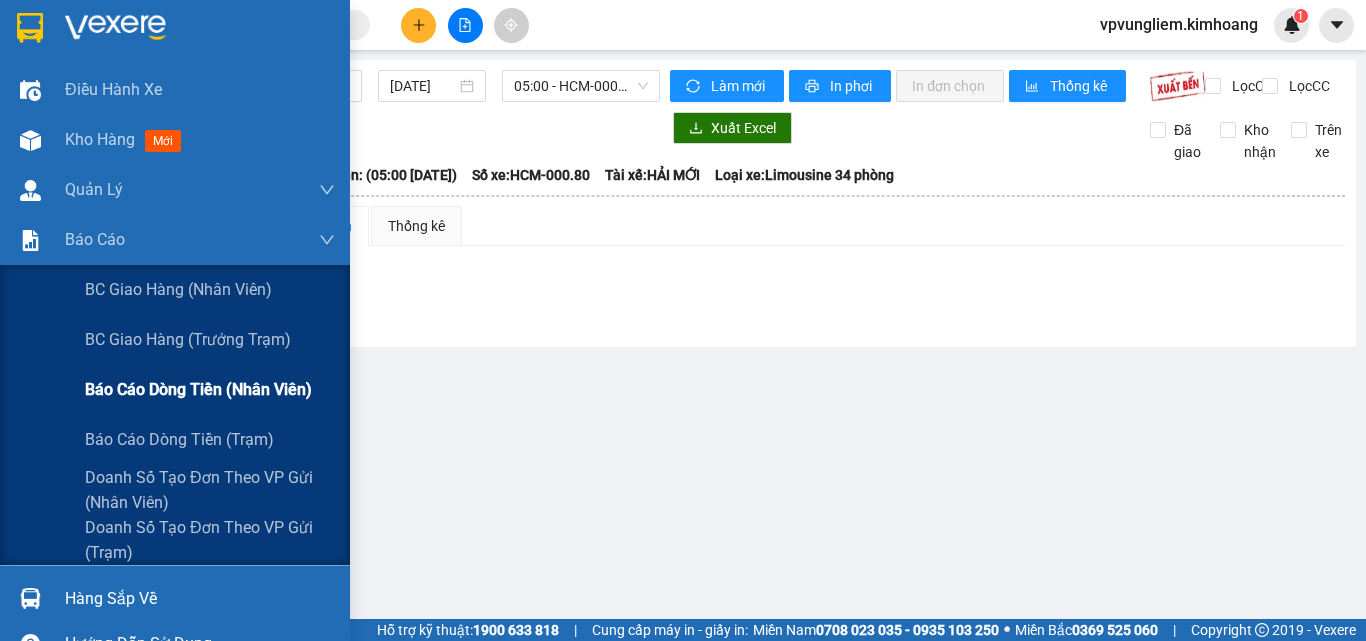 click on "Báo cáo dòng tiền (nhân viên)" at bounding box center [198, 389] 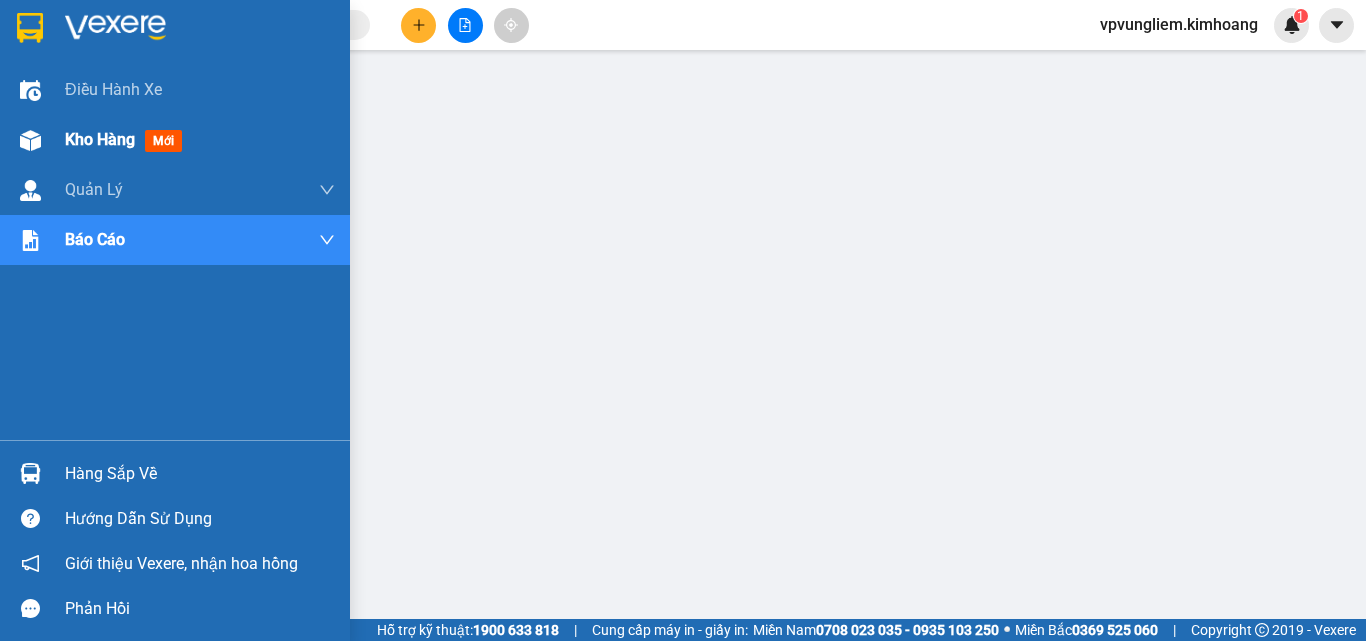 click on "Kho hàng" at bounding box center (100, 139) 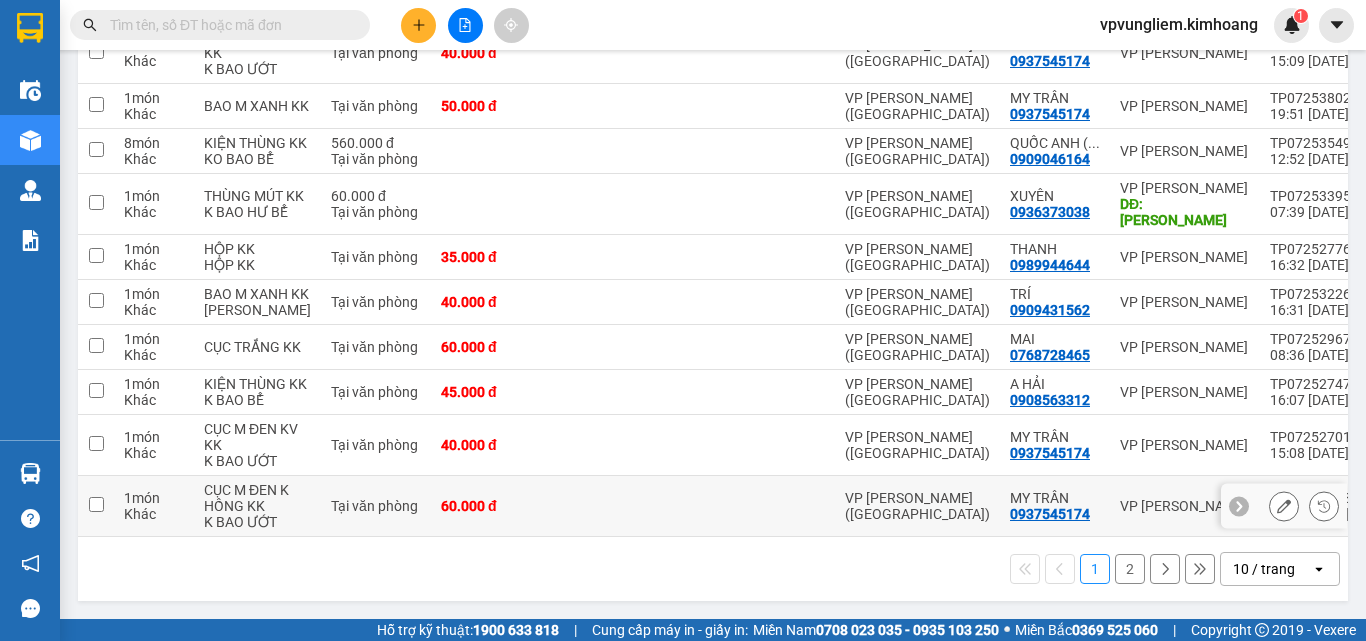 scroll, scrollTop: 0, scrollLeft: 0, axis: both 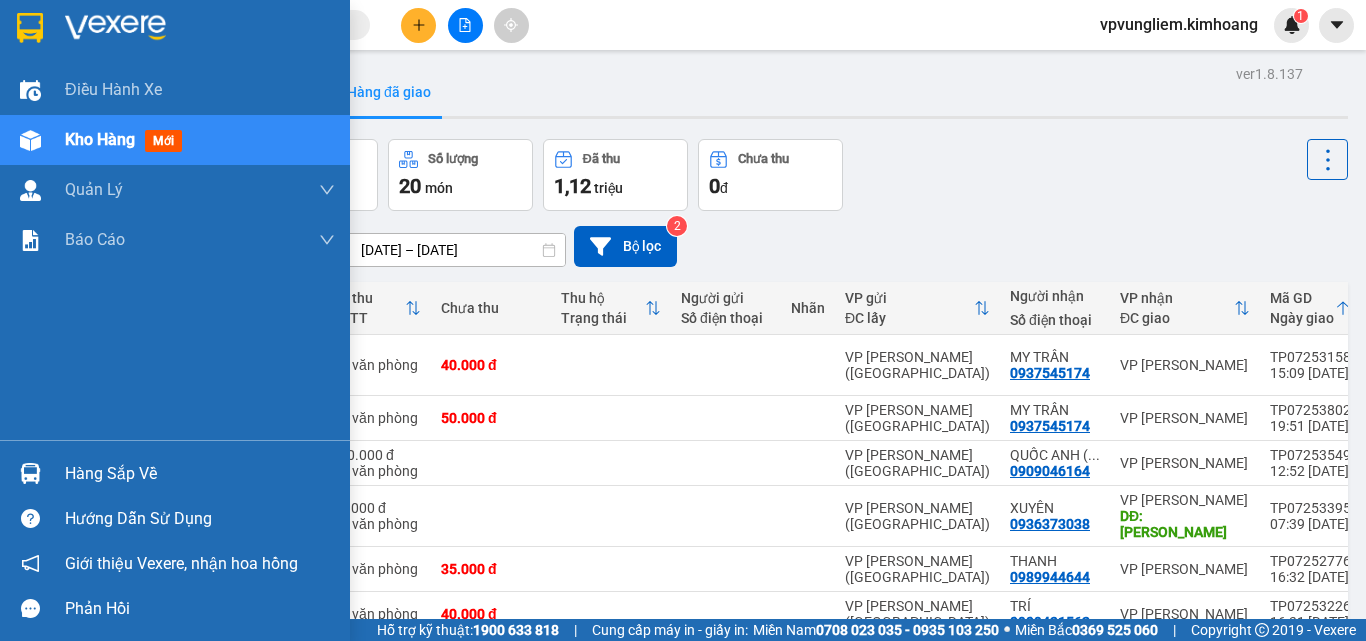 click on "Hàng sắp về" at bounding box center [200, 474] 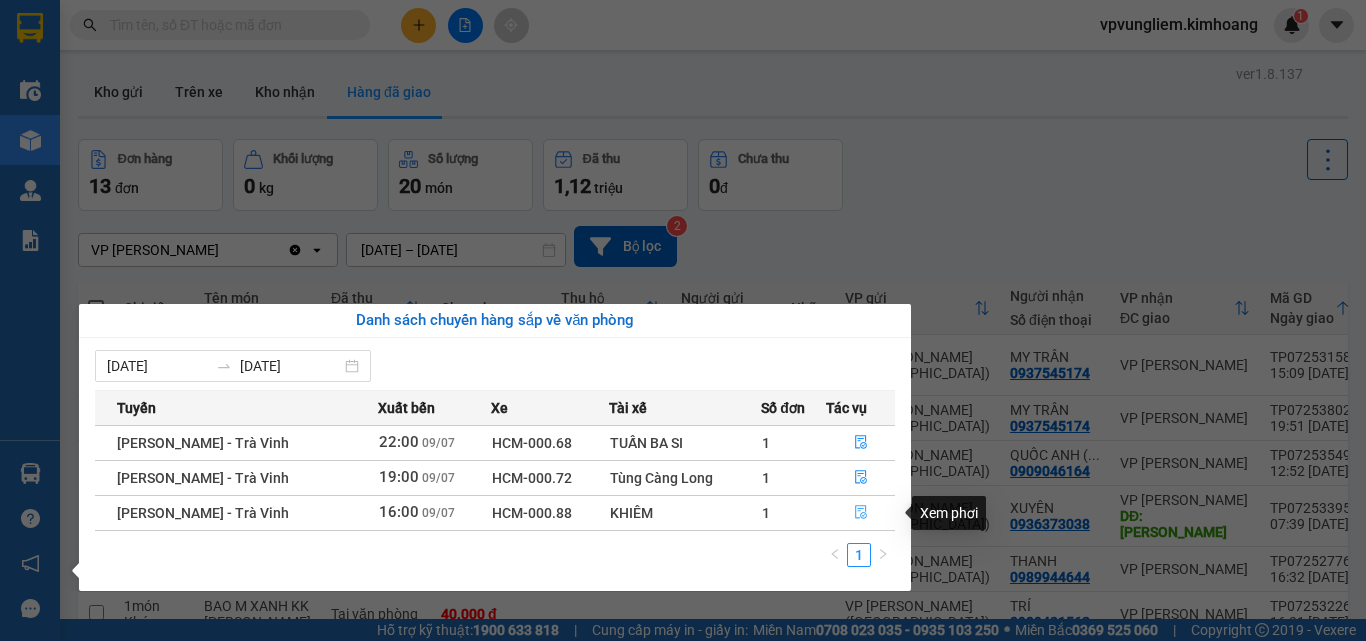 click at bounding box center [861, 513] 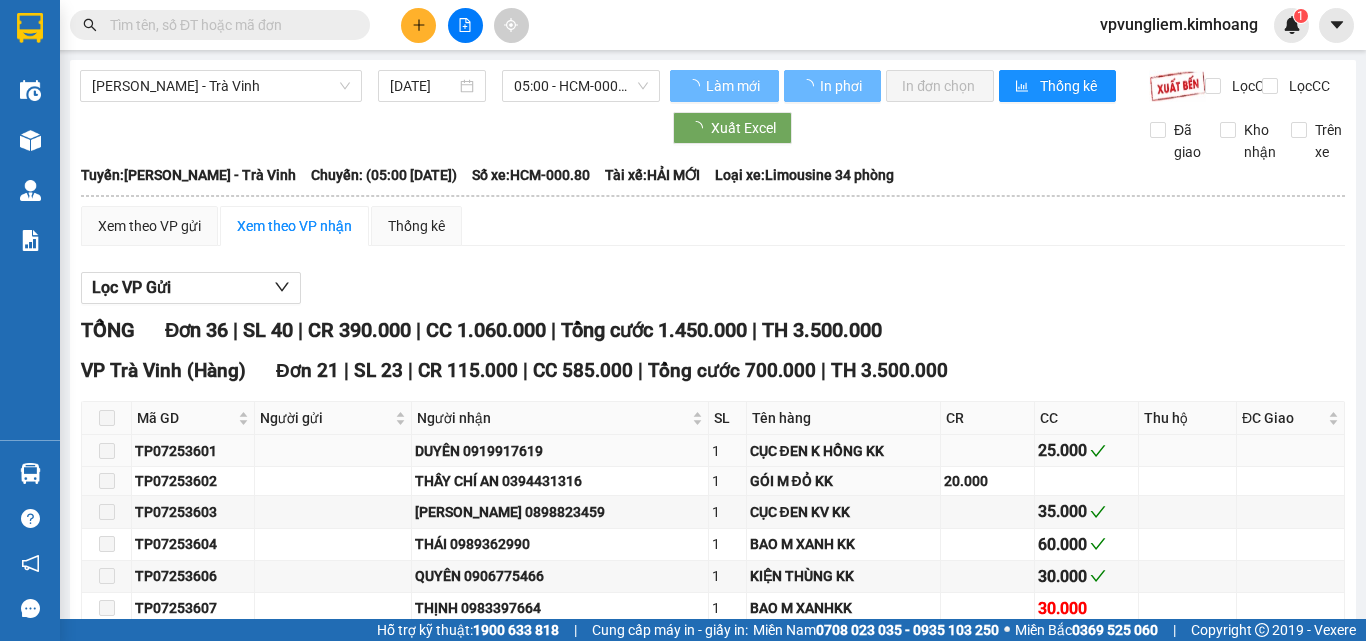 type on "09/07/2025" 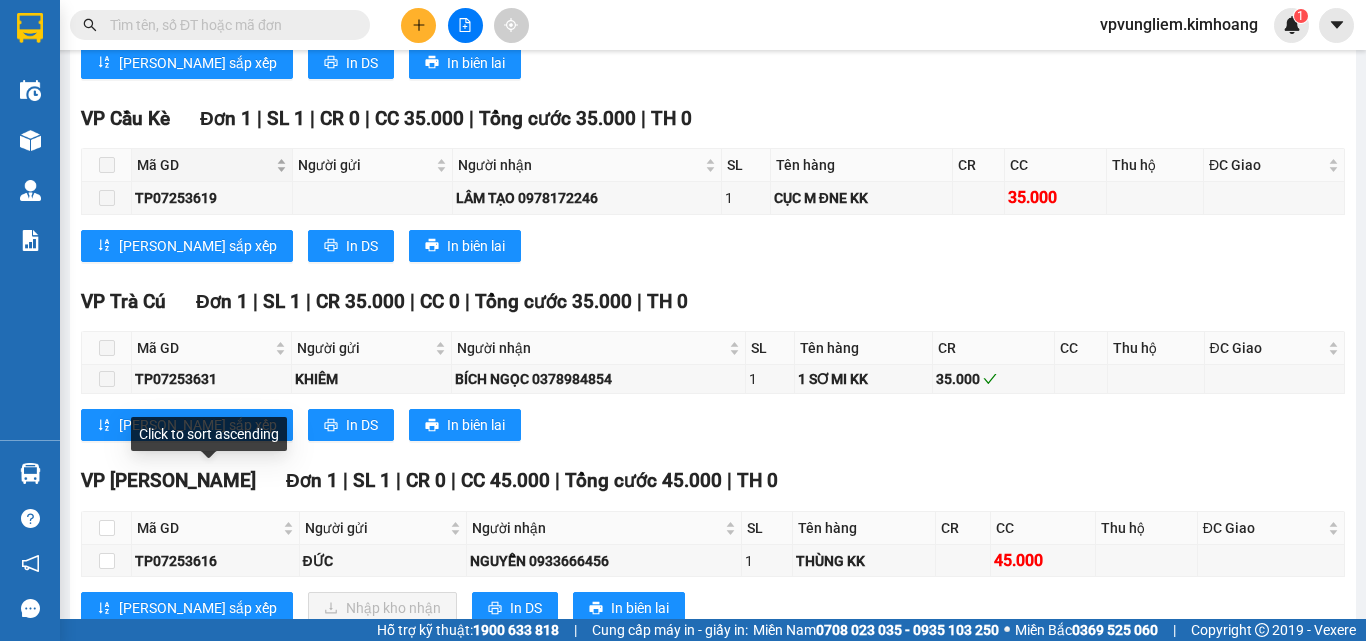 scroll, scrollTop: 1976, scrollLeft: 0, axis: vertical 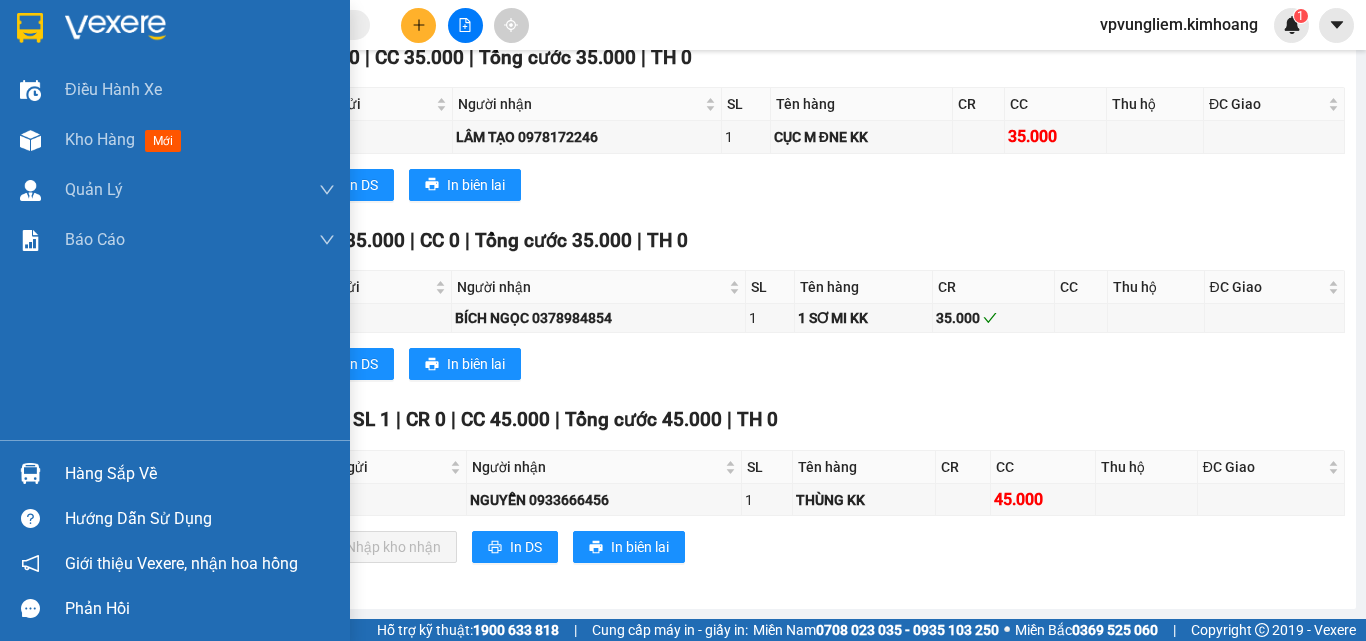 click at bounding box center [30, 473] 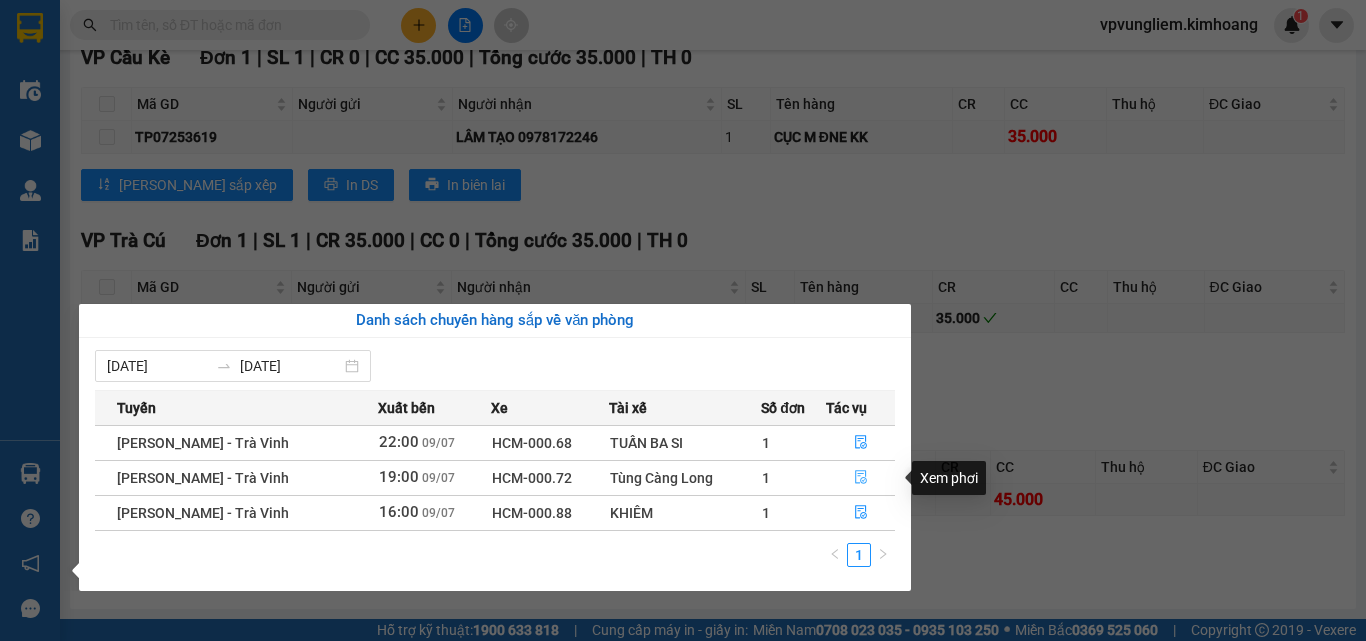 click 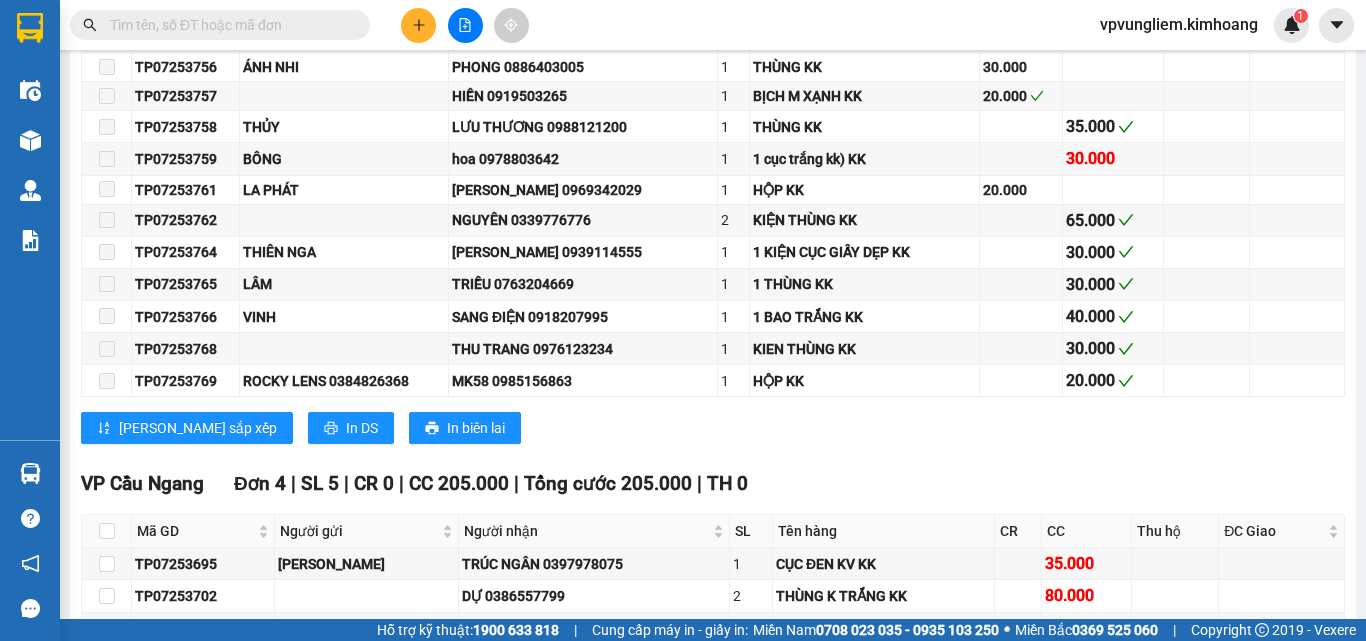 scroll, scrollTop: 3469, scrollLeft: 0, axis: vertical 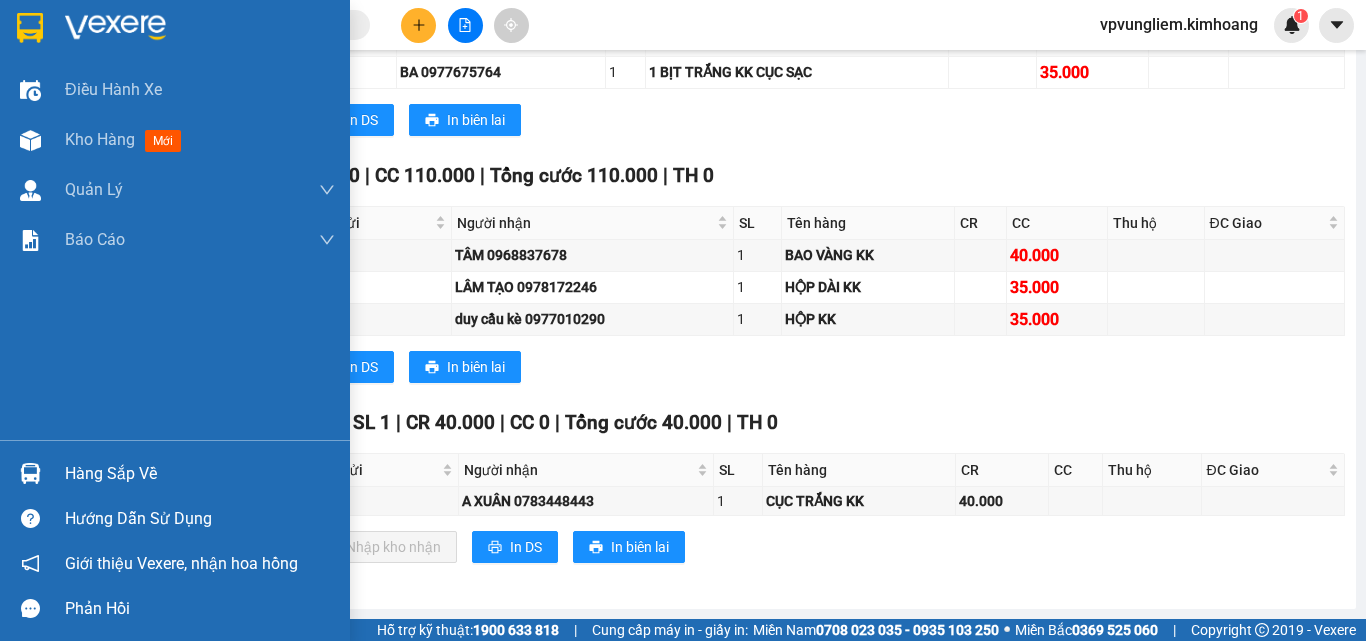 click on "Hàng sắp về" at bounding box center [200, 474] 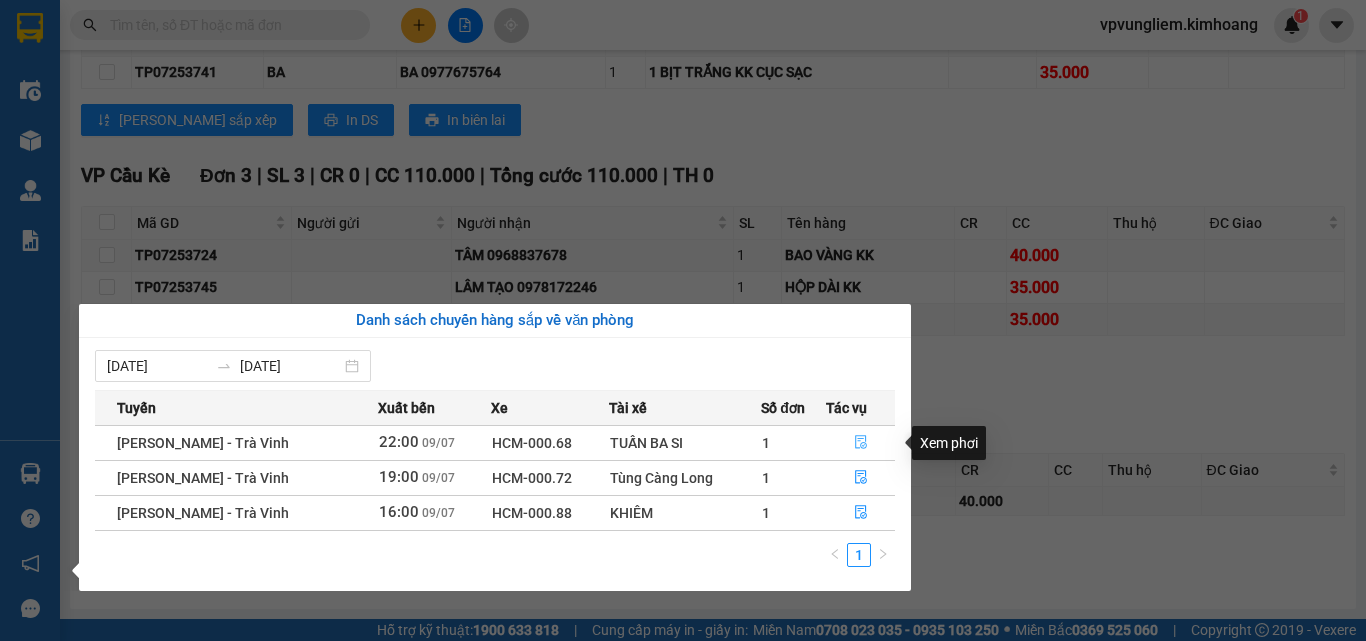 click 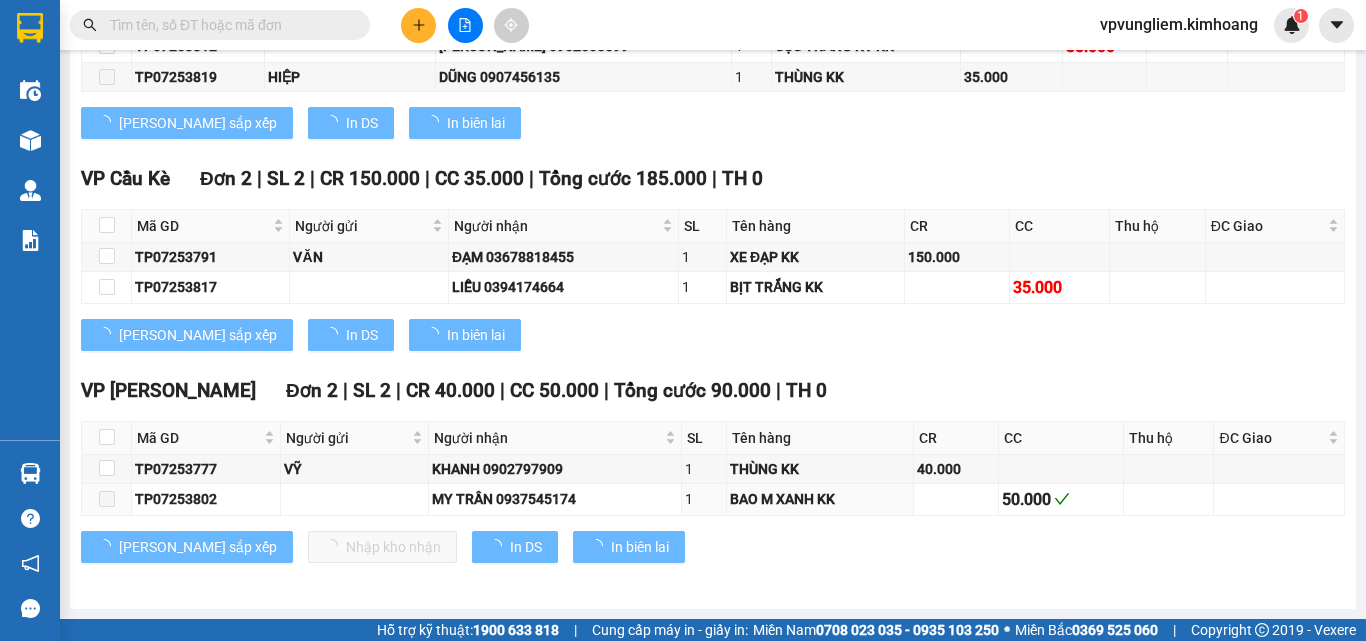 scroll, scrollTop: 2949, scrollLeft: 0, axis: vertical 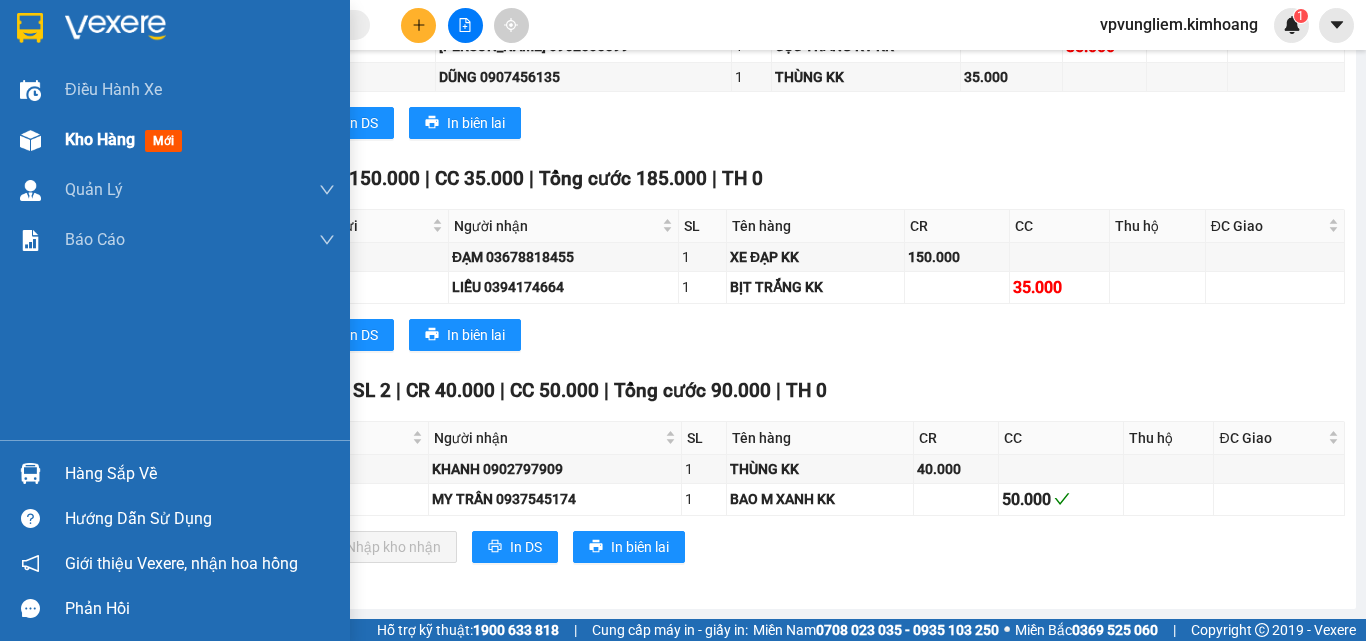 click on "Kho hàng mới" at bounding box center (200, 140) 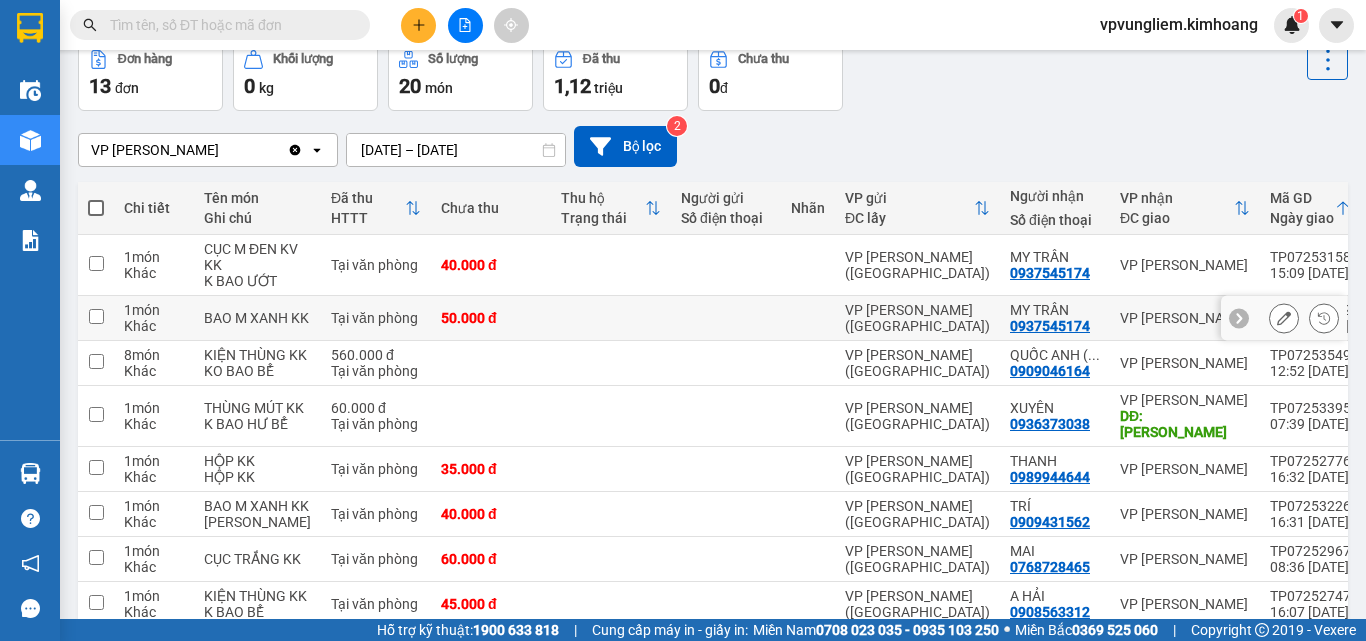 scroll, scrollTop: 0, scrollLeft: 0, axis: both 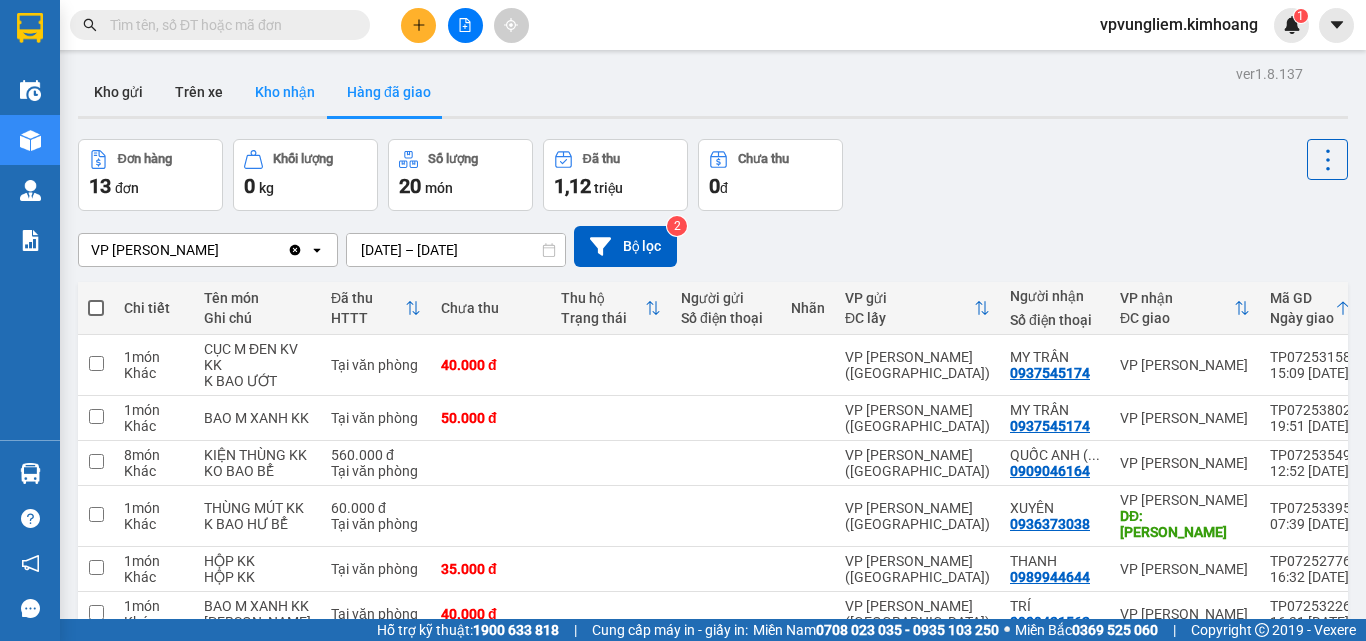 click on "Kho nhận" at bounding box center (285, 92) 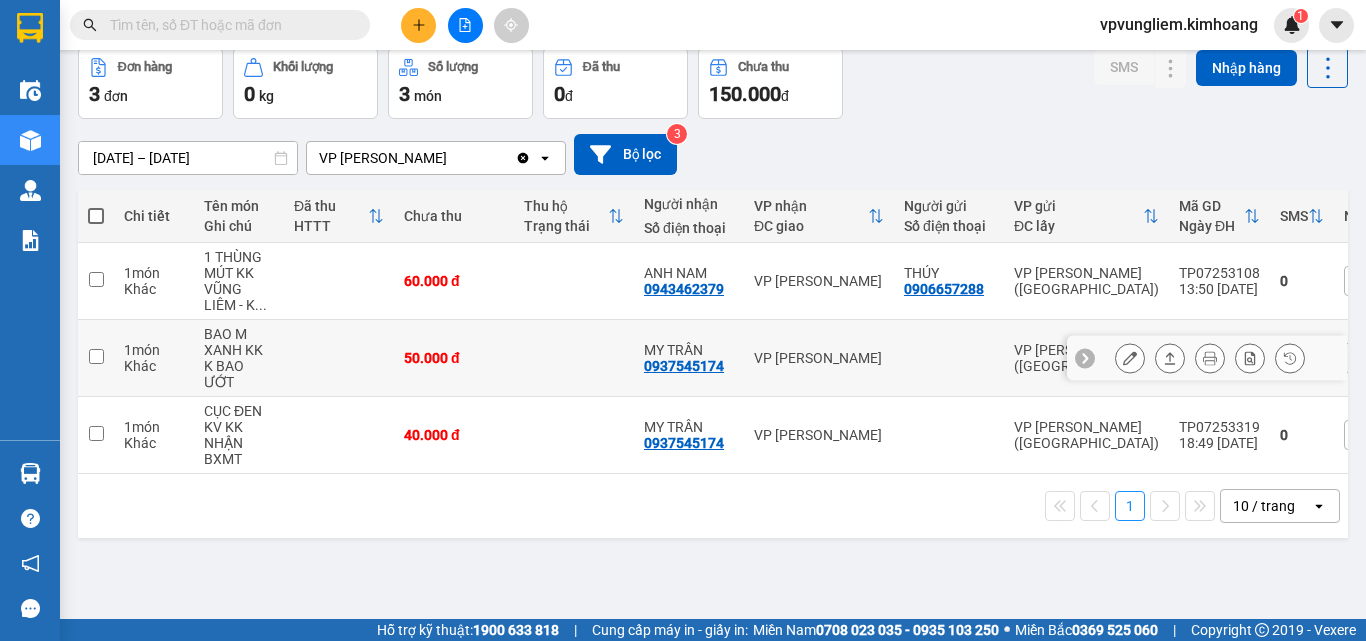 scroll, scrollTop: 0, scrollLeft: 0, axis: both 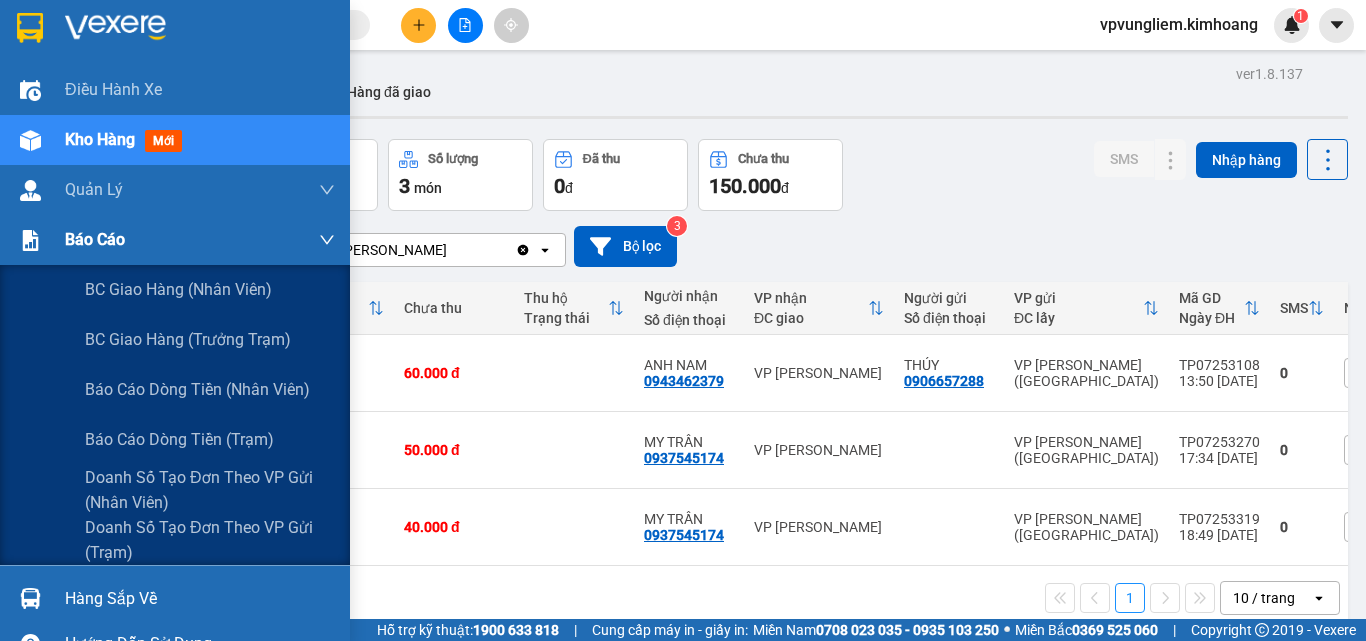 click on "Báo cáo" at bounding box center (200, 240) 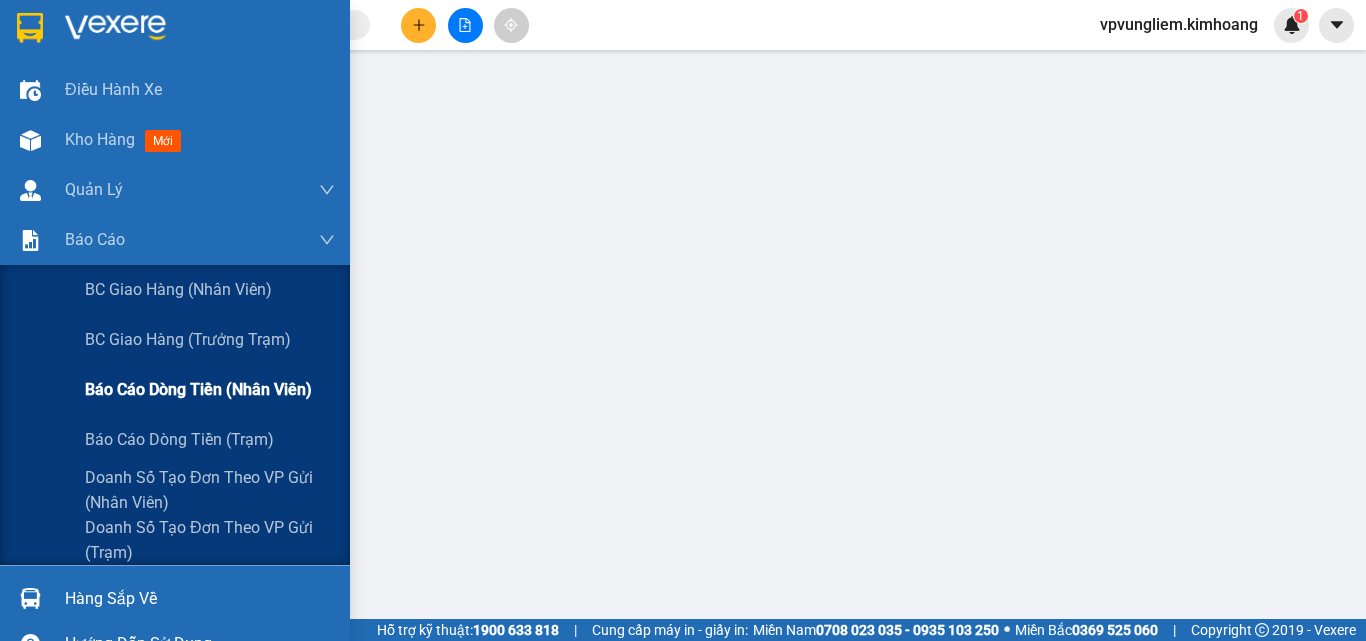click on "Báo cáo dòng tiền (nhân viên)" at bounding box center (198, 389) 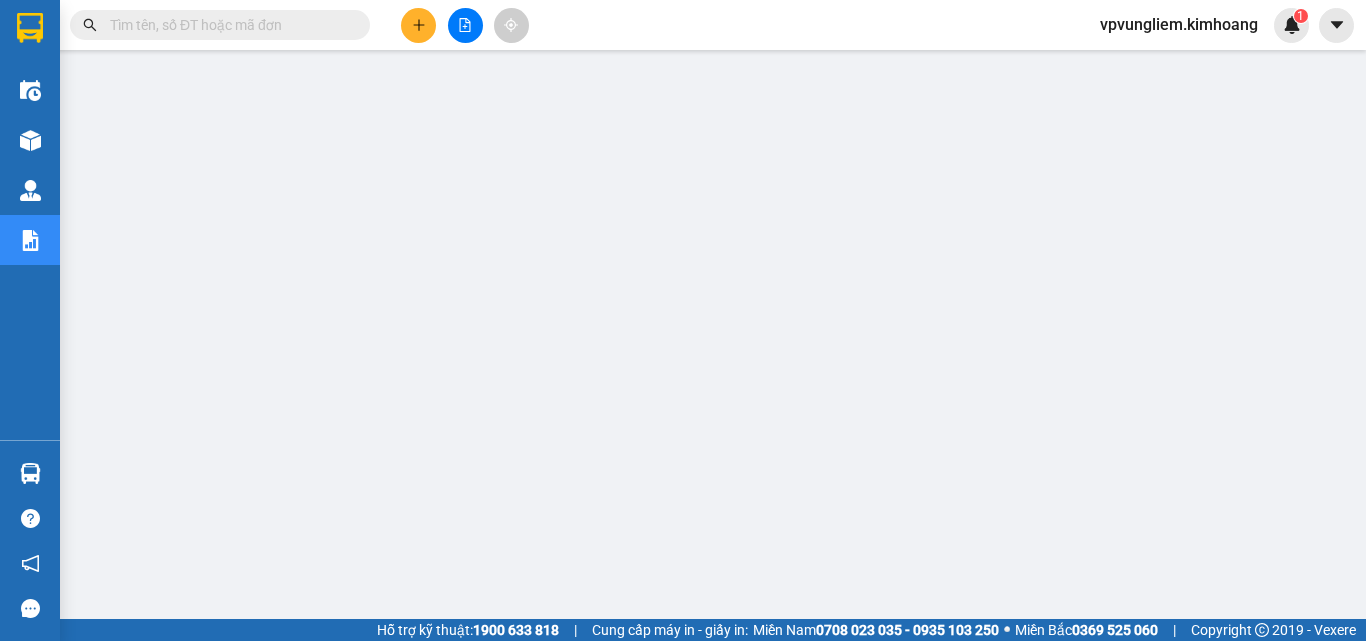 scroll, scrollTop: 100, scrollLeft: 0, axis: vertical 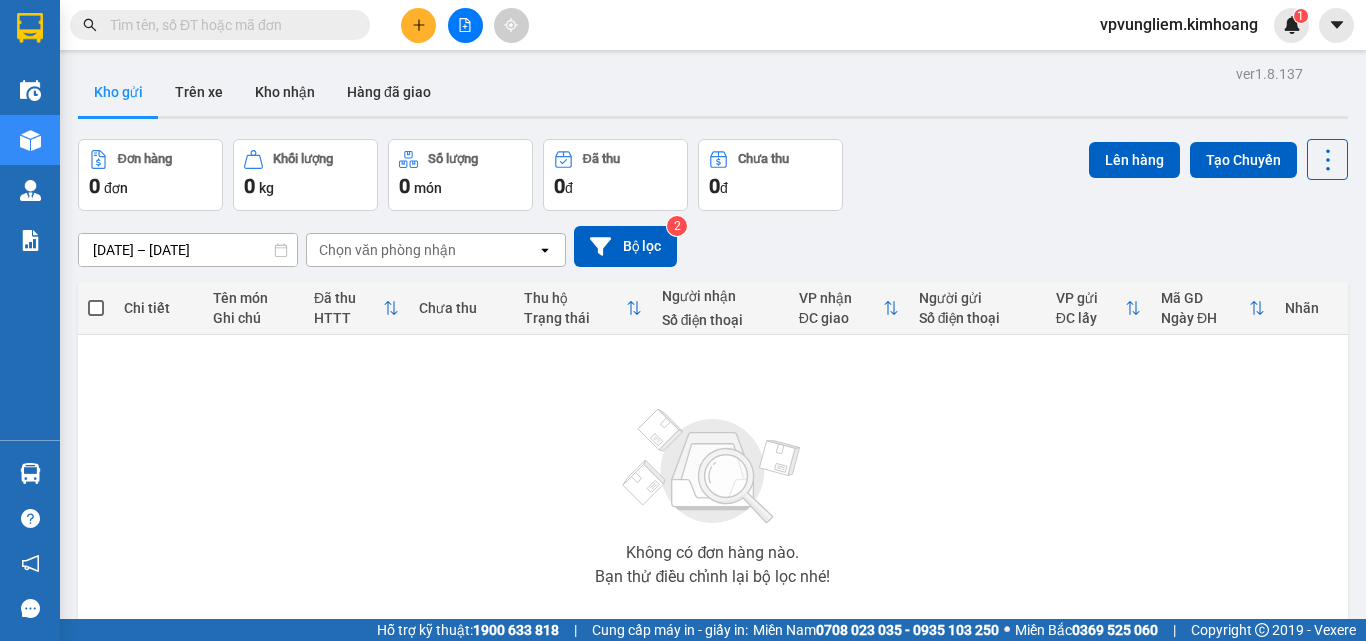 click on "Kết quả [PERSON_NAME] ( 0 )  Bộ lọc  No Data vpvungliem.kimhoang 1" at bounding box center [683, 25] 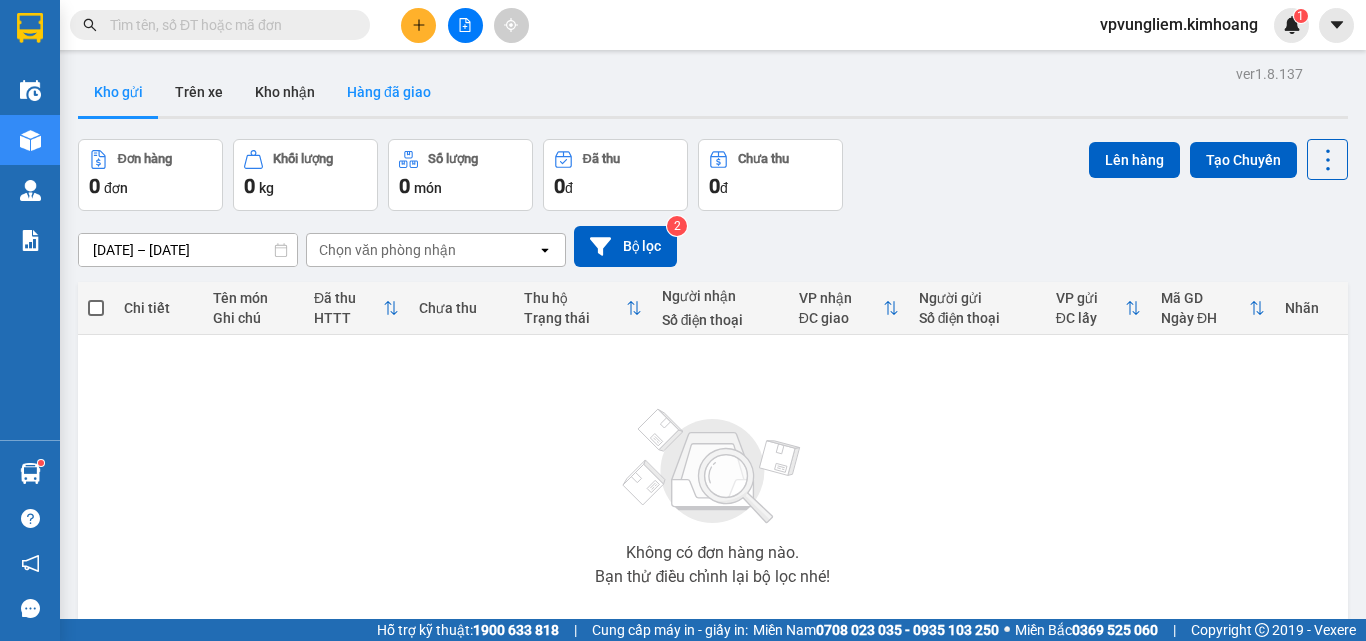 click on "Hàng đã giao" at bounding box center (389, 92) 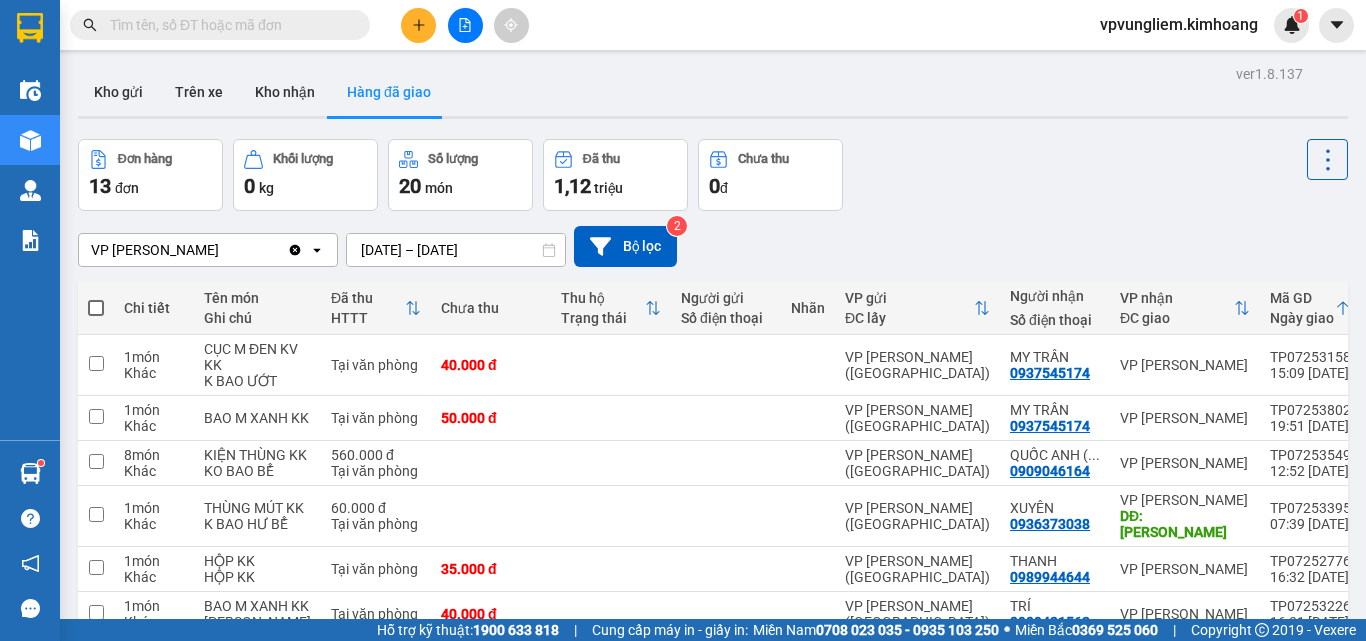 click on "VP [PERSON_NAME] Clear value open [DATE] – [DATE] Press the down arrow key to interact with the calendar and select a date. Press the escape button to close the calendar. Selected date range is from [DATE] to [DATE]. Bộ lọc 2" at bounding box center [713, 246] 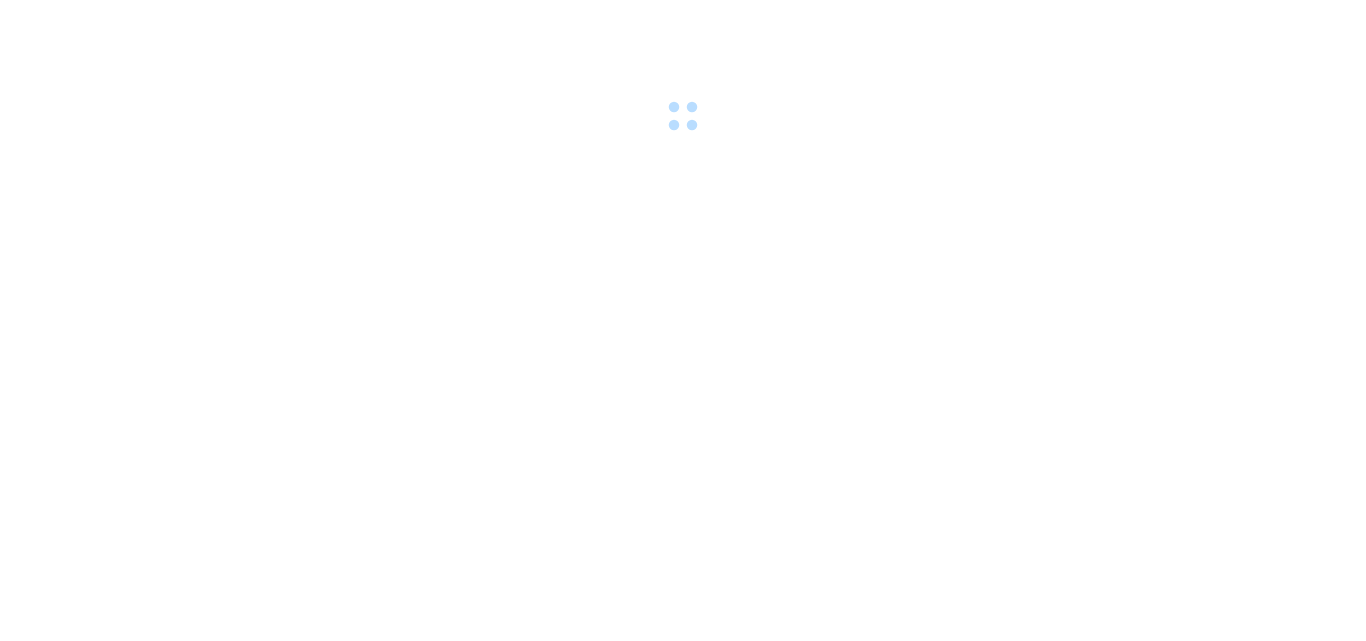 scroll, scrollTop: 0, scrollLeft: 0, axis: both 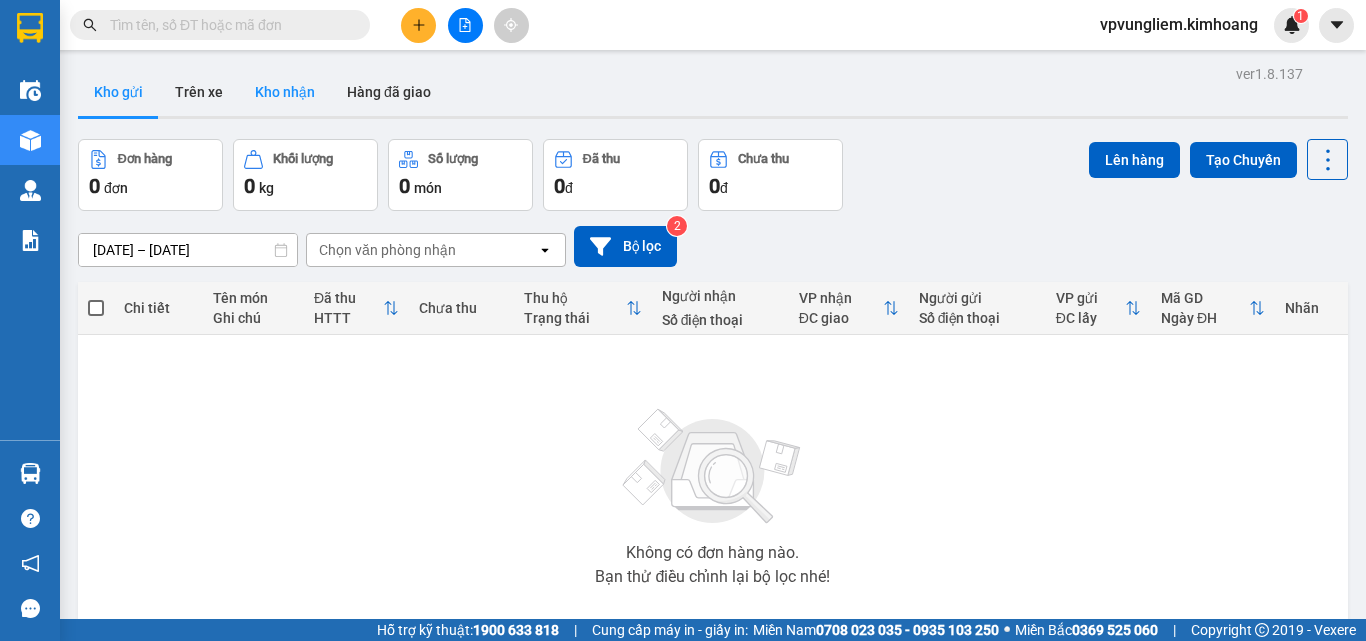 click on "Kho nhận" at bounding box center (285, 92) 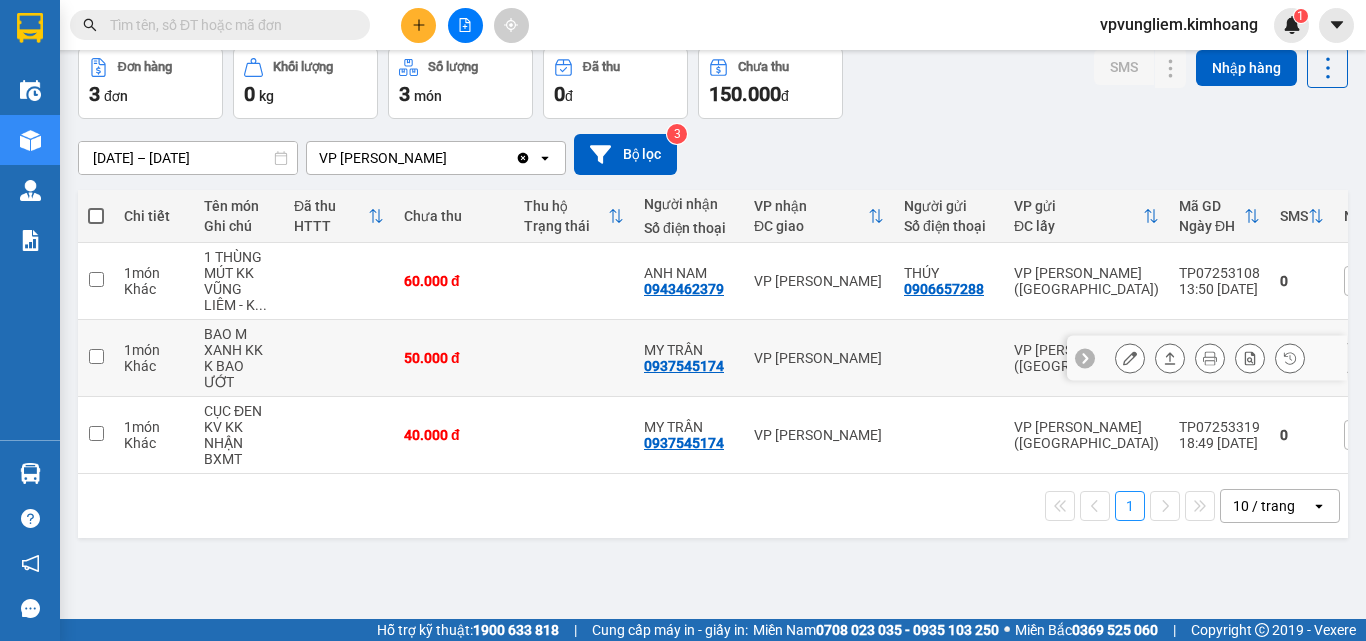 scroll, scrollTop: 0, scrollLeft: 0, axis: both 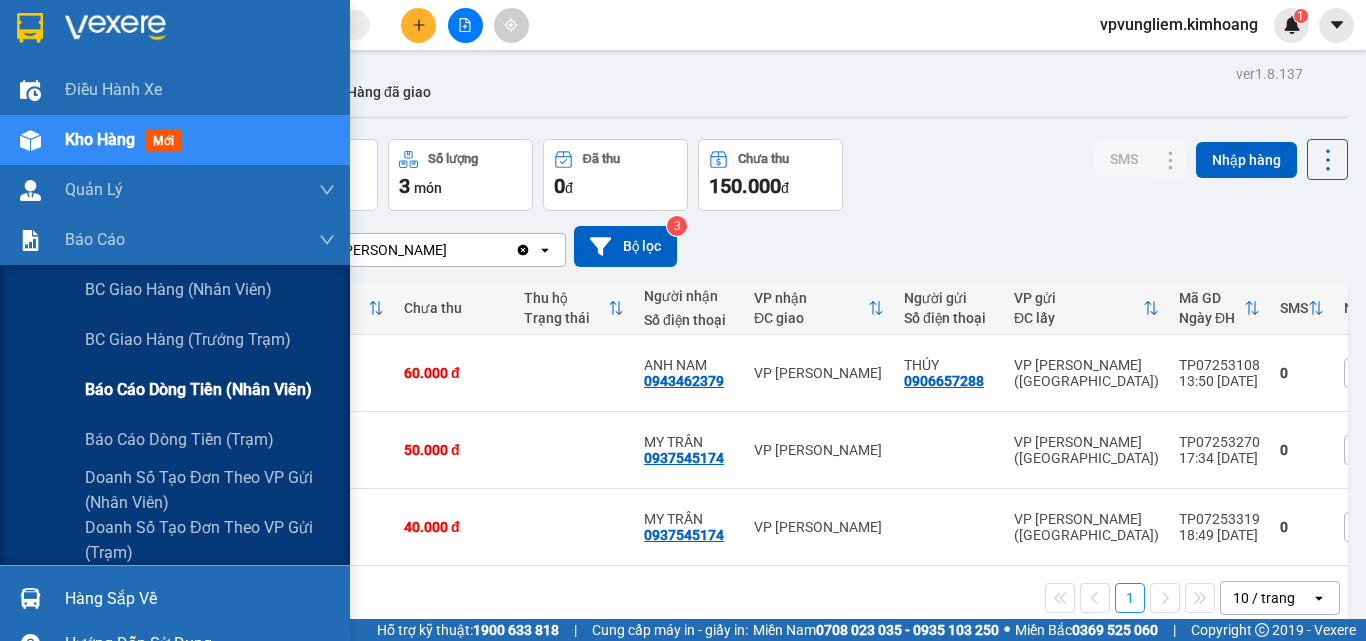 click on "Báo cáo dòng tiền (nhân viên)" at bounding box center [198, 389] 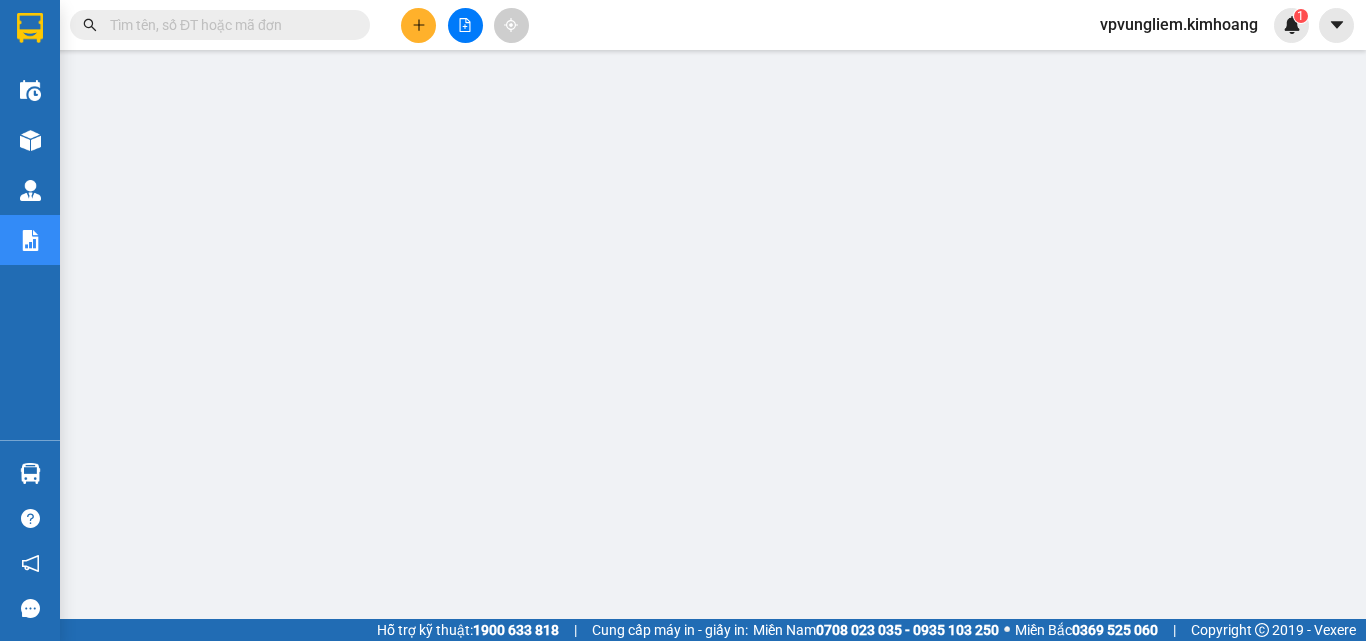 scroll, scrollTop: 0, scrollLeft: 0, axis: both 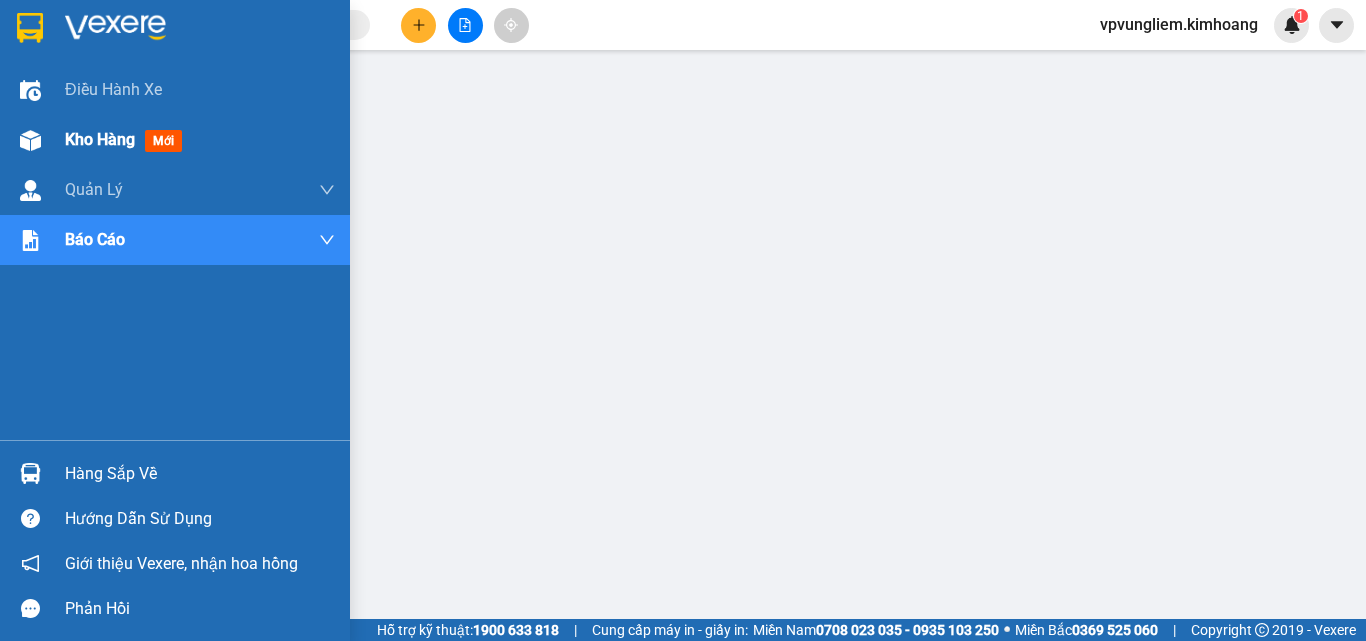 click on "Kho hàng mới" at bounding box center (200, 140) 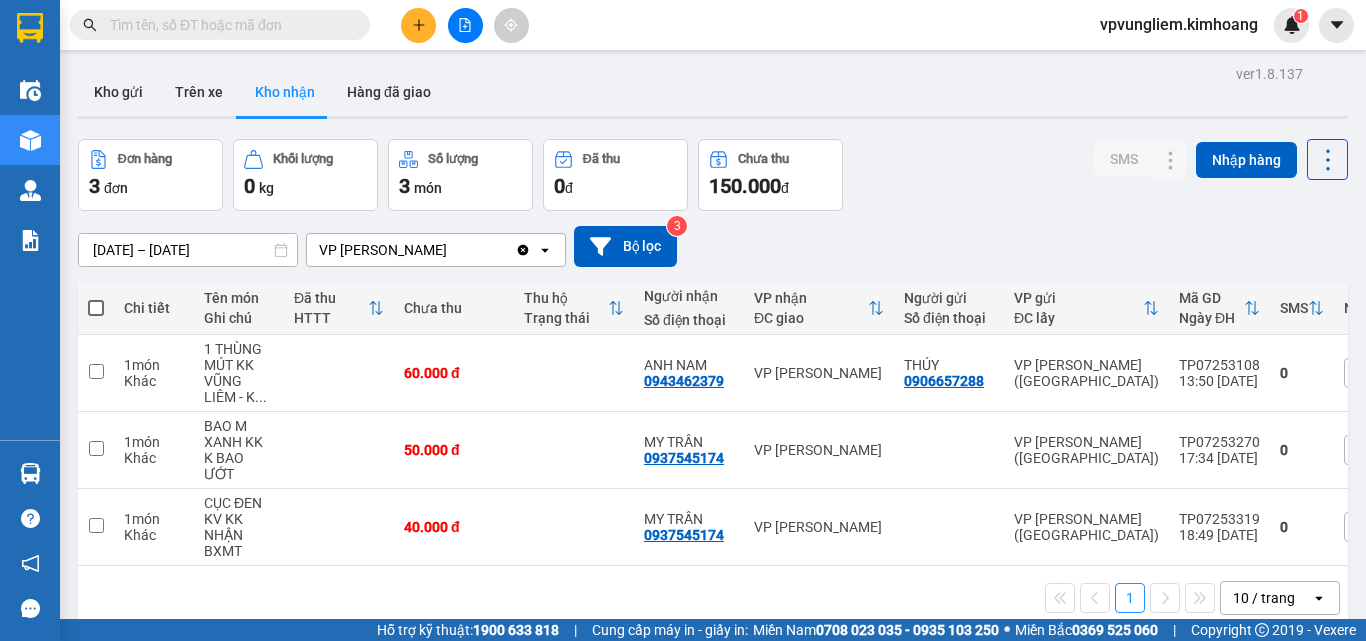 click at bounding box center (228, 25) 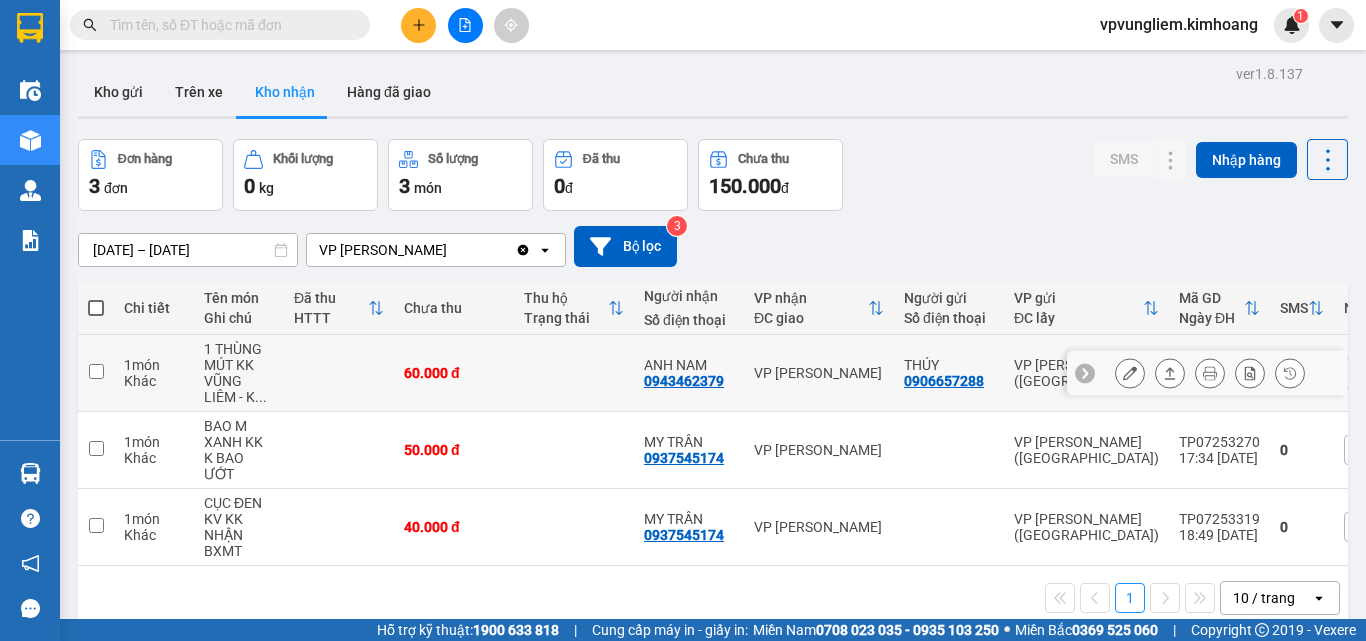 scroll, scrollTop: 92, scrollLeft: 0, axis: vertical 